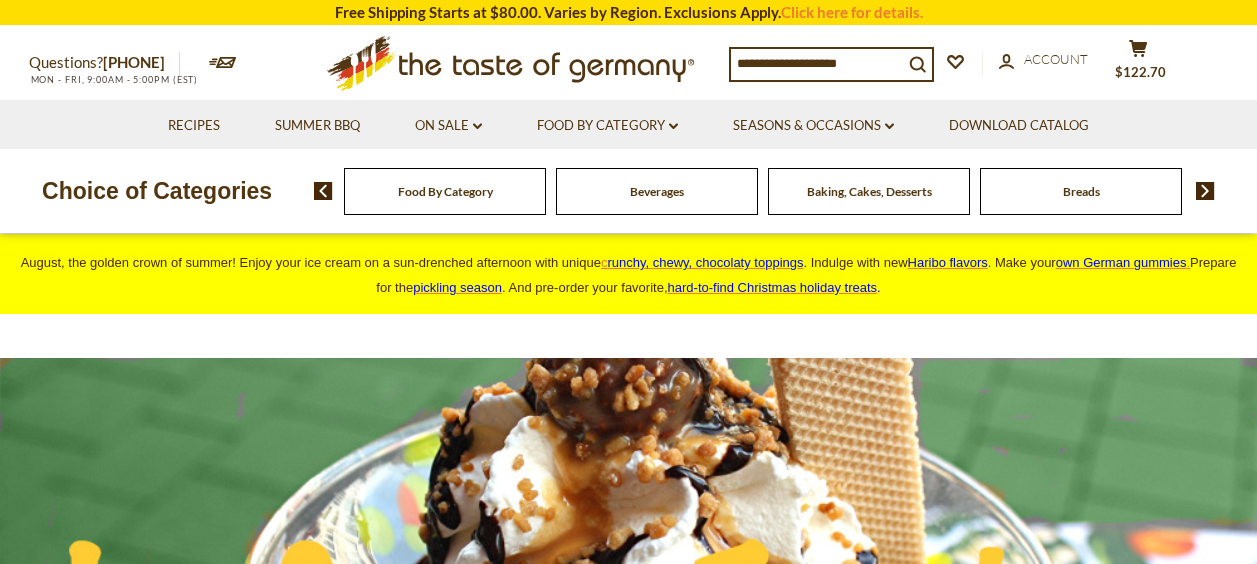 scroll, scrollTop: 0, scrollLeft: 0, axis: both 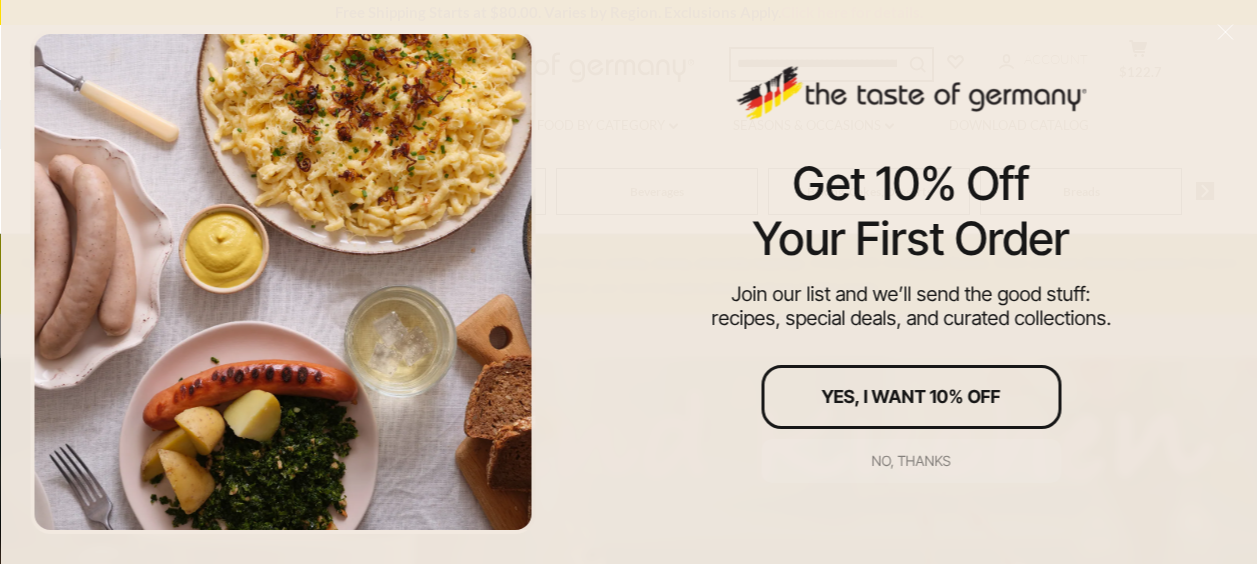 click on "No, thanks" at bounding box center [911, 461] 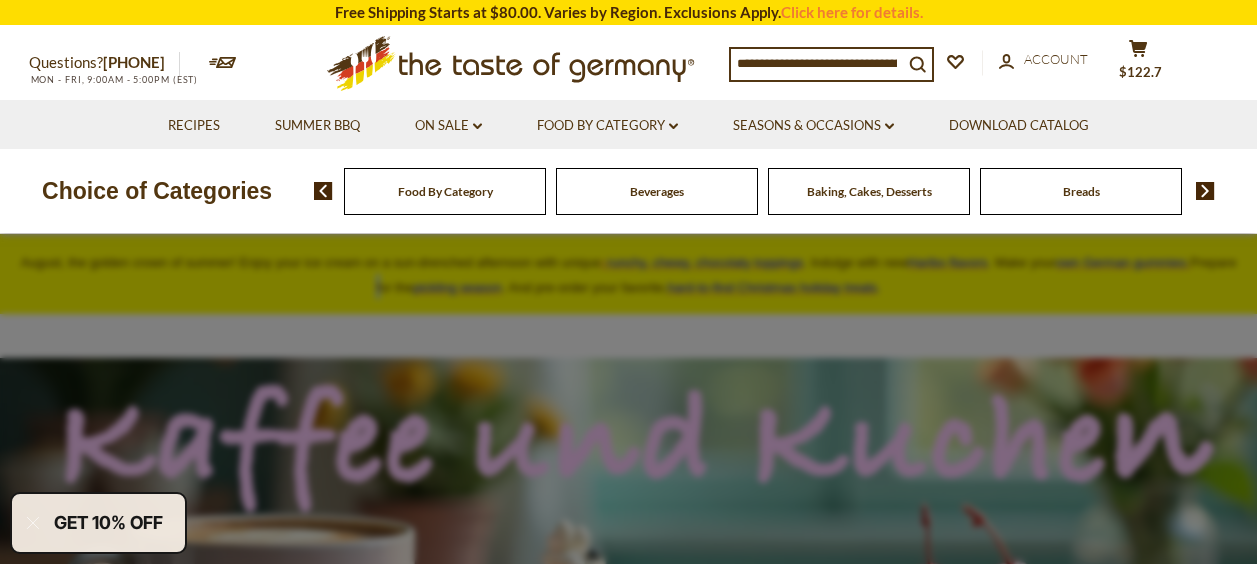 click at bounding box center [1205, 191] 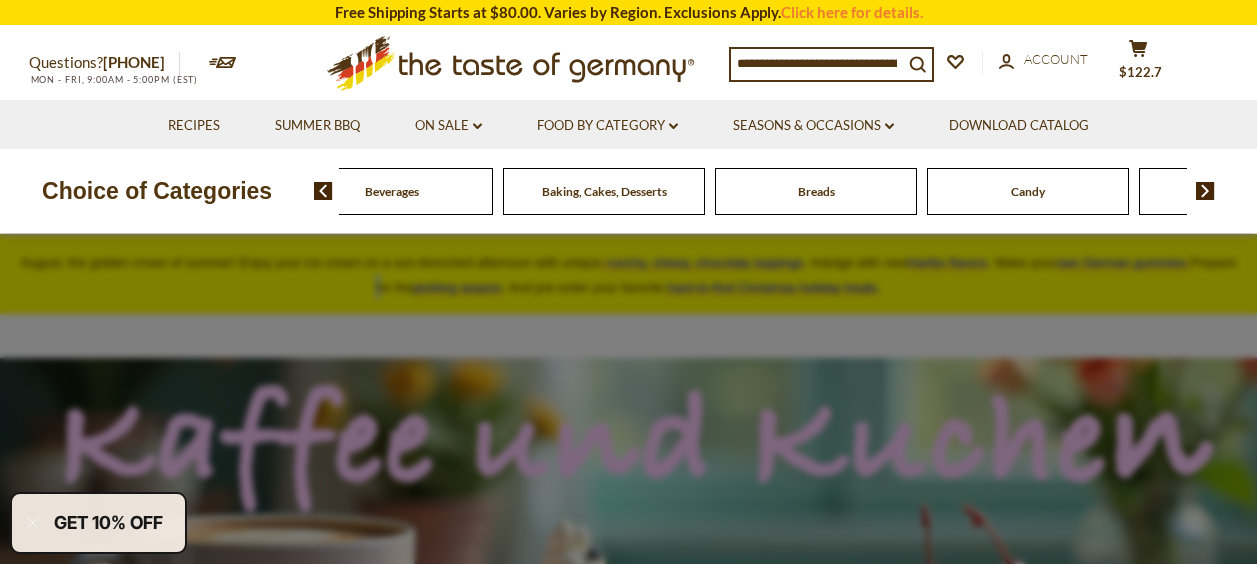 click at bounding box center [1205, 191] 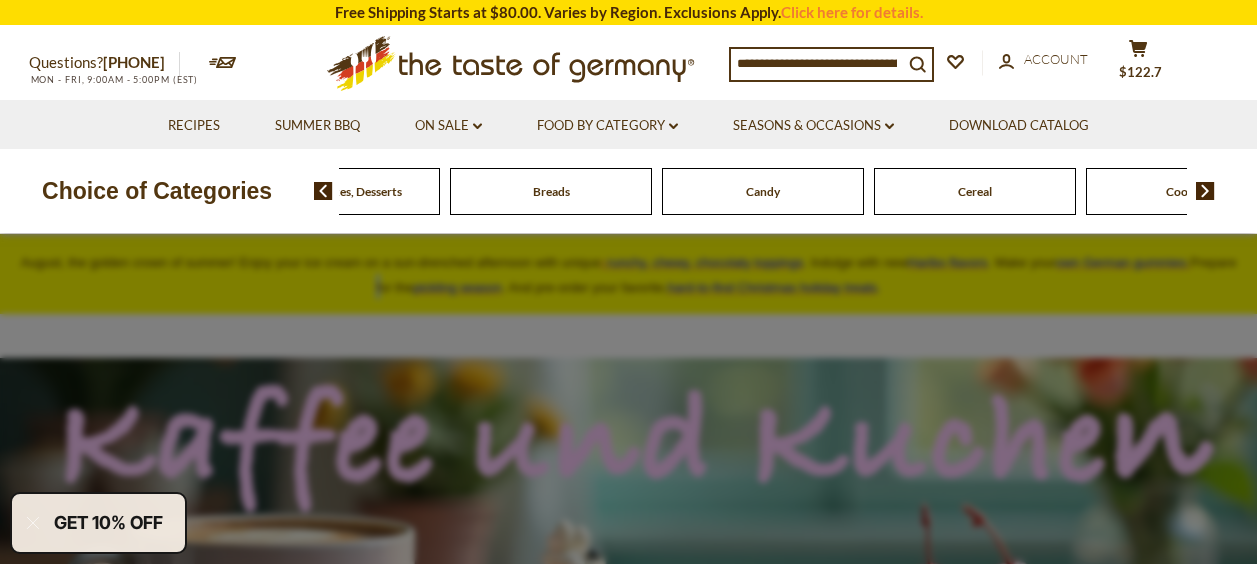 click at bounding box center (1205, 191) 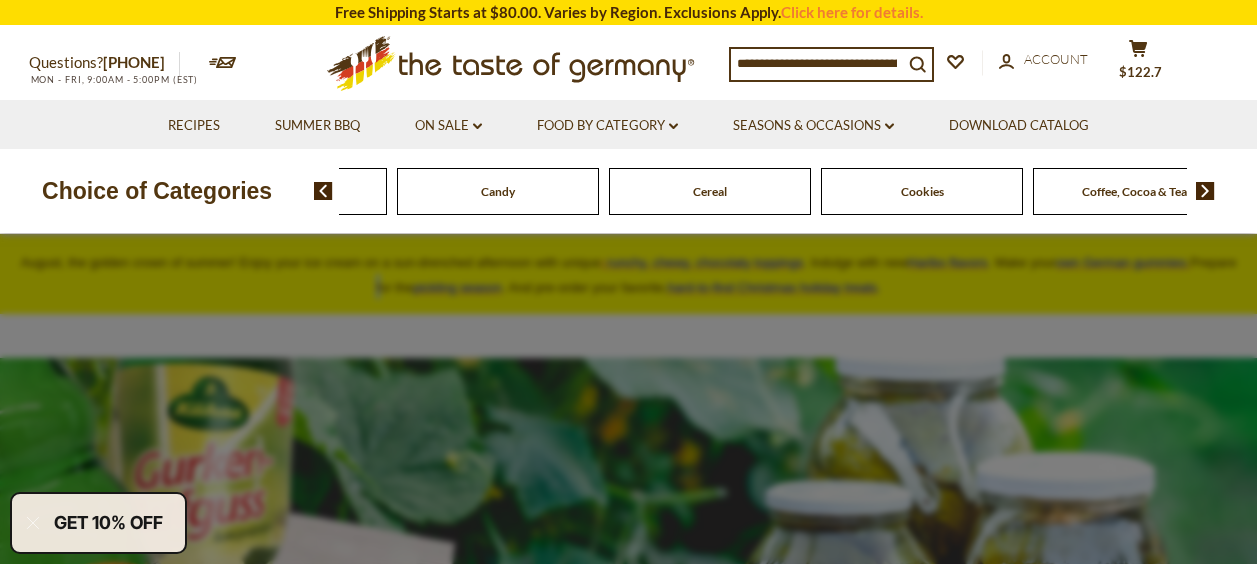 click at bounding box center [1205, 191] 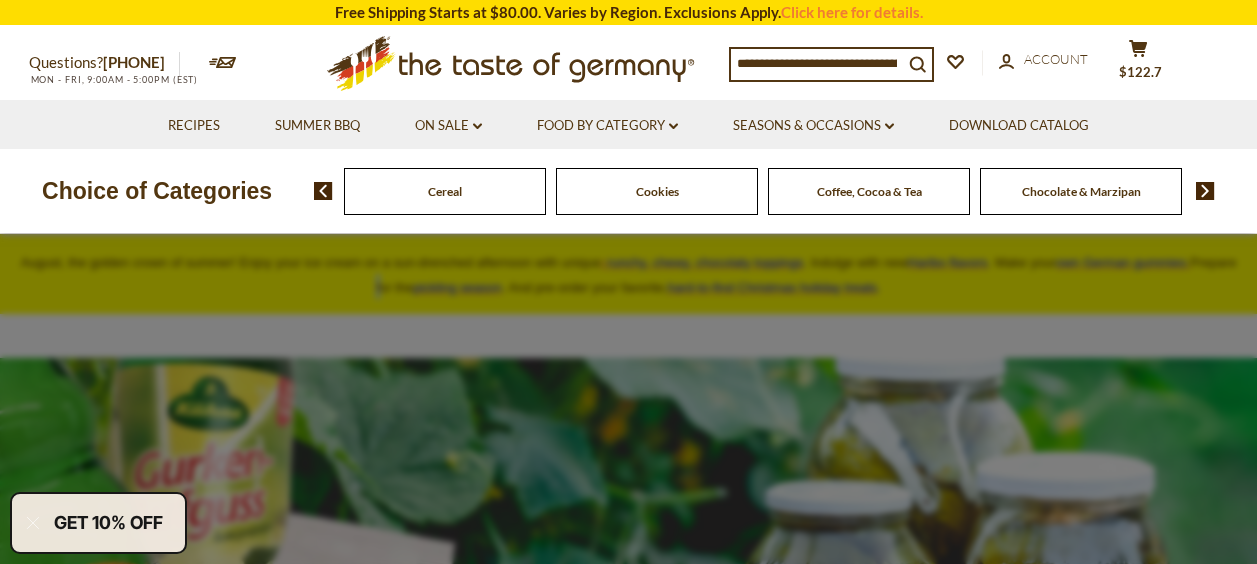 click at bounding box center [1205, 191] 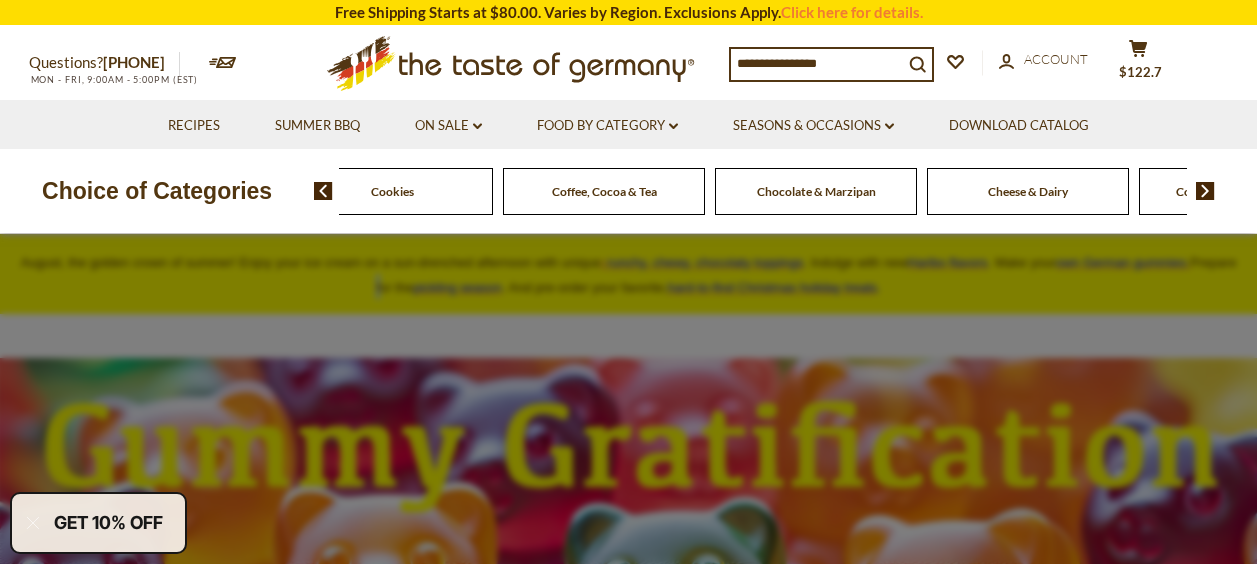 click at bounding box center [1205, 191] 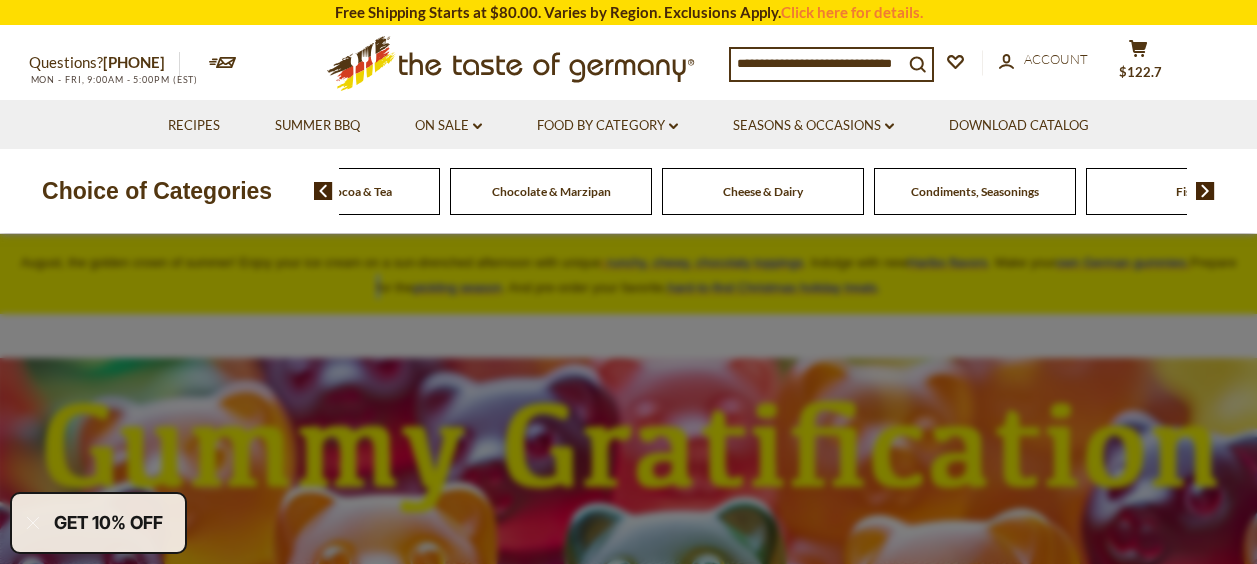 click at bounding box center [1205, 191] 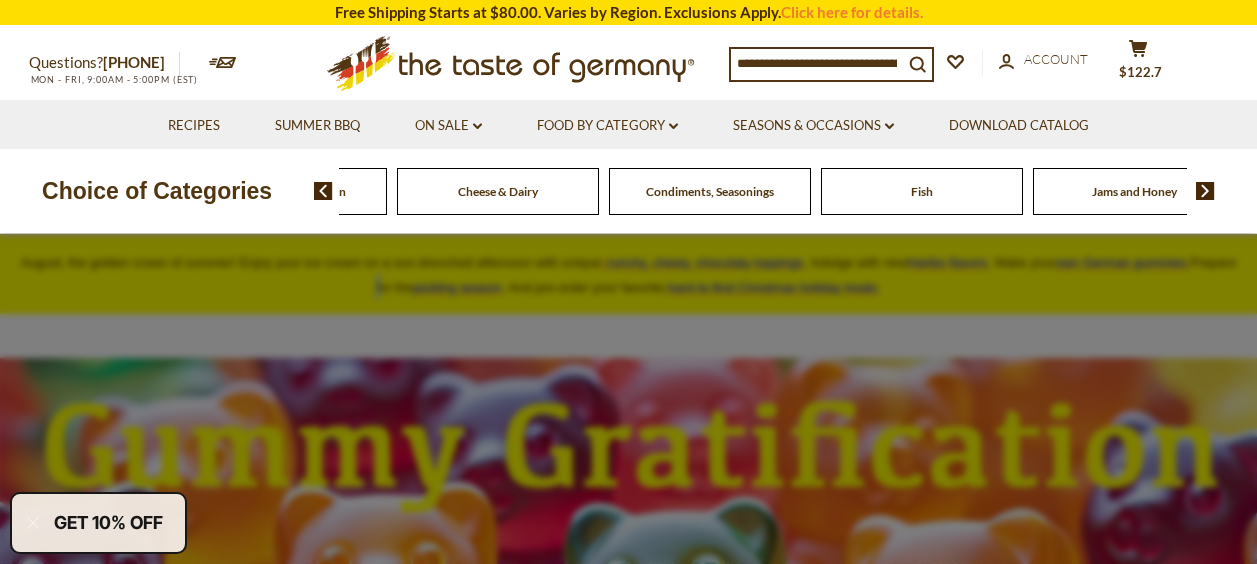 click at bounding box center (1205, 191) 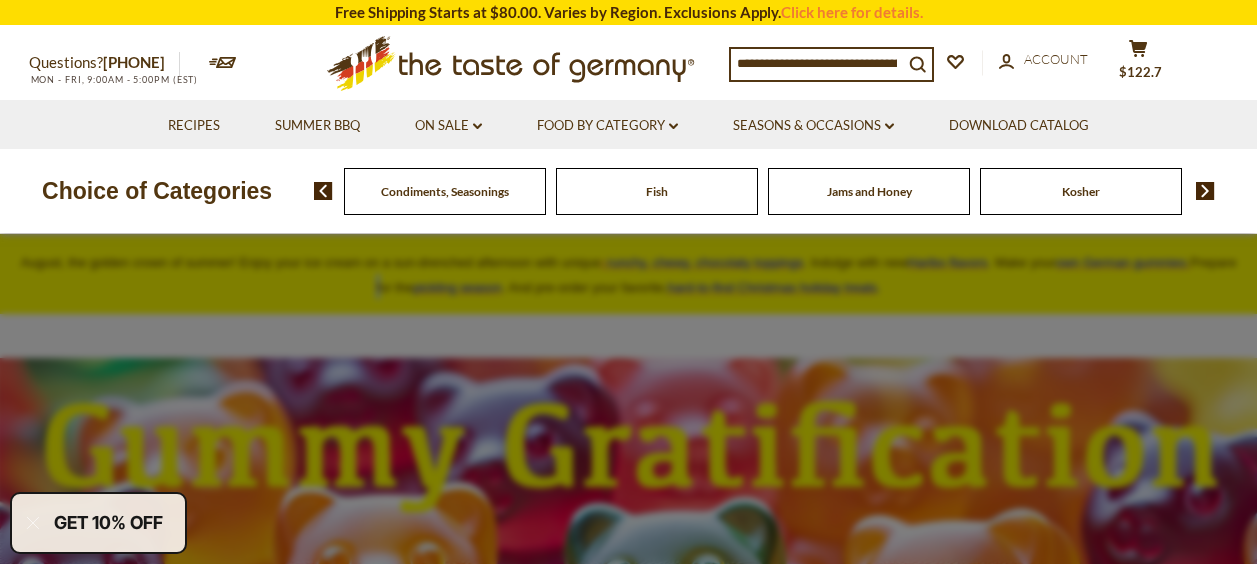 click at bounding box center (1205, 191) 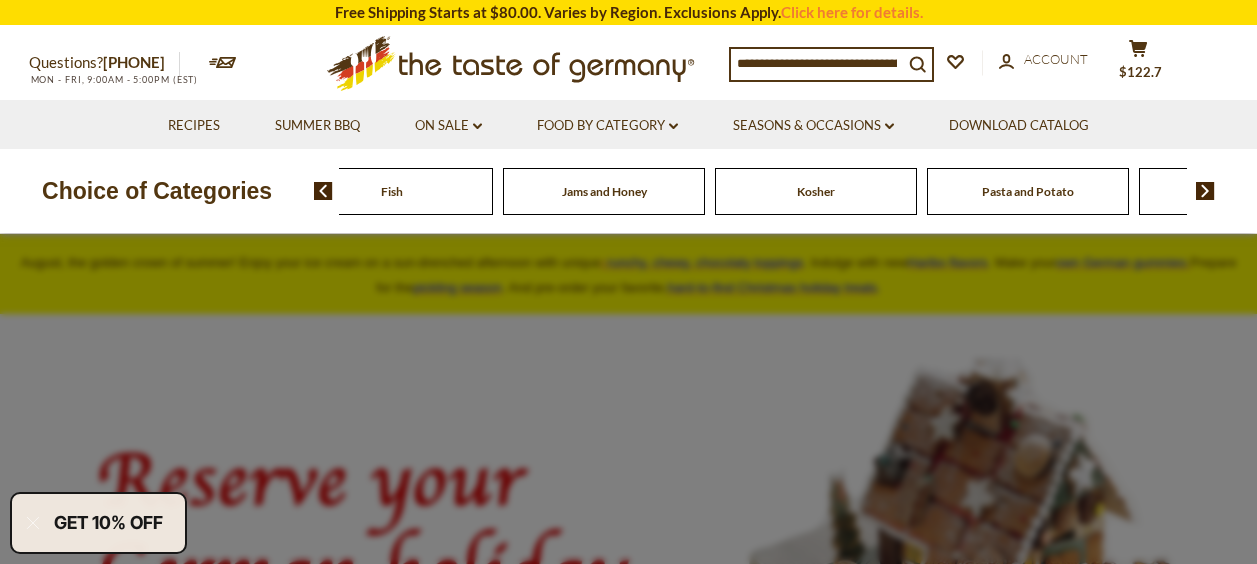 click on "Pasta and Potato" at bounding box center (-1940, 191) 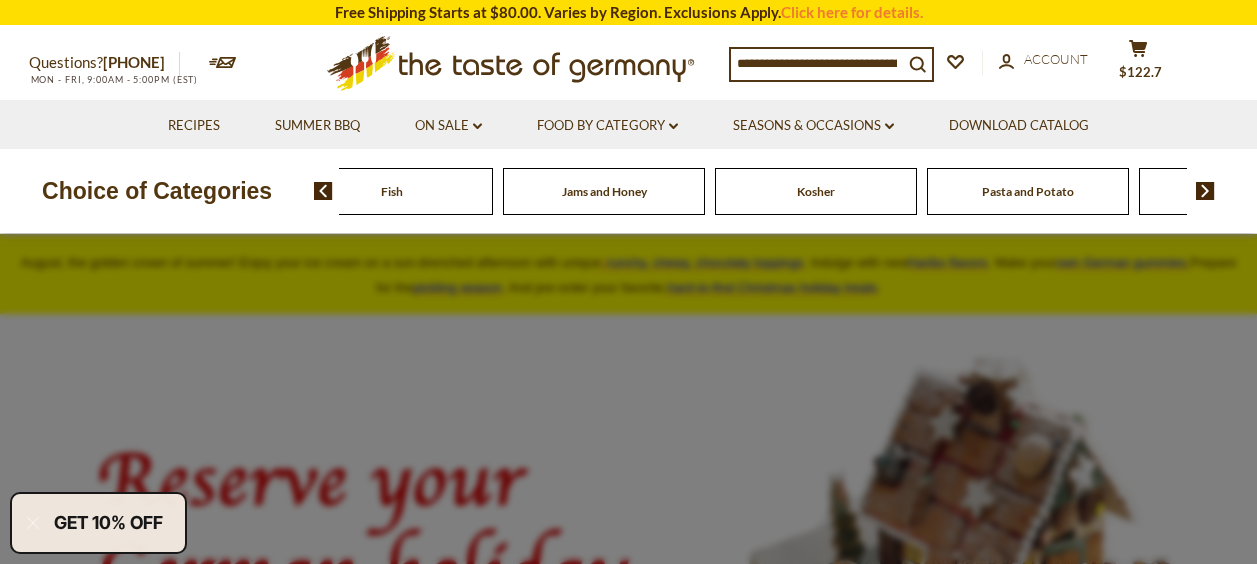 click on "Pasta and Potato" at bounding box center (1028, 191) 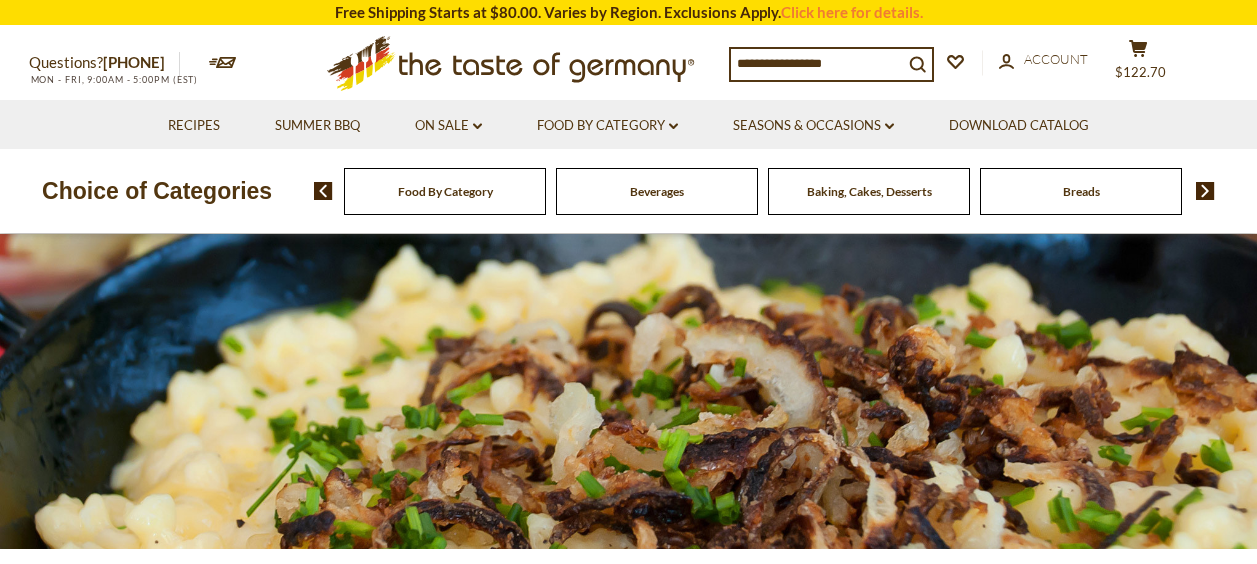 scroll, scrollTop: 0, scrollLeft: 0, axis: both 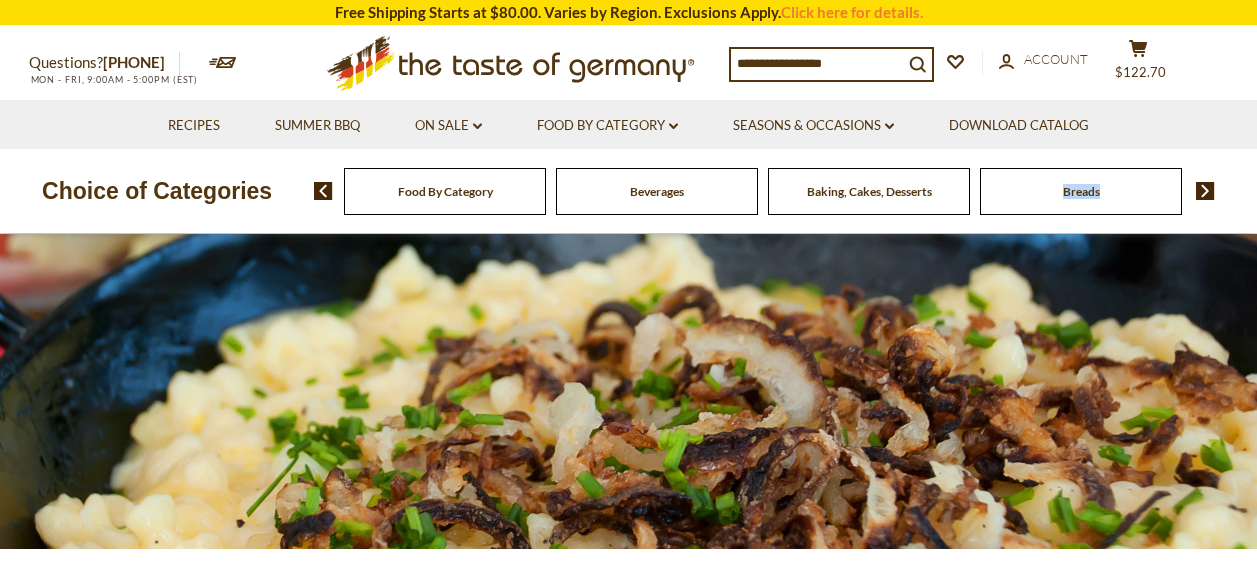 click on "Breads" at bounding box center [445, 191] 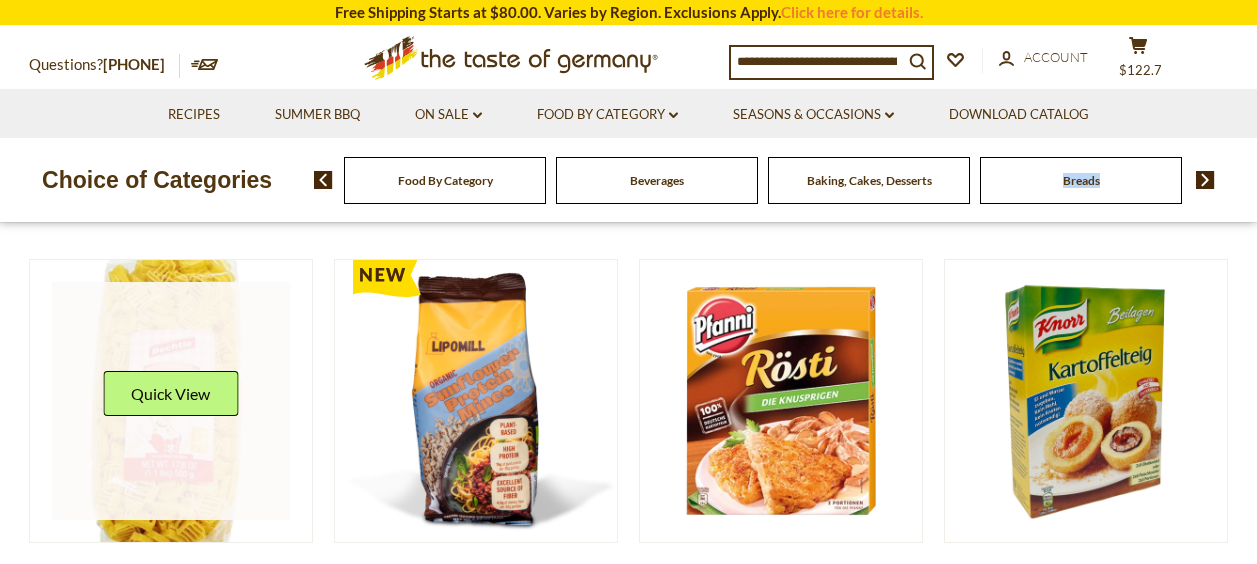 scroll, scrollTop: 500, scrollLeft: 0, axis: vertical 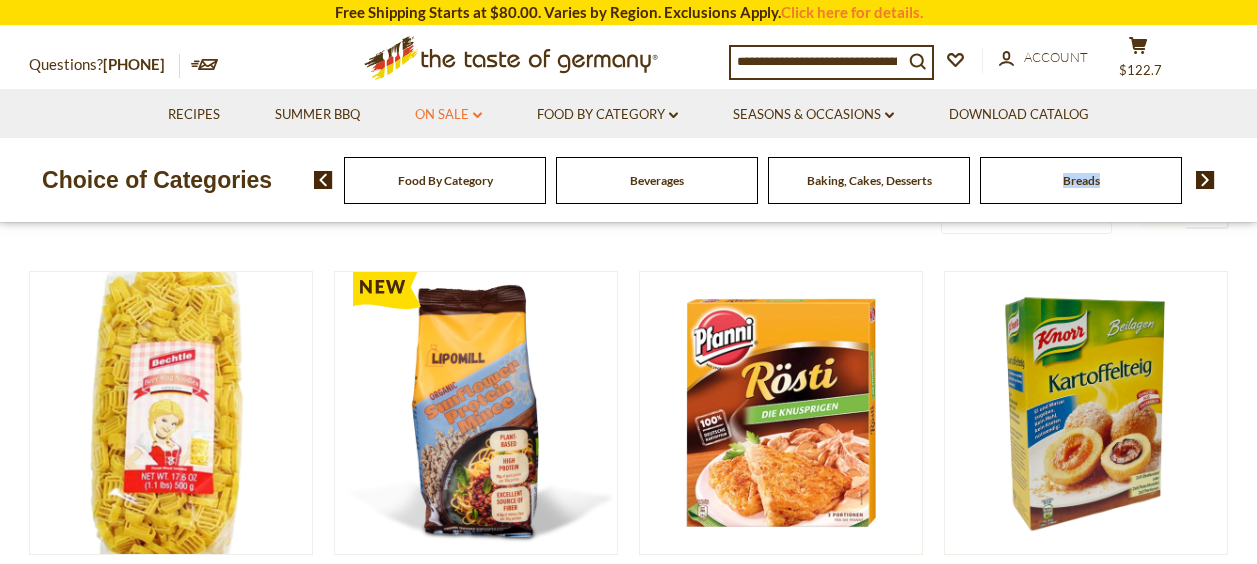 click on "On Sale
dropdown_arrow" at bounding box center (448, 115) 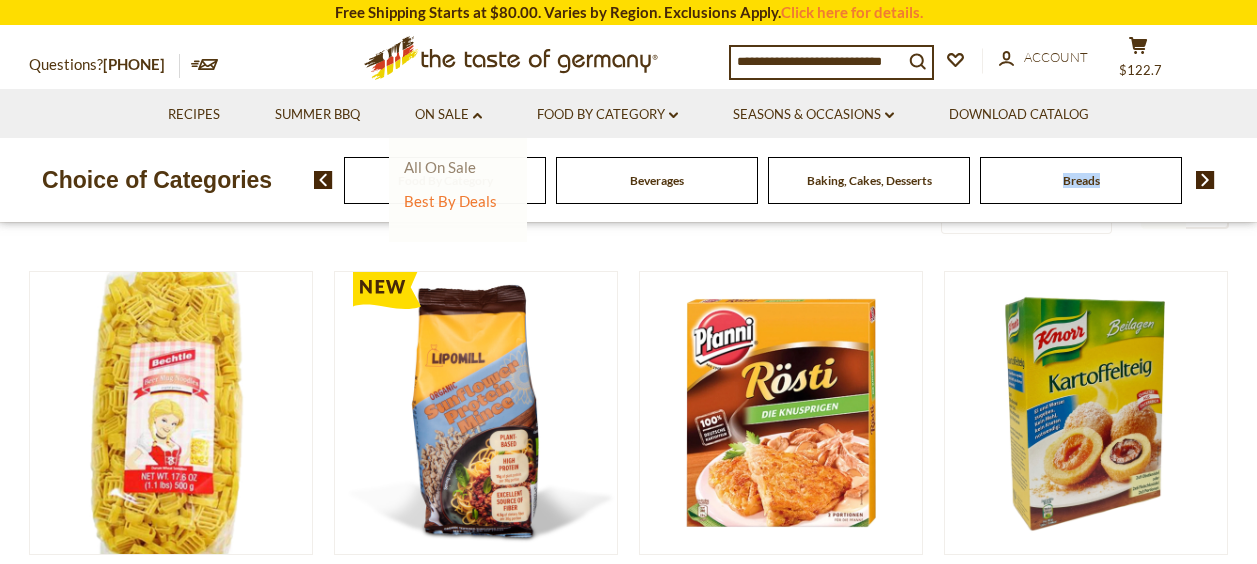 click on "All On Sale" at bounding box center [440, 167] 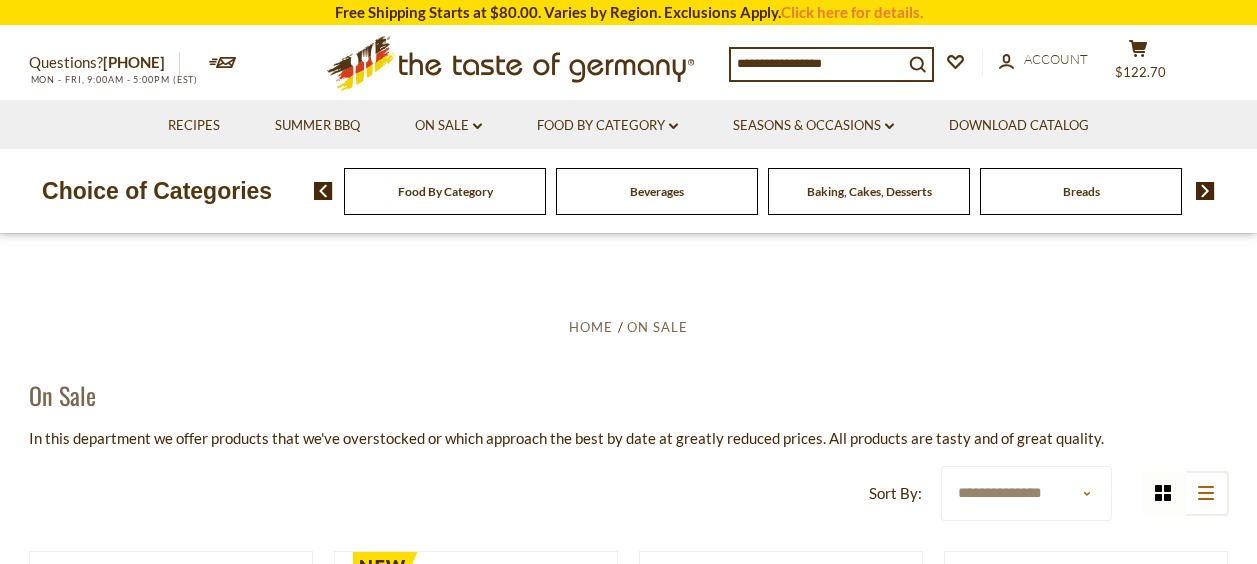 scroll, scrollTop: 0, scrollLeft: 0, axis: both 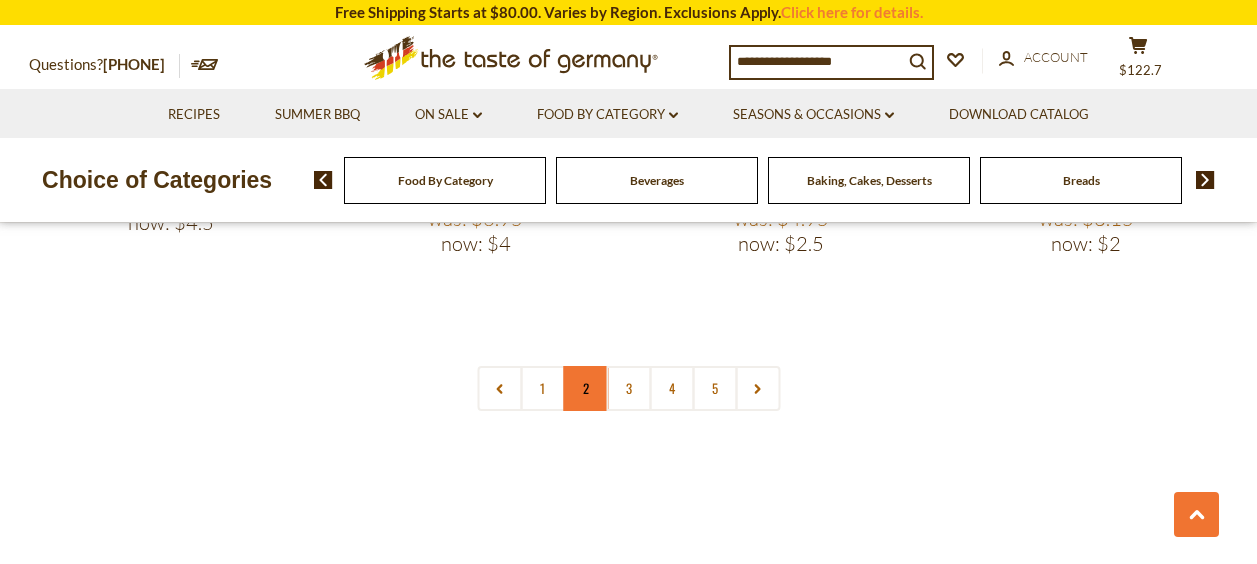 click on "2" at bounding box center [585, 388] 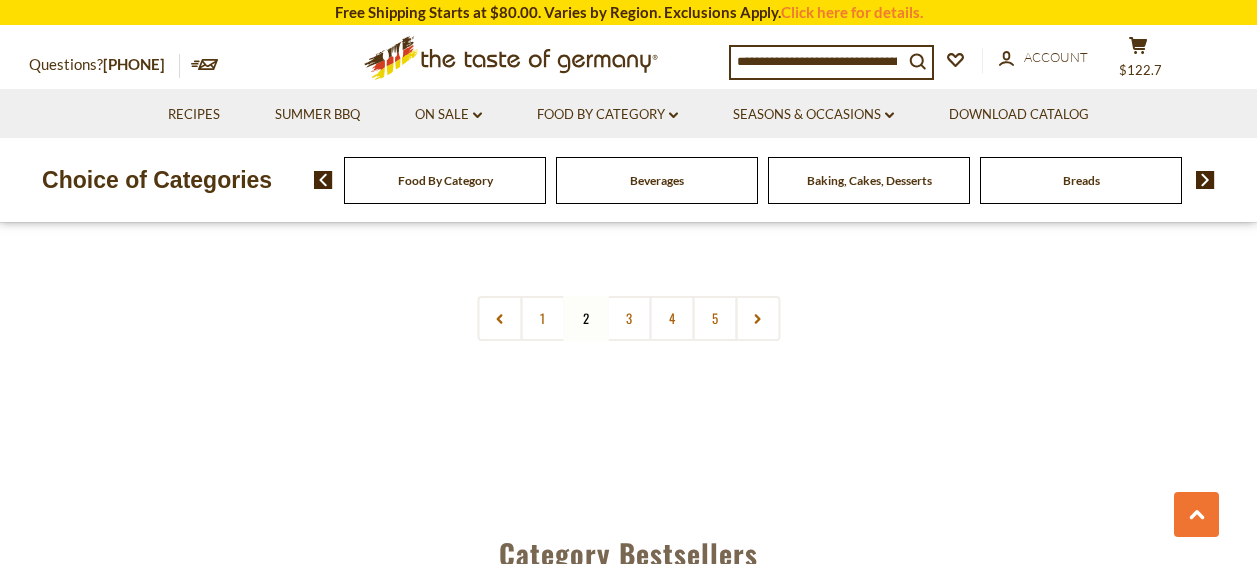scroll, scrollTop: 4964, scrollLeft: 0, axis: vertical 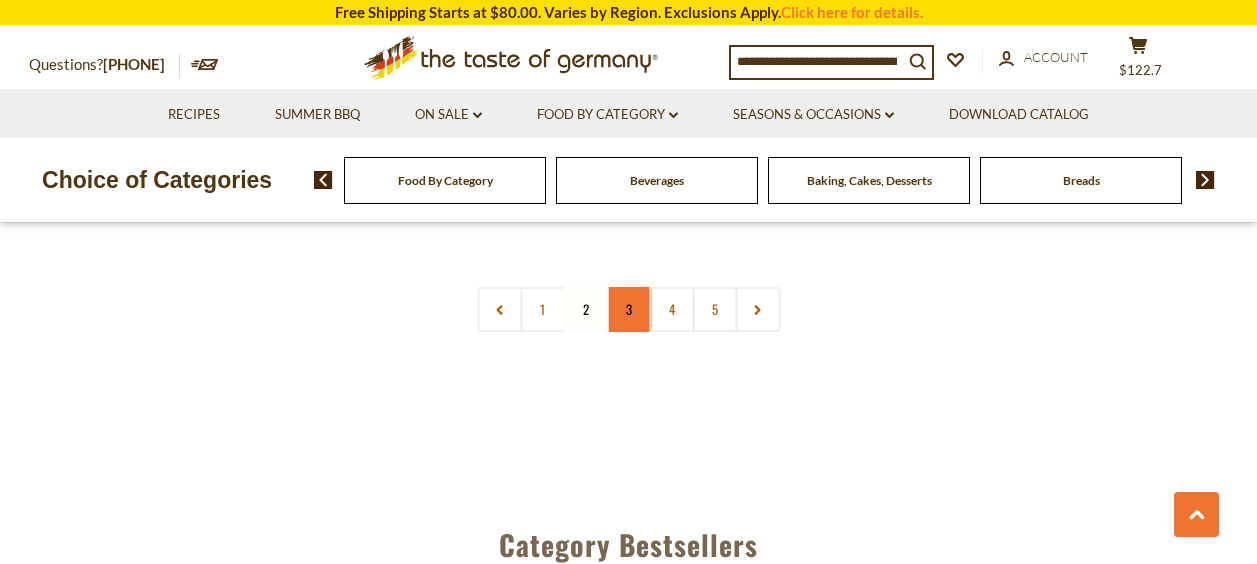 click on "3" at bounding box center (628, 309) 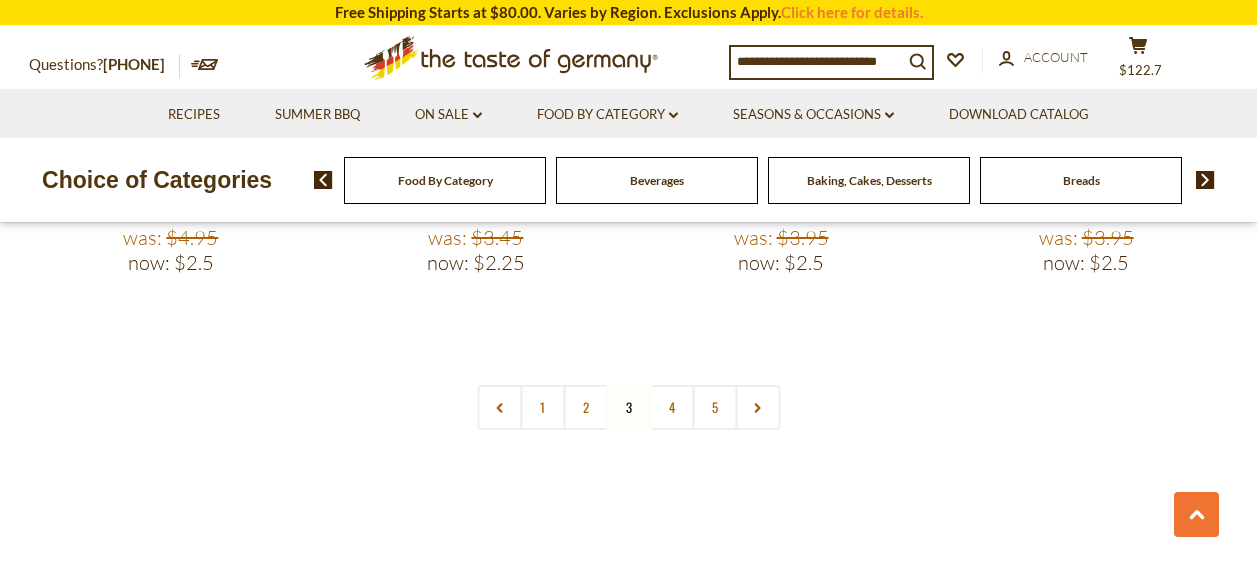 scroll, scrollTop: 4864, scrollLeft: 0, axis: vertical 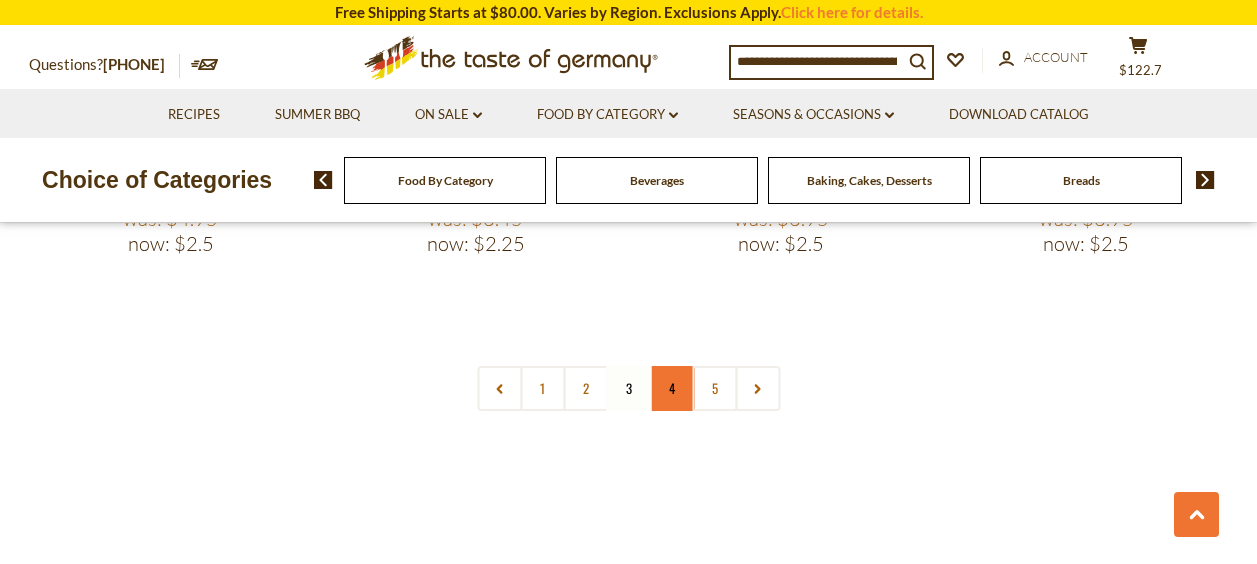 click on "4" at bounding box center [671, 388] 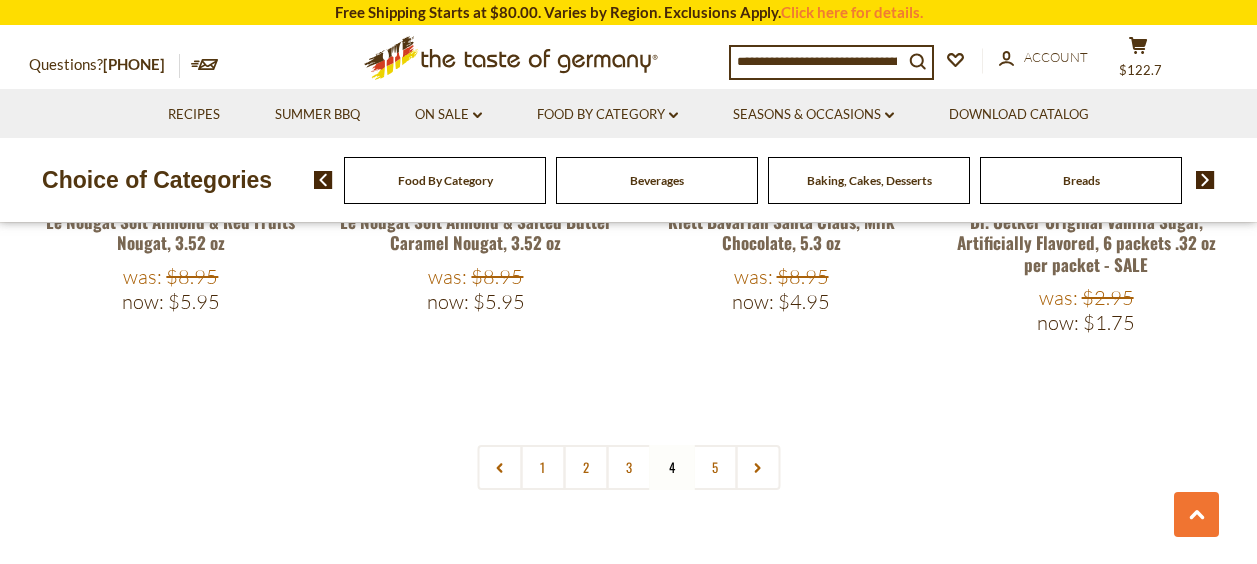 scroll, scrollTop: 4864, scrollLeft: 0, axis: vertical 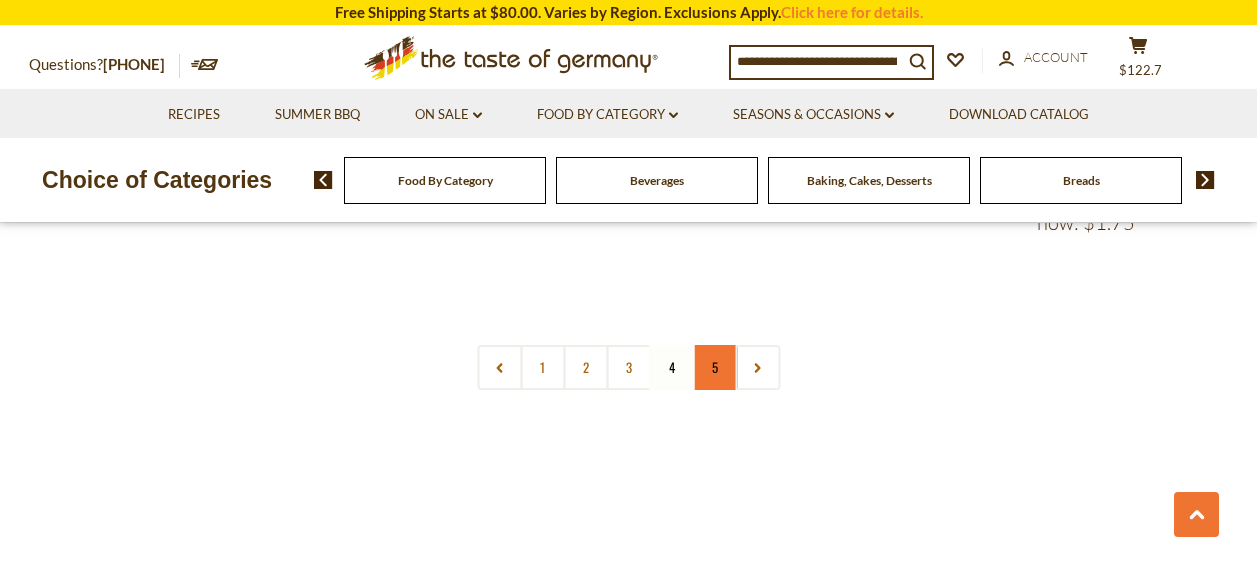 click on "5" at bounding box center [714, 367] 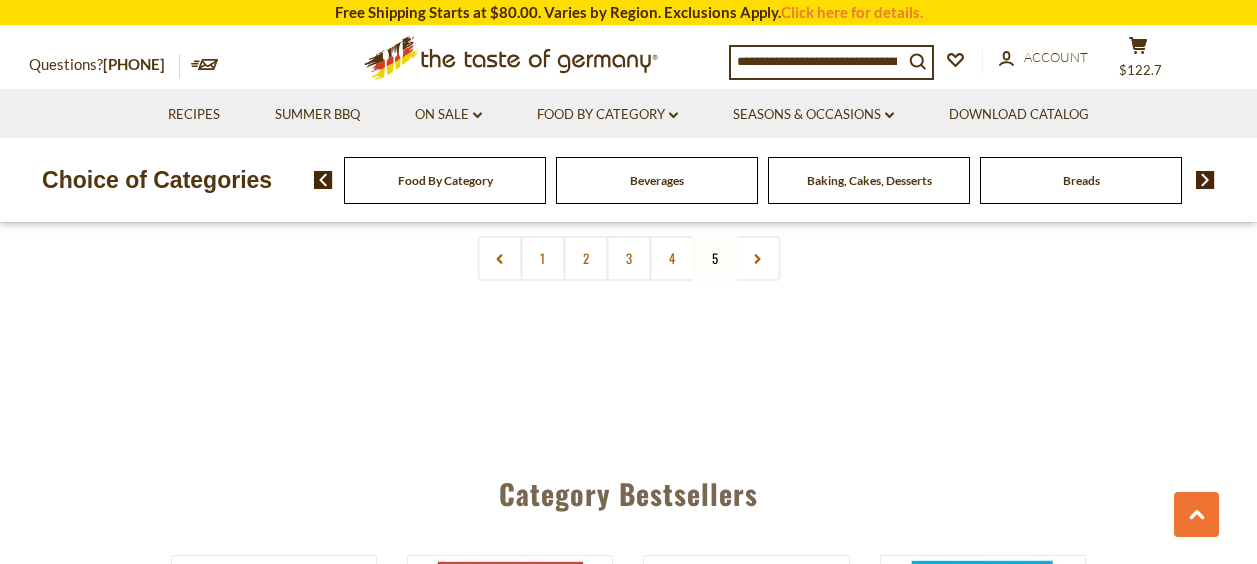 scroll, scrollTop: 3464, scrollLeft: 0, axis: vertical 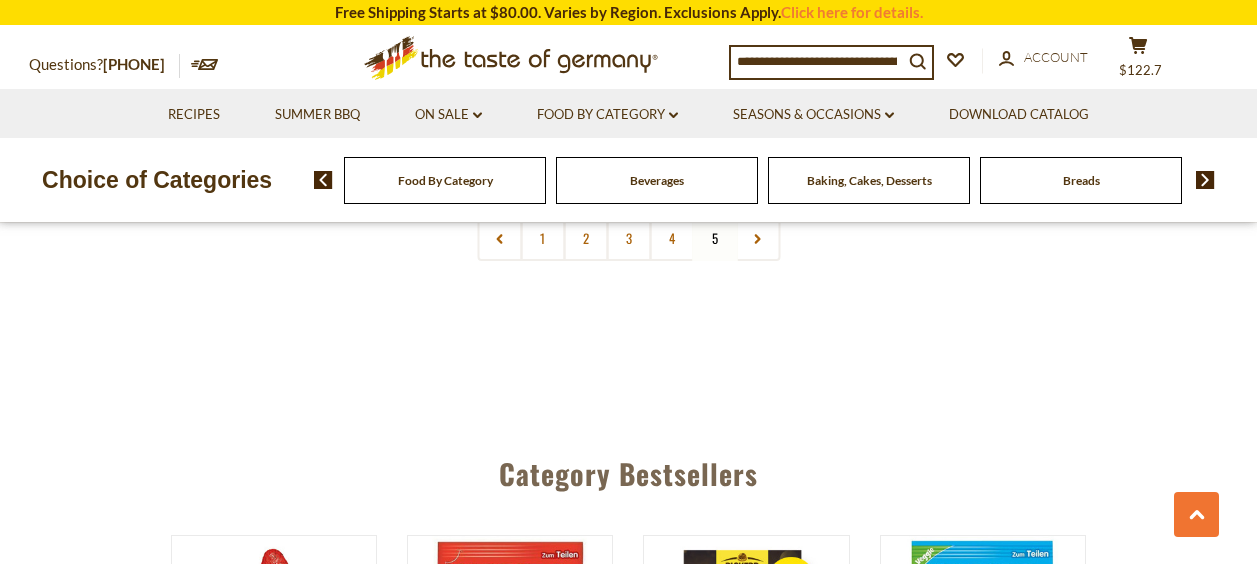 click at bounding box center [1205, 180] 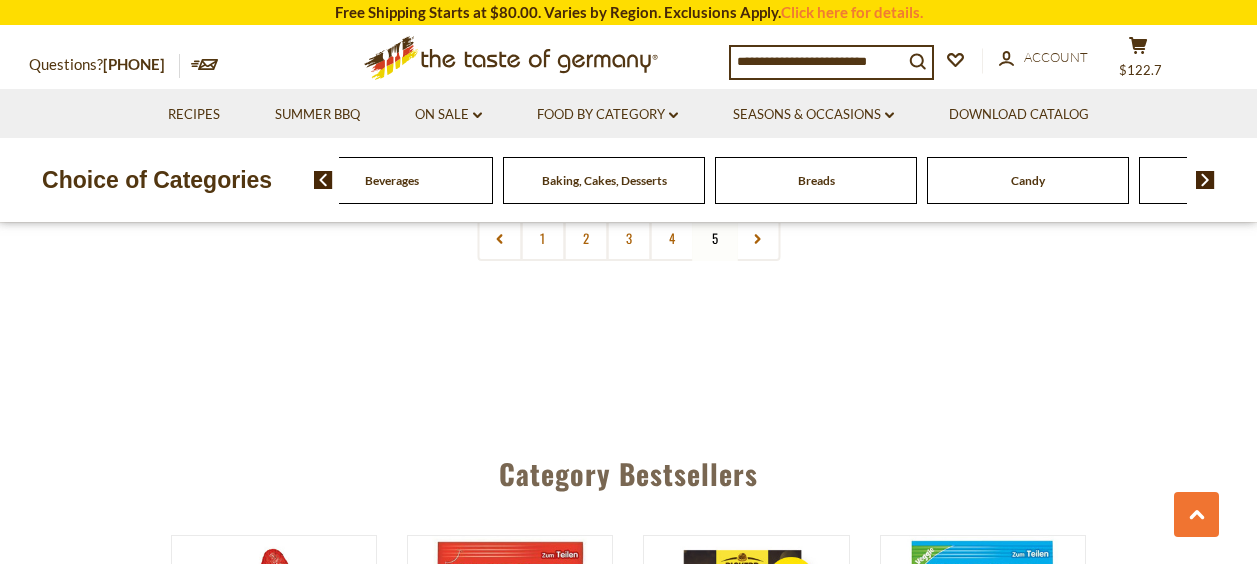 click at bounding box center [1205, 180] 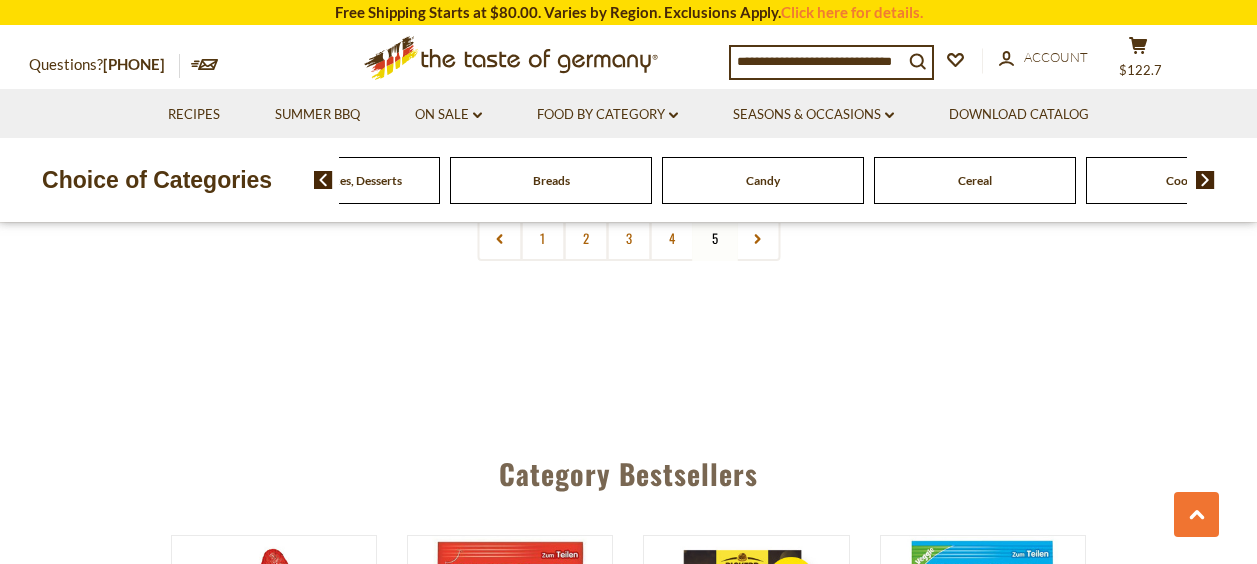 click at bounding box center (1205, 180) 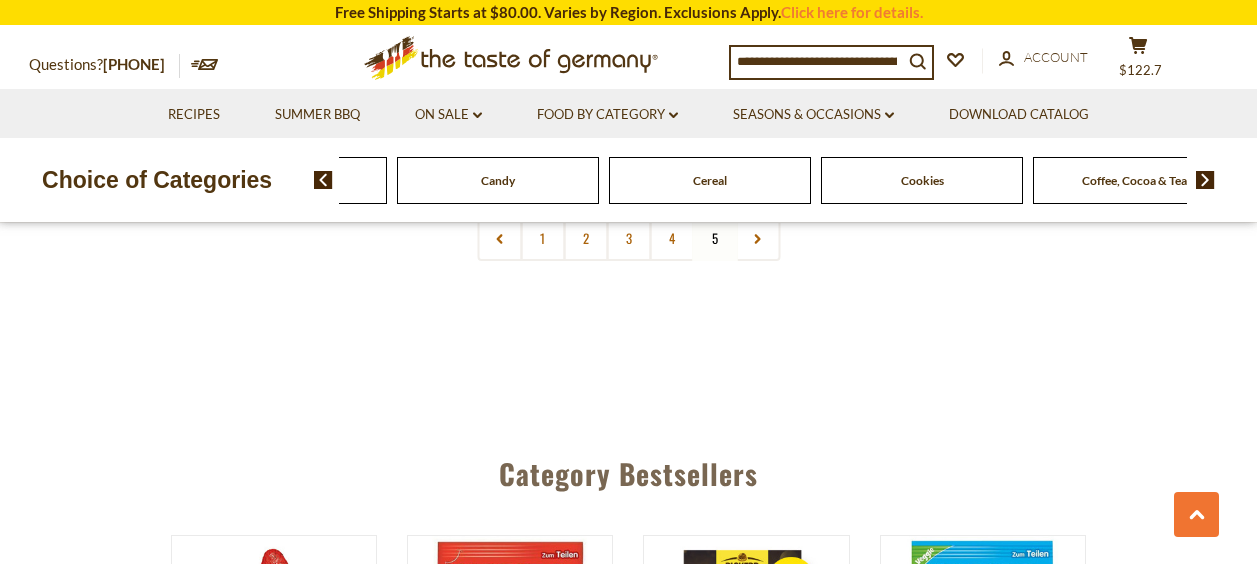 click at bounding box center (1205, 180) 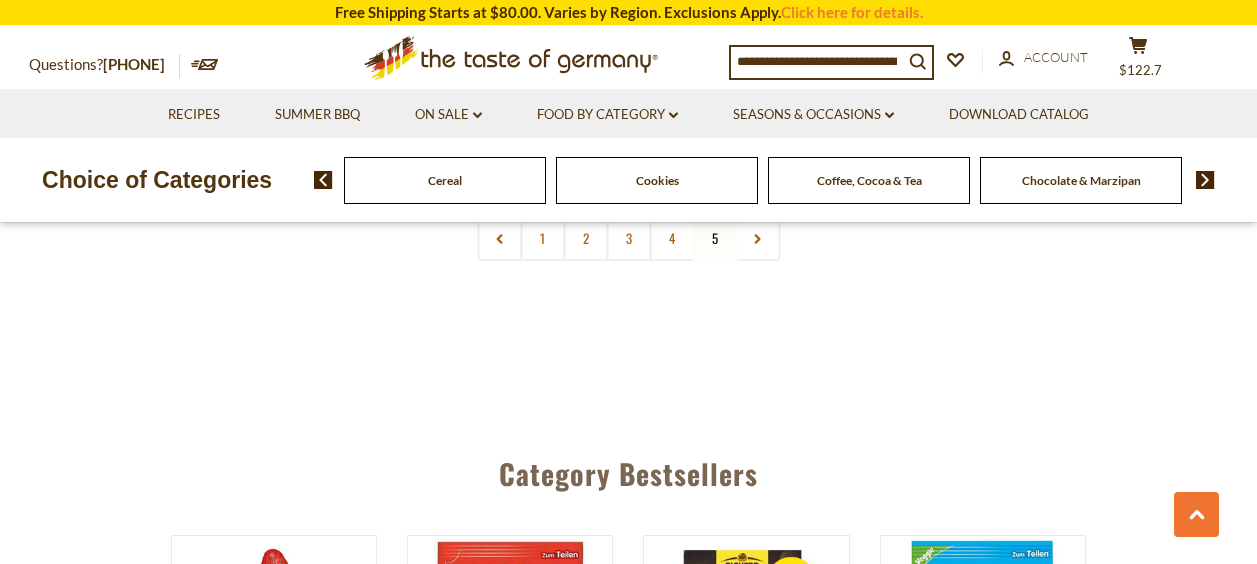 click at bounding box center (1205, 180) 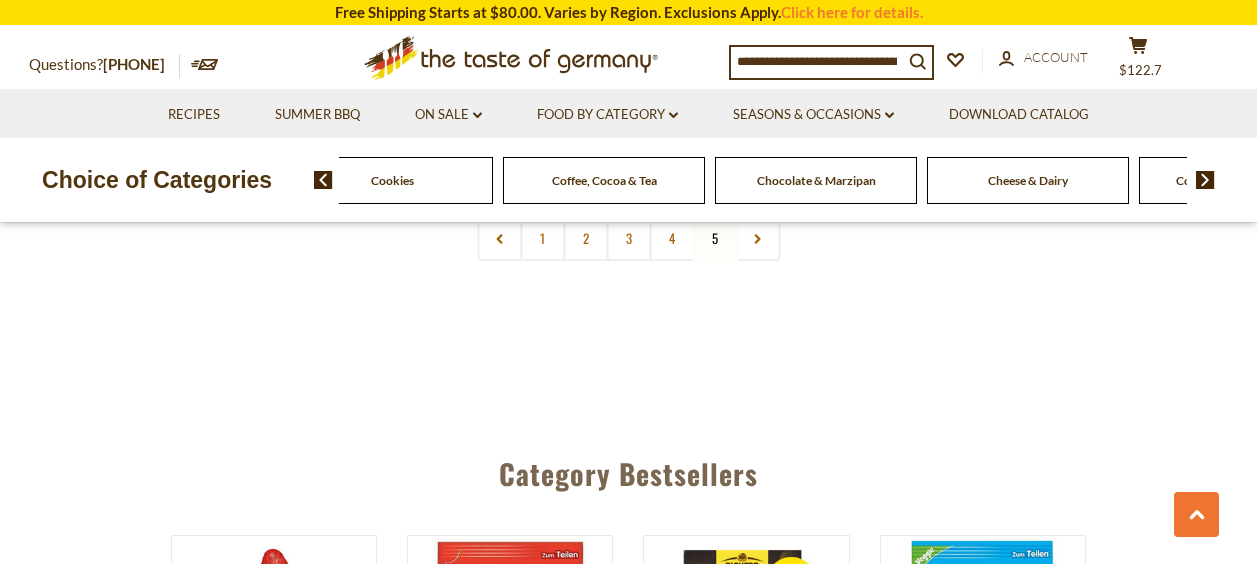 click at bounding box center (1205, 180) 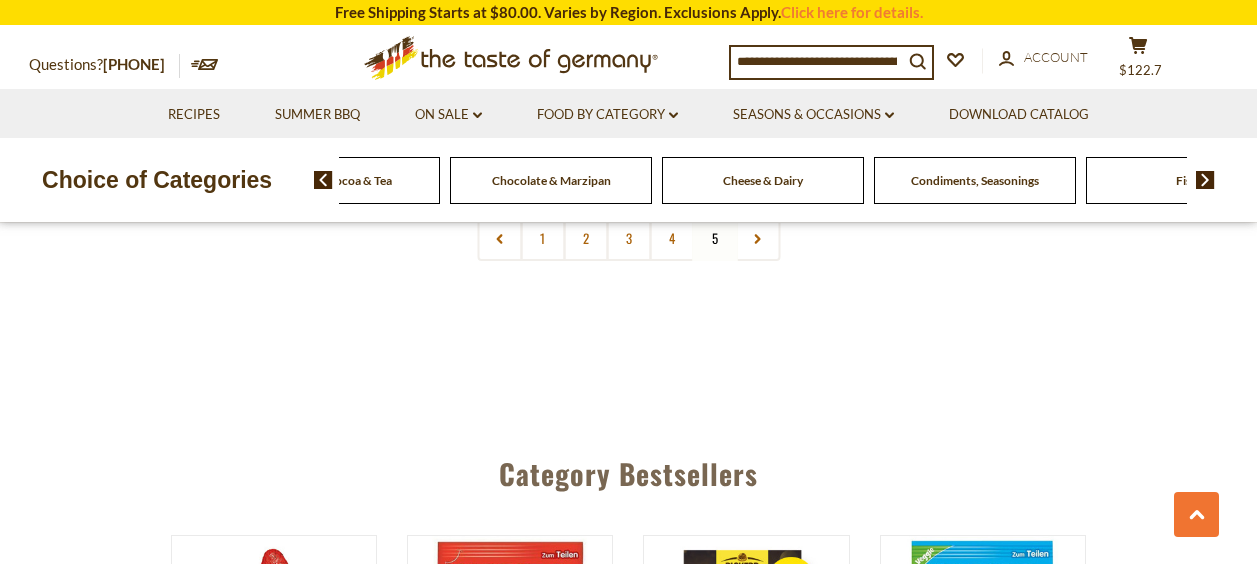 click at bounding box center [1205, 180] 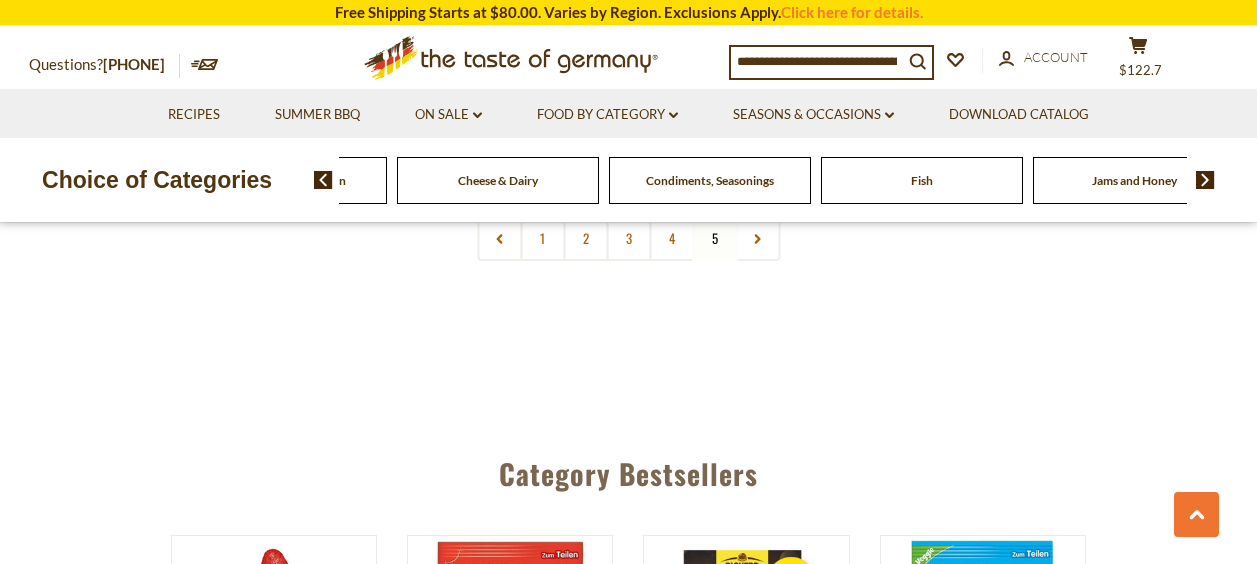 click at bounding box center (1205, 180) 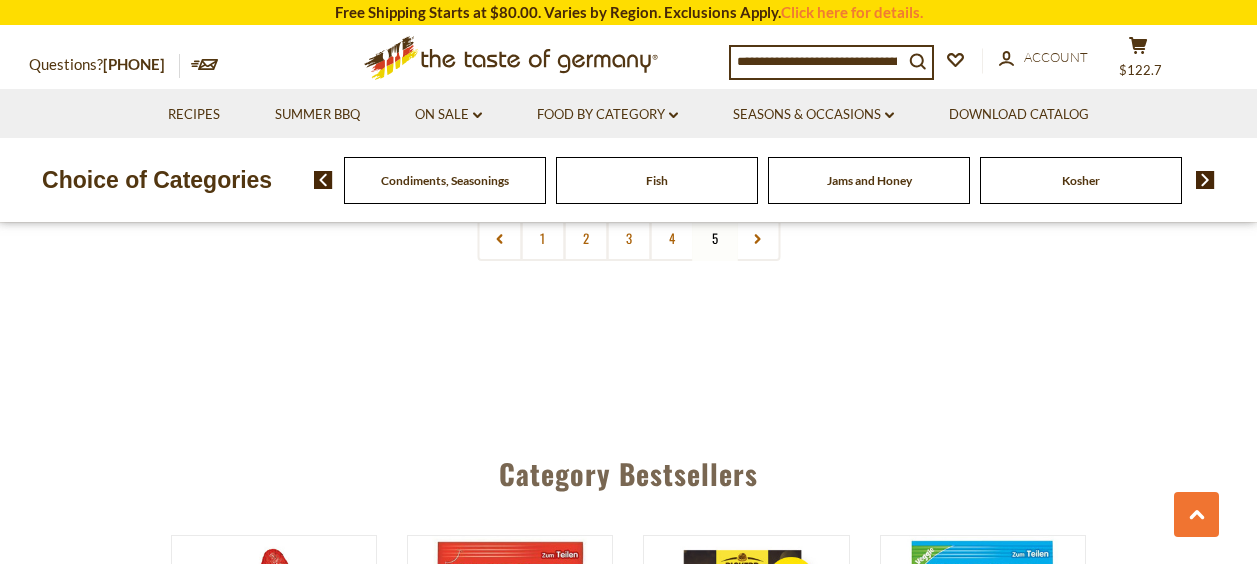 click at bounding box center (1205, 180) 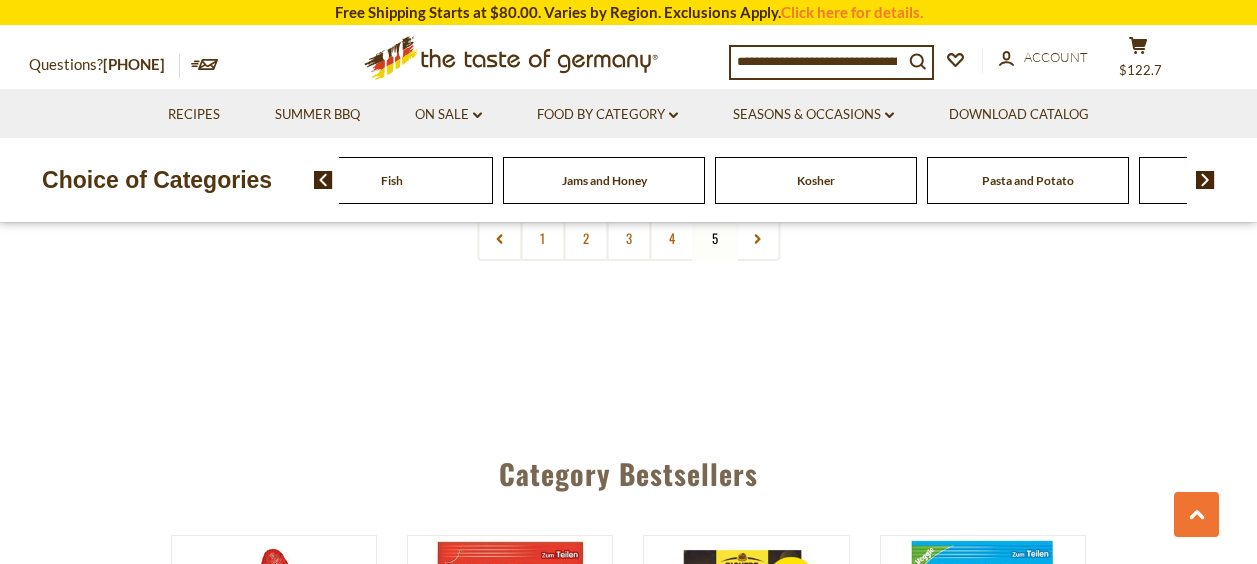 click at bounding box center (1205, 180) 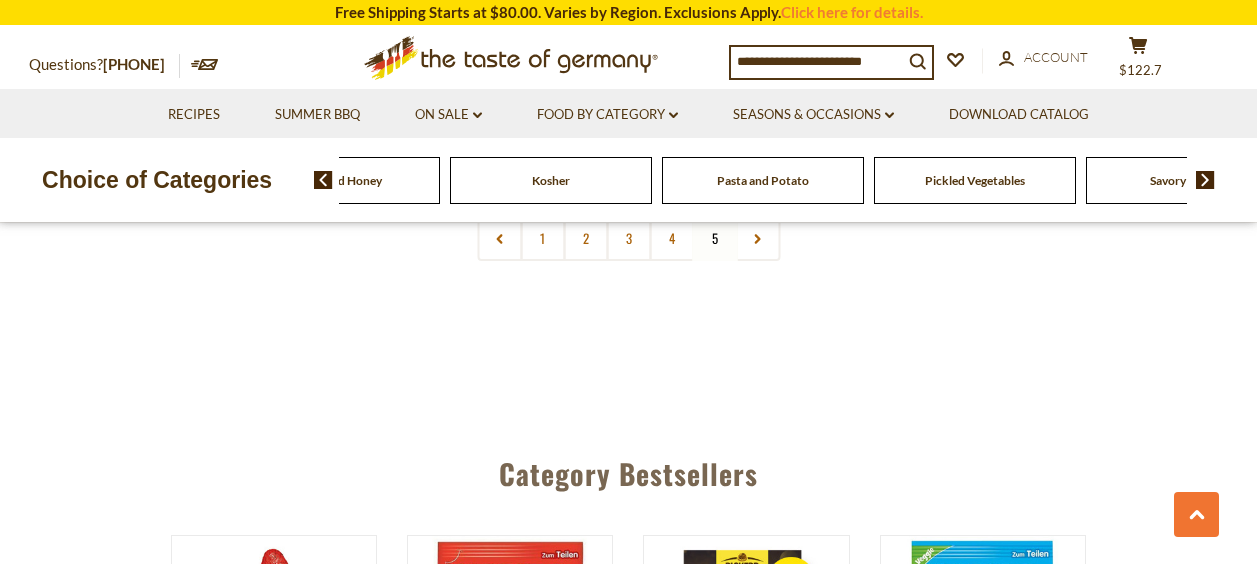 click on "Pasta and Potato" at bounding box center (-2205, 180) 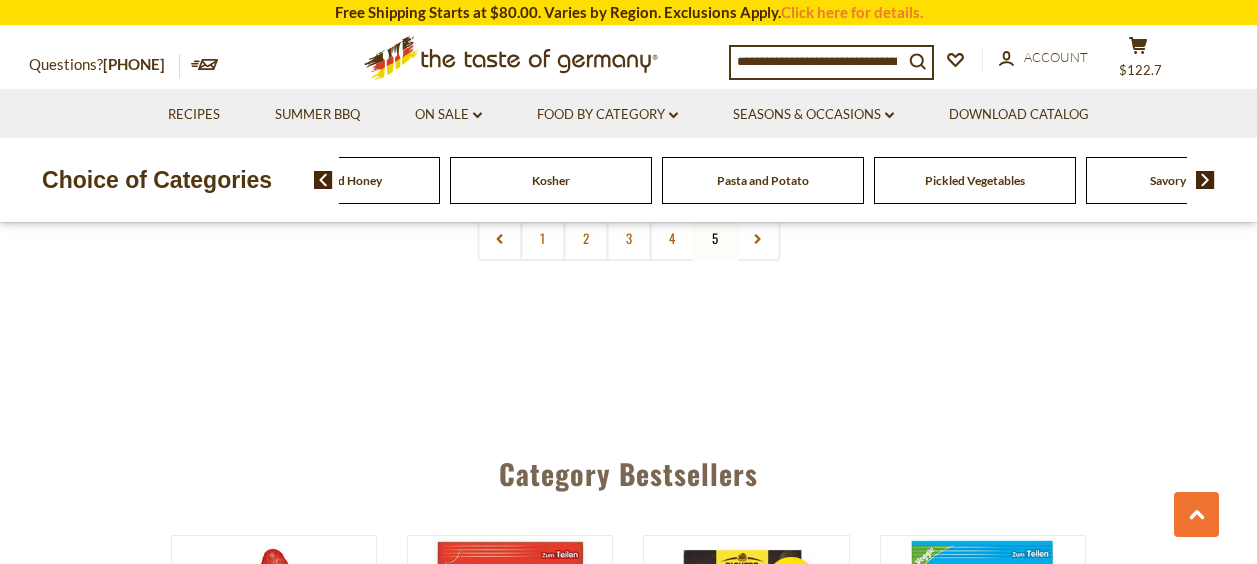 click on "Pasta and Potato" at bounding box center [-2205, 180] 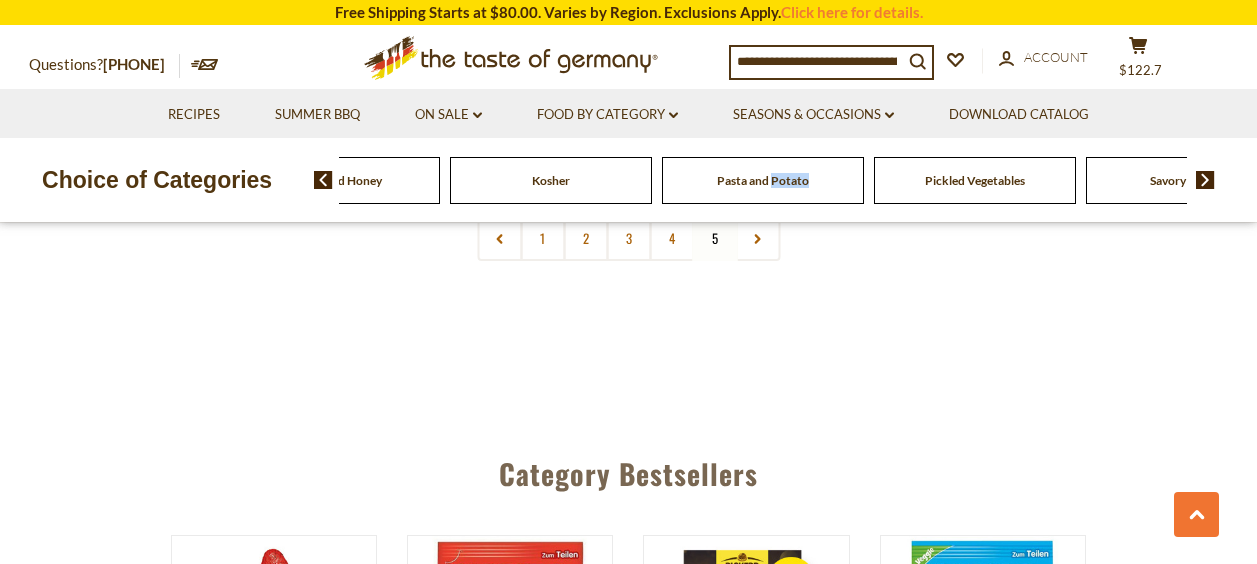 click on "Pasta and Potato" at bounding box center (-2205, 180) 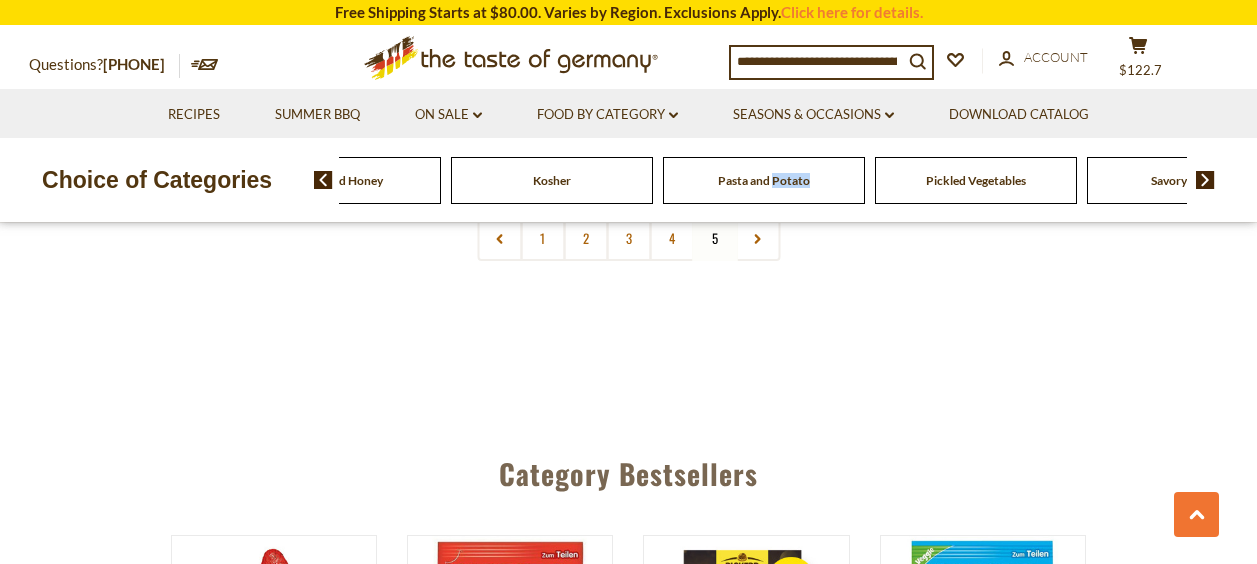 drag, startPoint x: 771, startPoint y: 190, endPoint x: 728, endPoint y: 181, distance: 43.931767 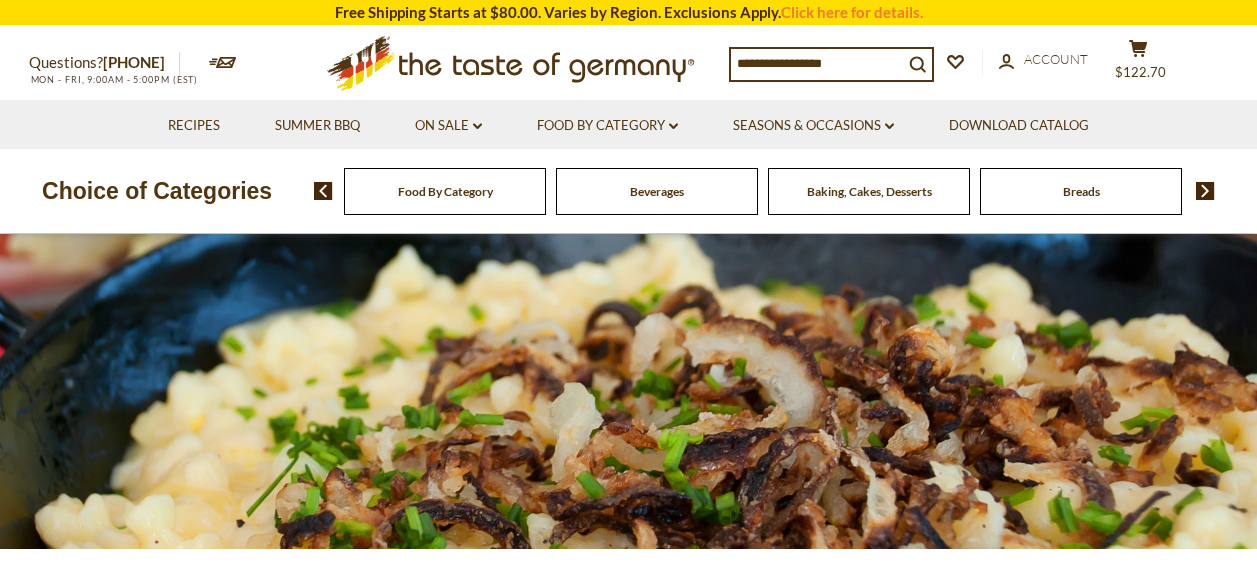 scroll, scrollTop: 0, scrollLeft: 0, axis: both 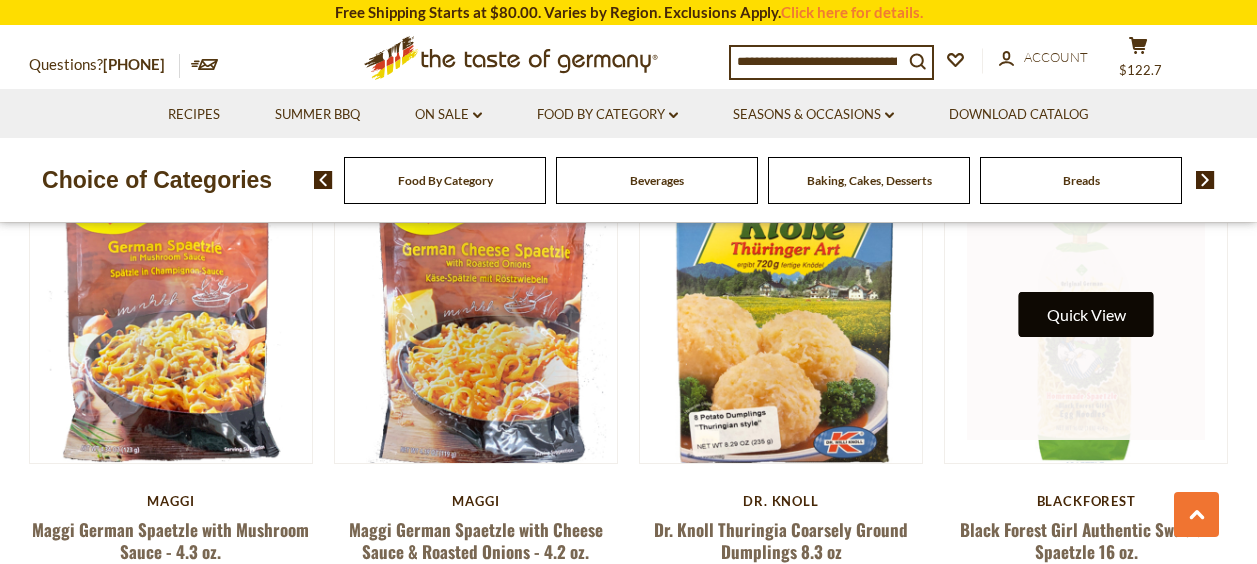 click on "Quick View" at bounding box center [1086, 314] 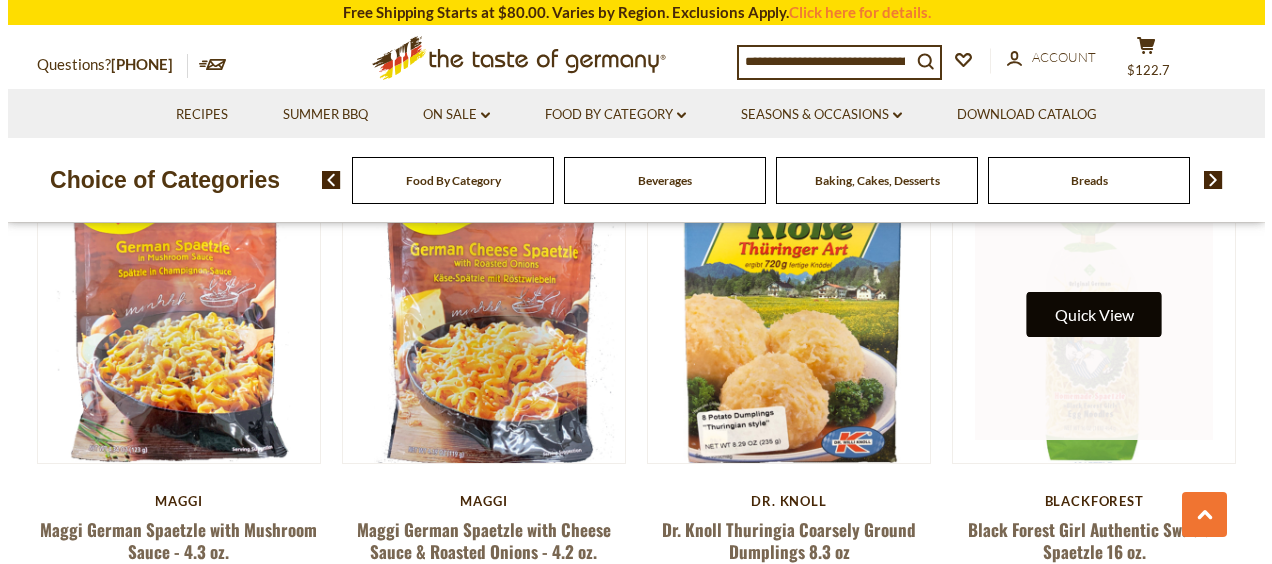 scroll, scrollTop: 3003, scrollLeft: 0, axis: vertical 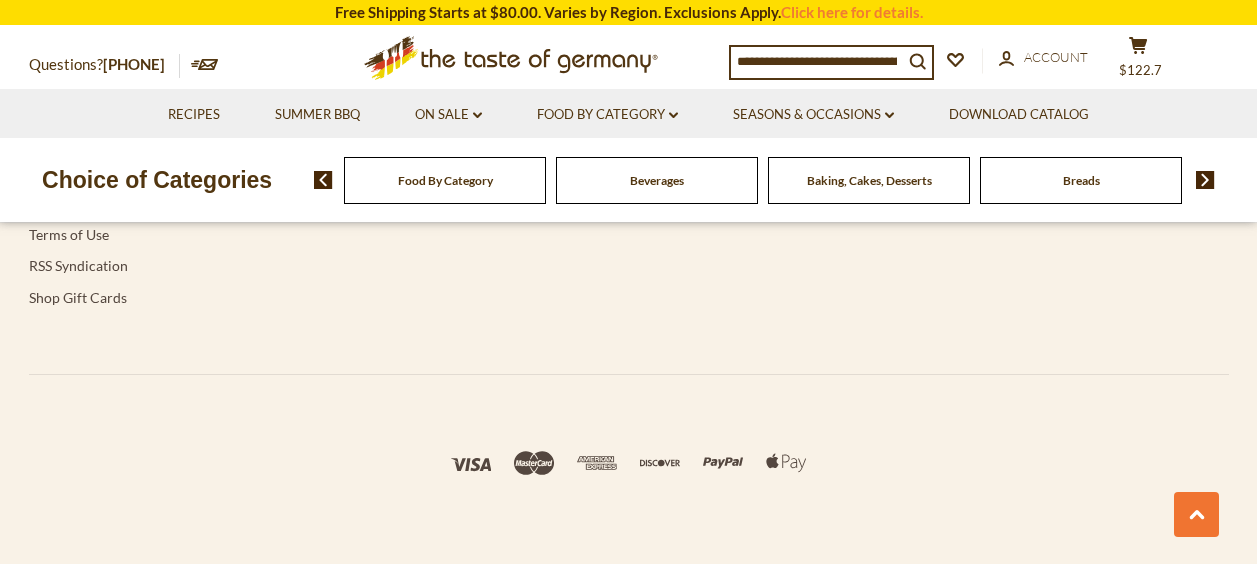 click at bounding box center [1205, 180] 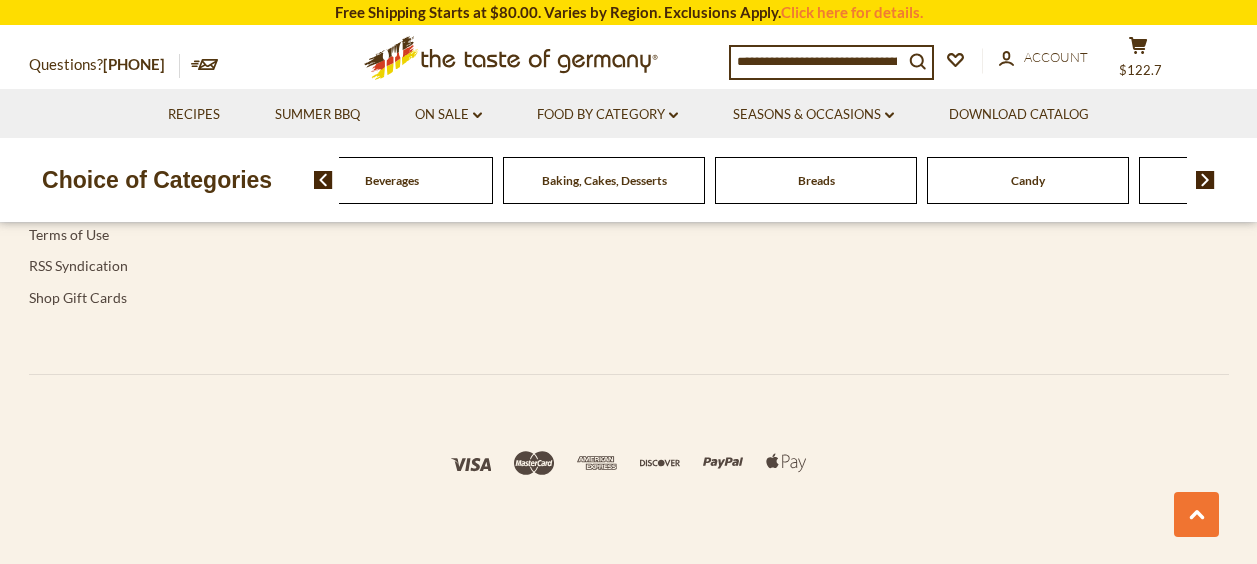 click at bounding box center (1205, 180) 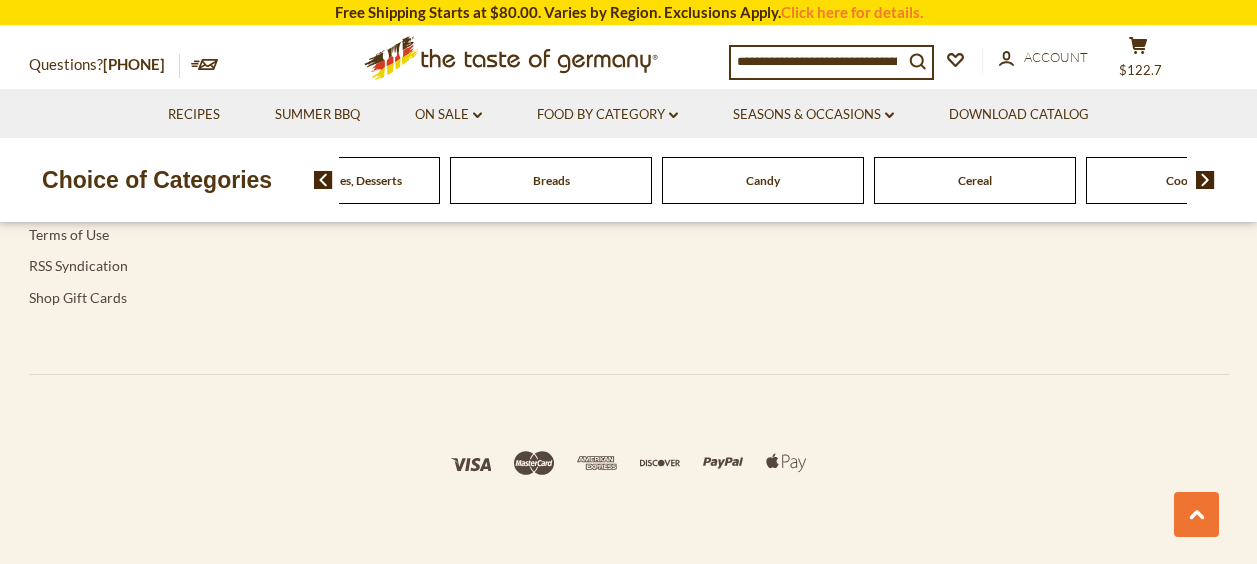 click at bounding box center [1205, 180] 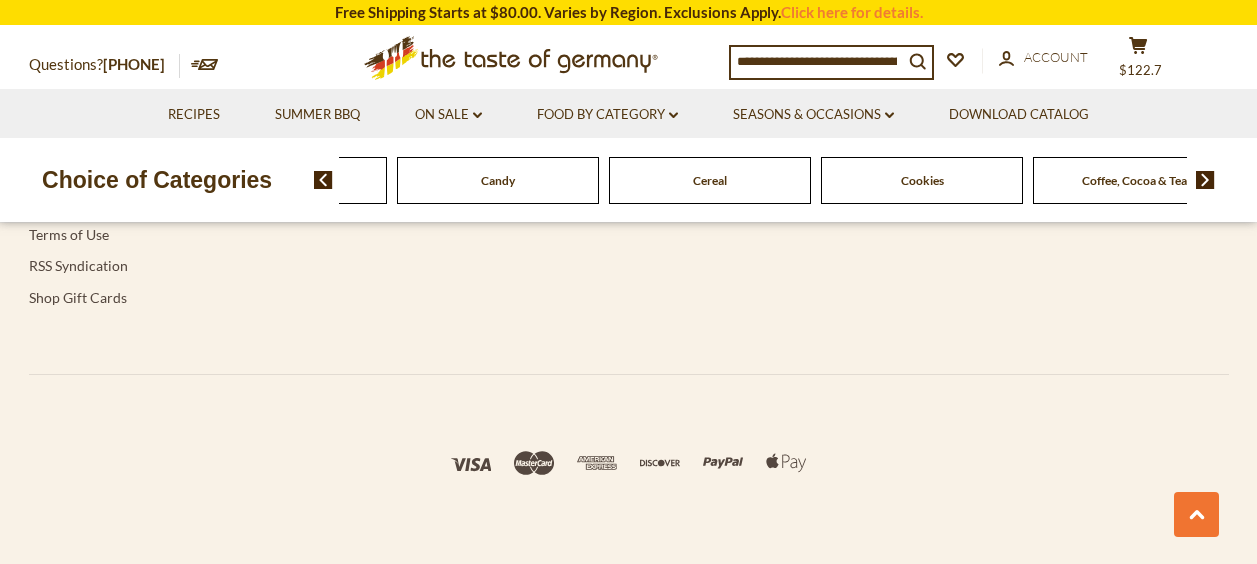 click at bounding box center (1205, 180) 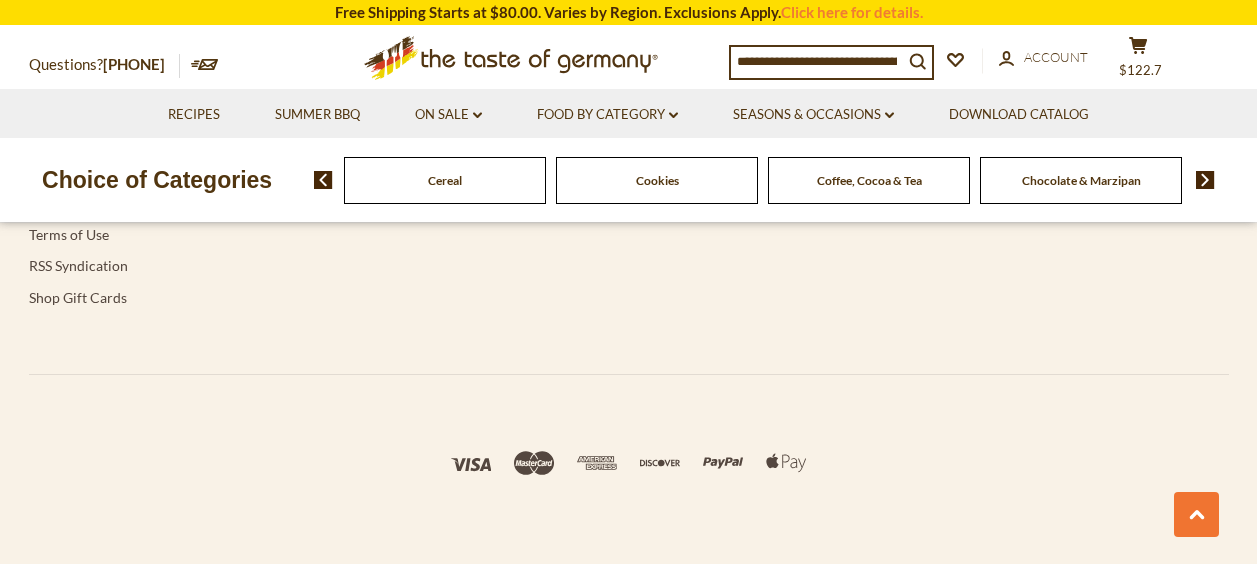 click at bounding box center (1205, 180) 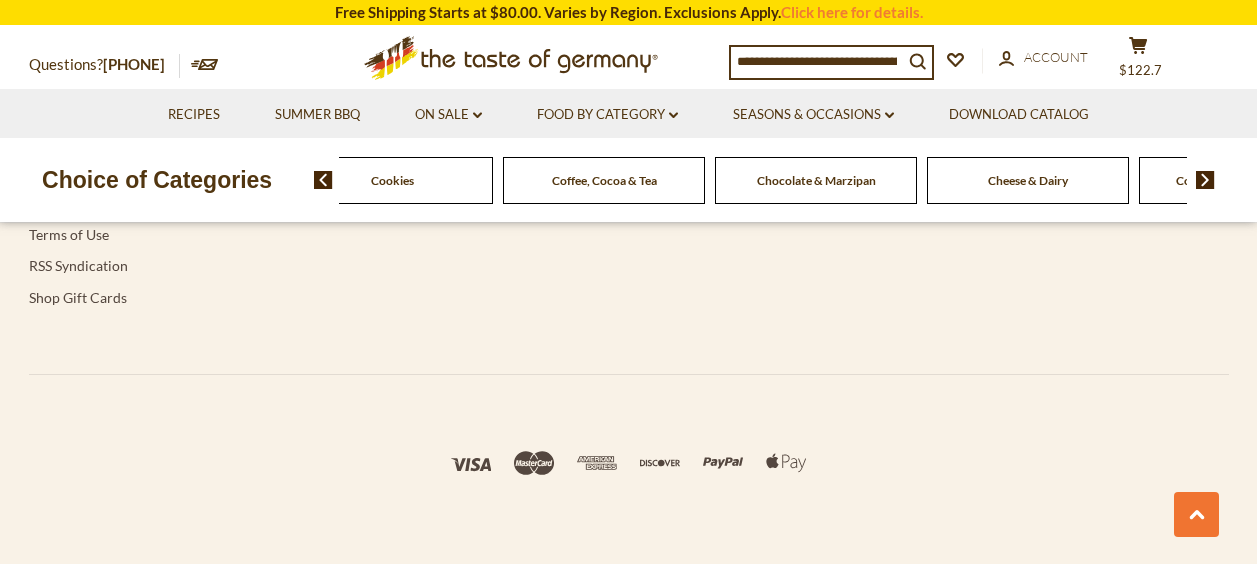 click at bounding box center (1205, 180) 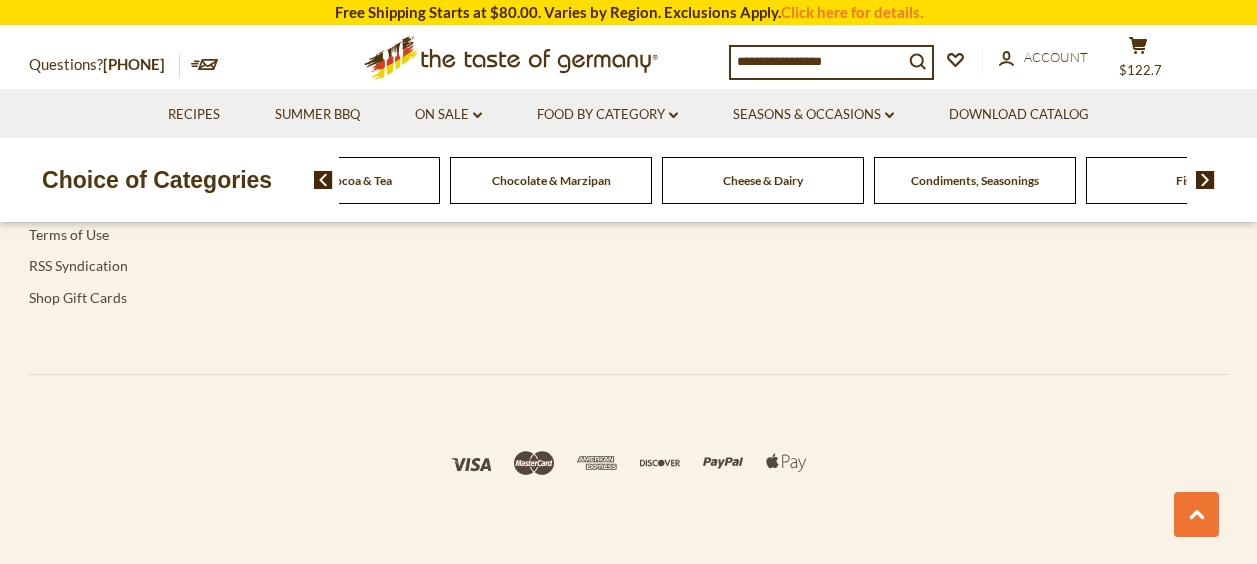 click at bounding box center [1205, 180] 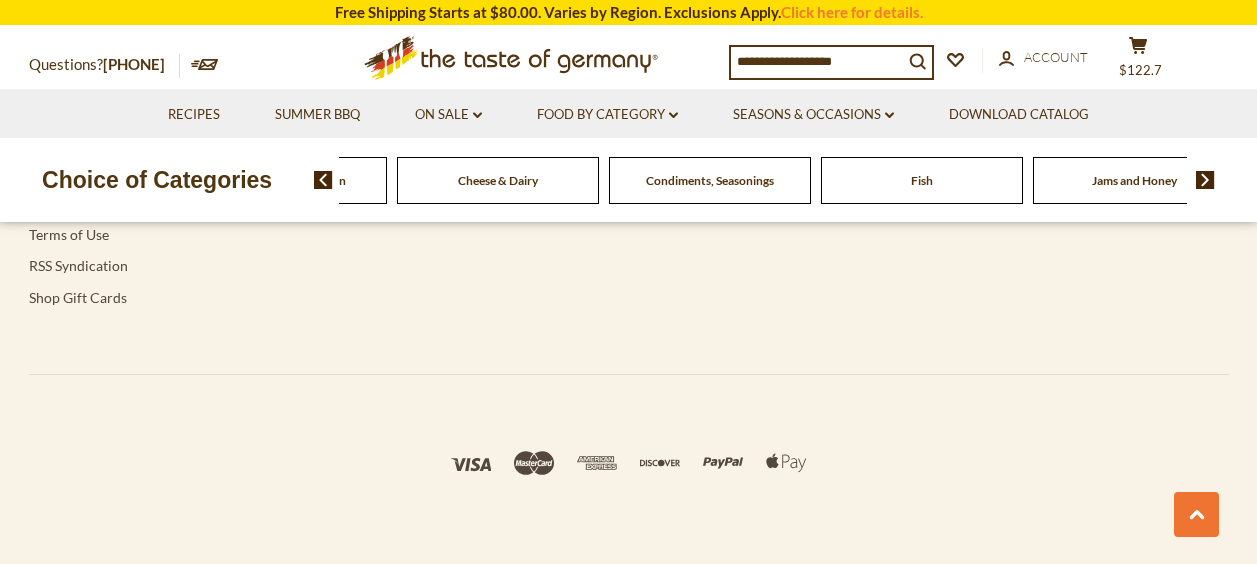 click at bounding box center (1205, 180) 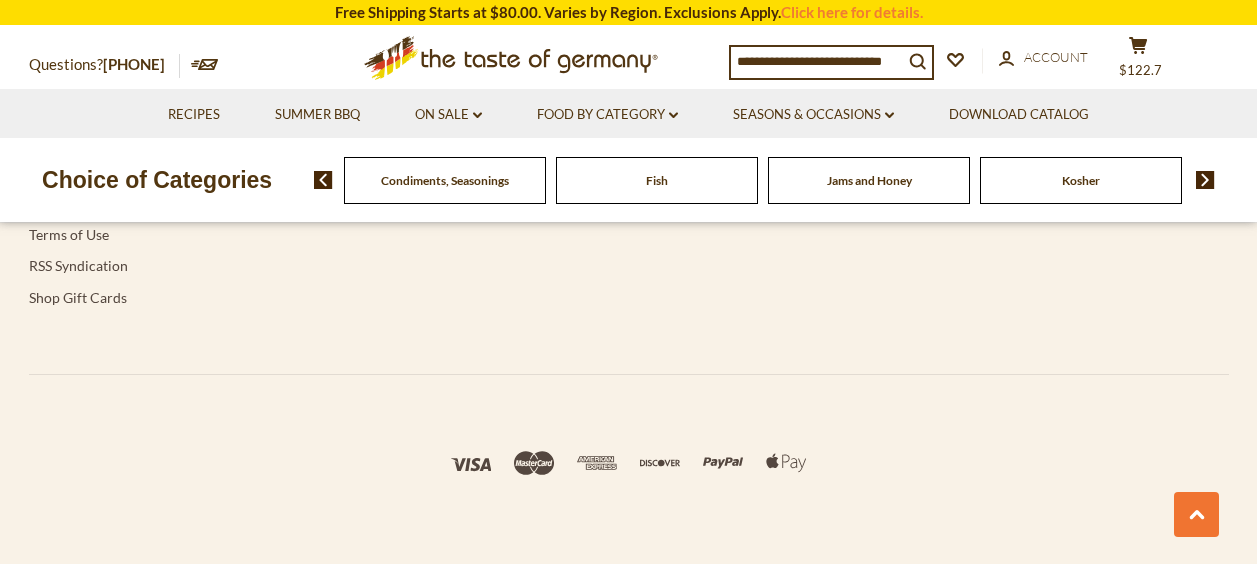 click at bounding box center (1205, 180) 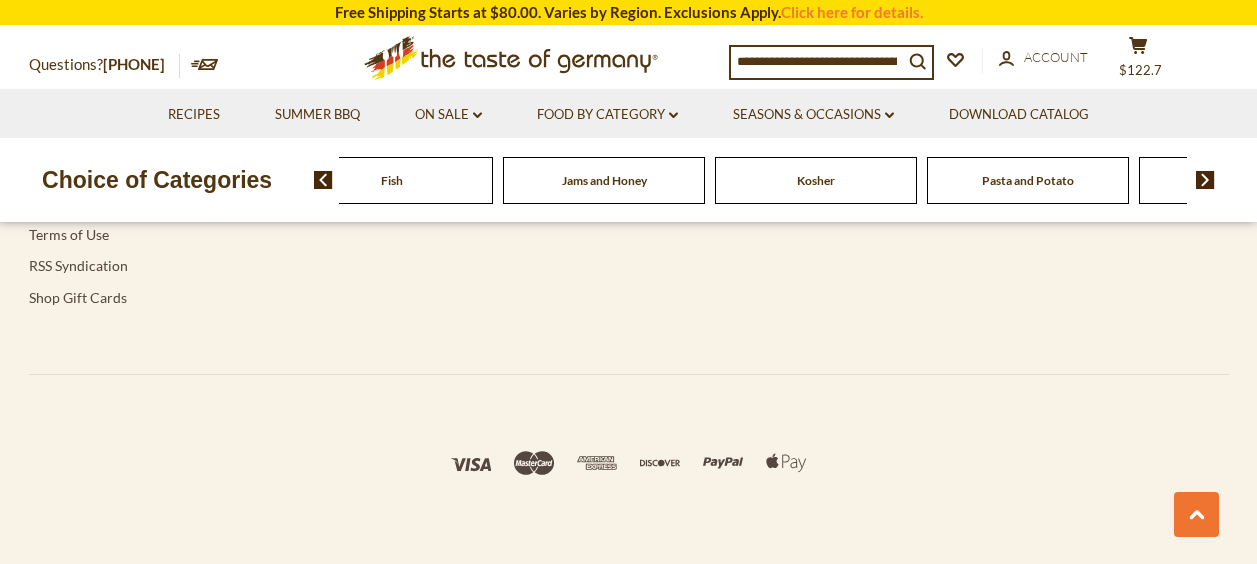 click at bounding box center [1205, 180] 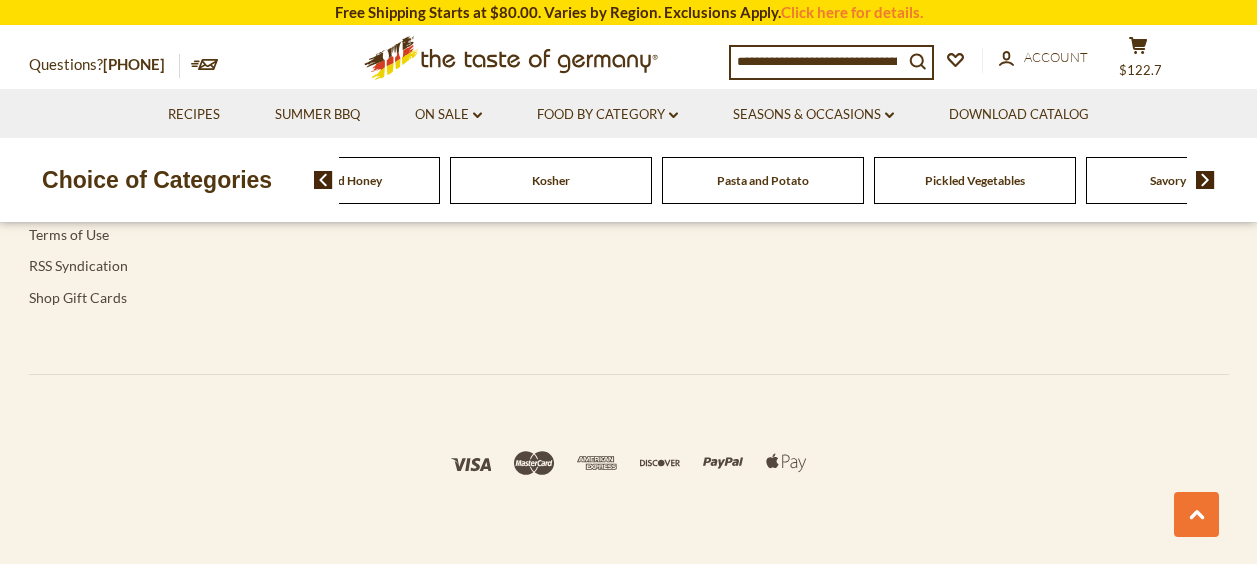 click on "Pasta and Potato" at bounding box center [763, 180] 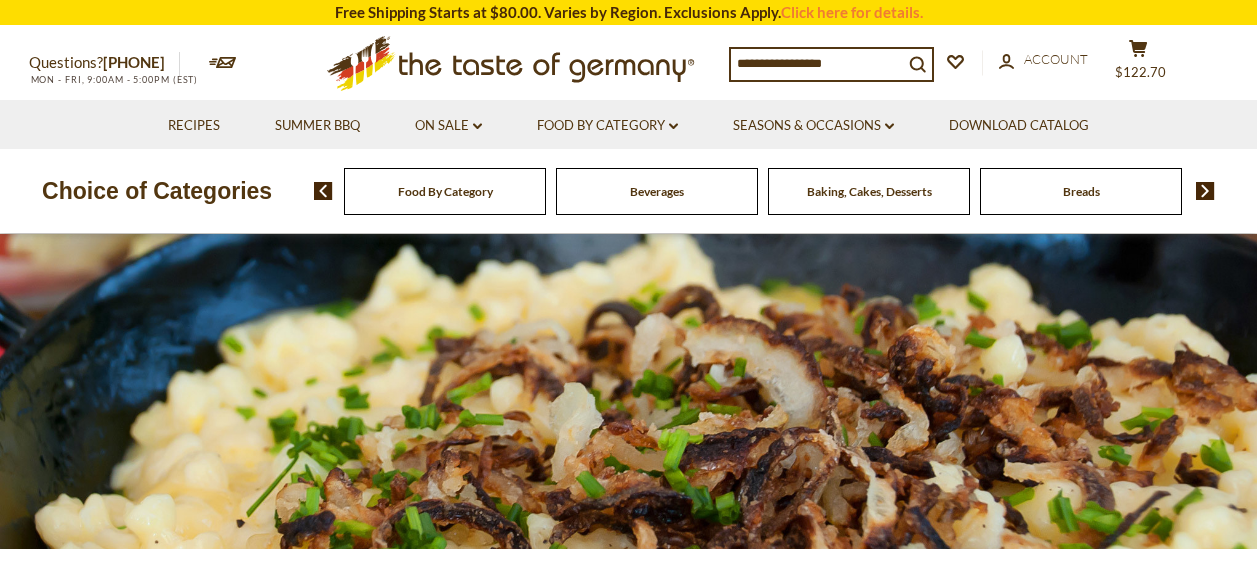 scroll, scrollTop: 0, scrollLeft: 0, axis: both 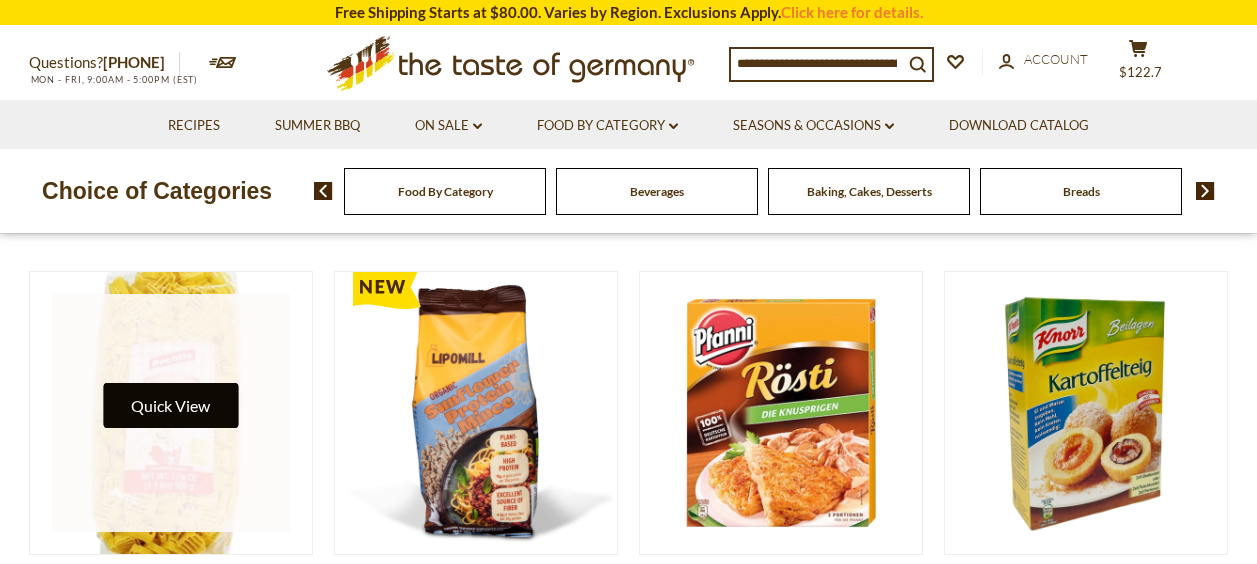 click on "Quick View" at bounding box center (170, 405) 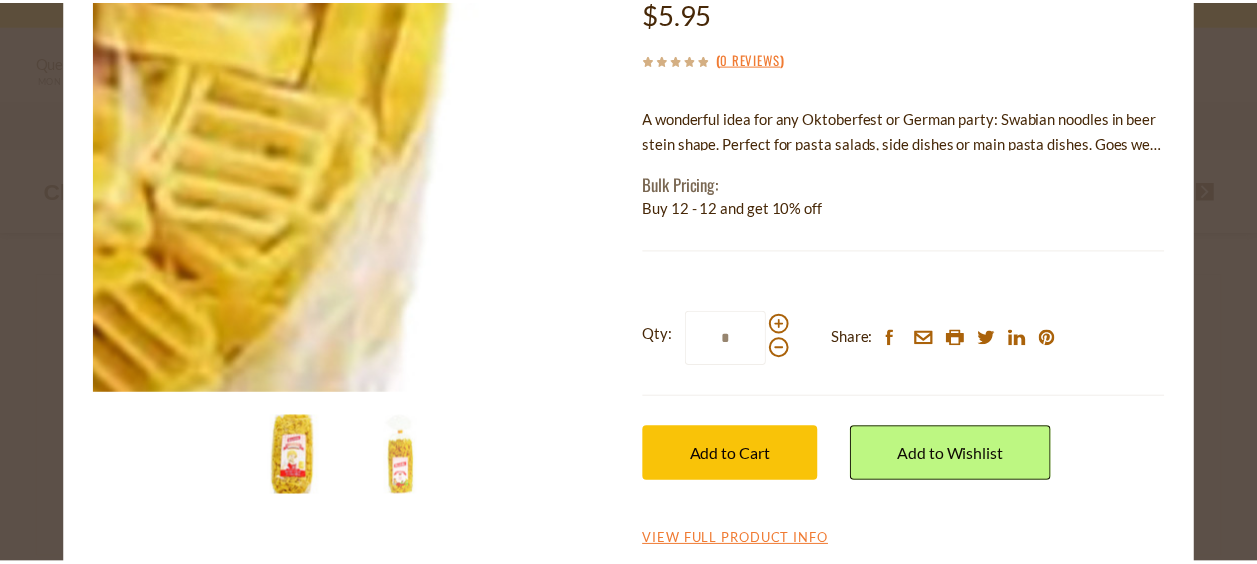 scroll, scrollTop: 241, scrollLeft: 0, axis: vertical 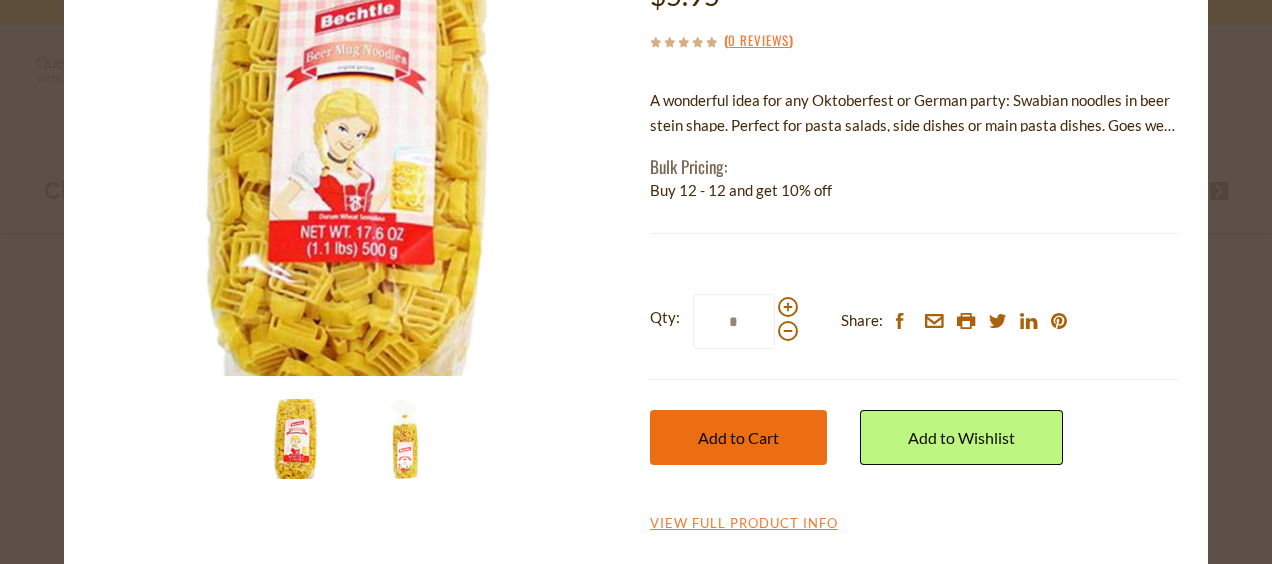 click on "Add to Cart" at bounding box center [738, 437] 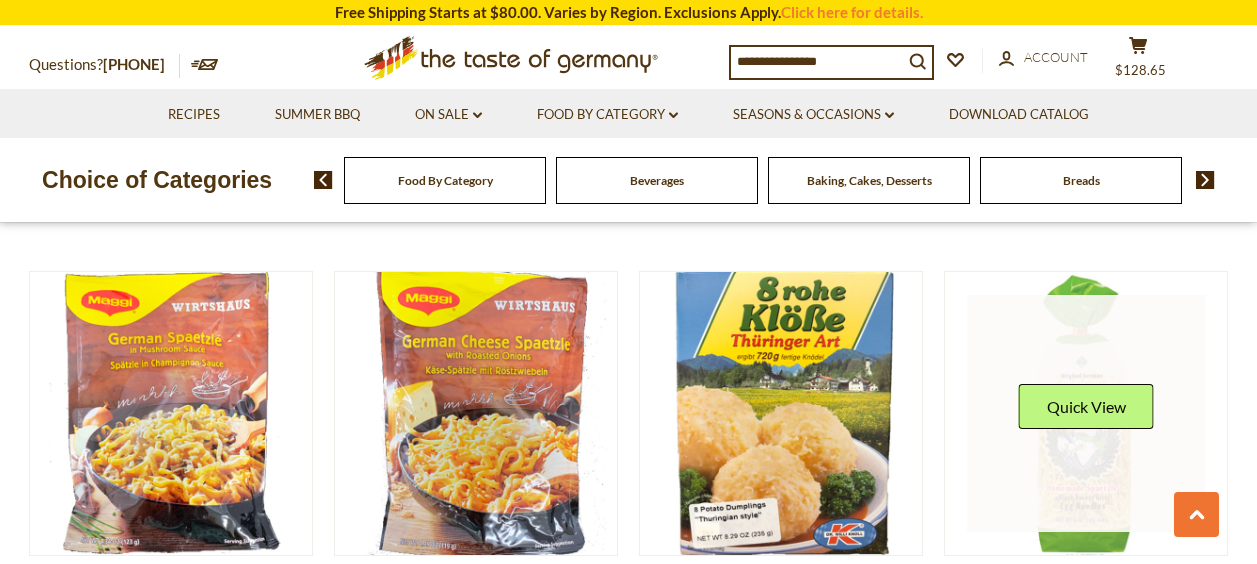 scroll, scrollTop: 2900, scrollLeft: 0, axis: vertical 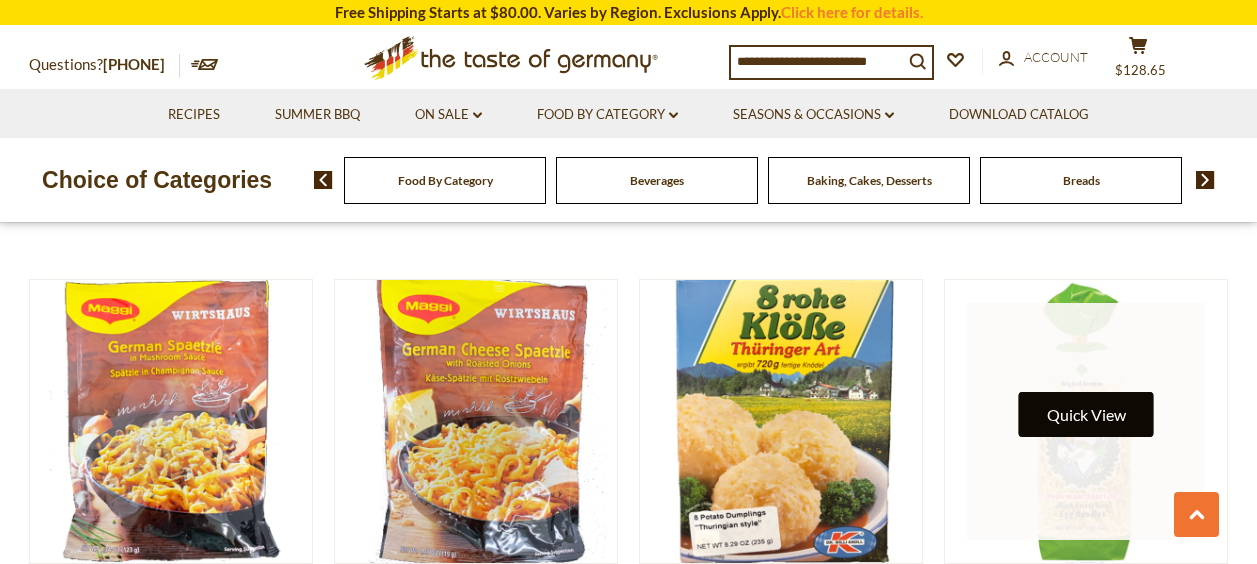 click on "Quick View" at bounding box center (1086, 414) 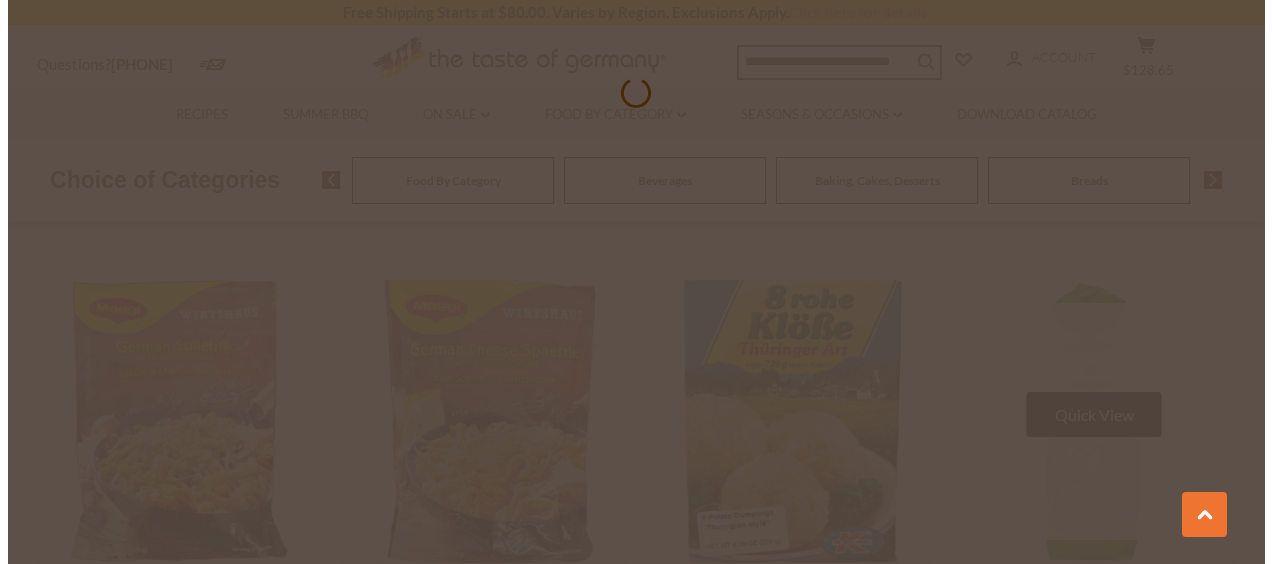 scroll, scrollTop: 2903, scrollLeft: 0, axis: vertical 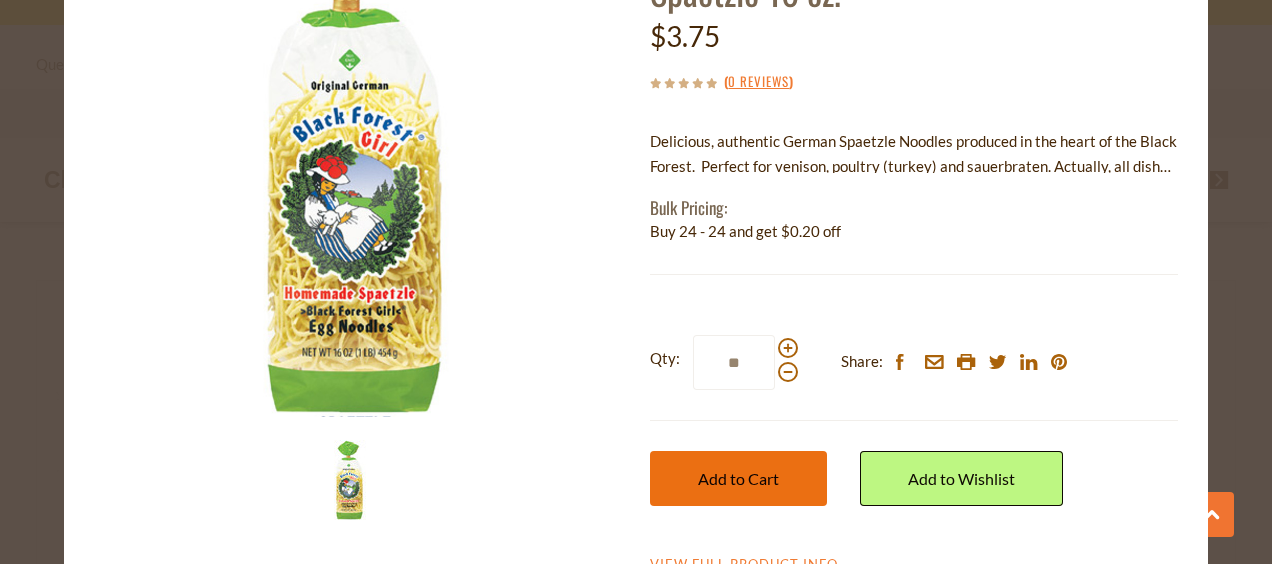 click on "Add to Cart" at bounding box center [738, 478] 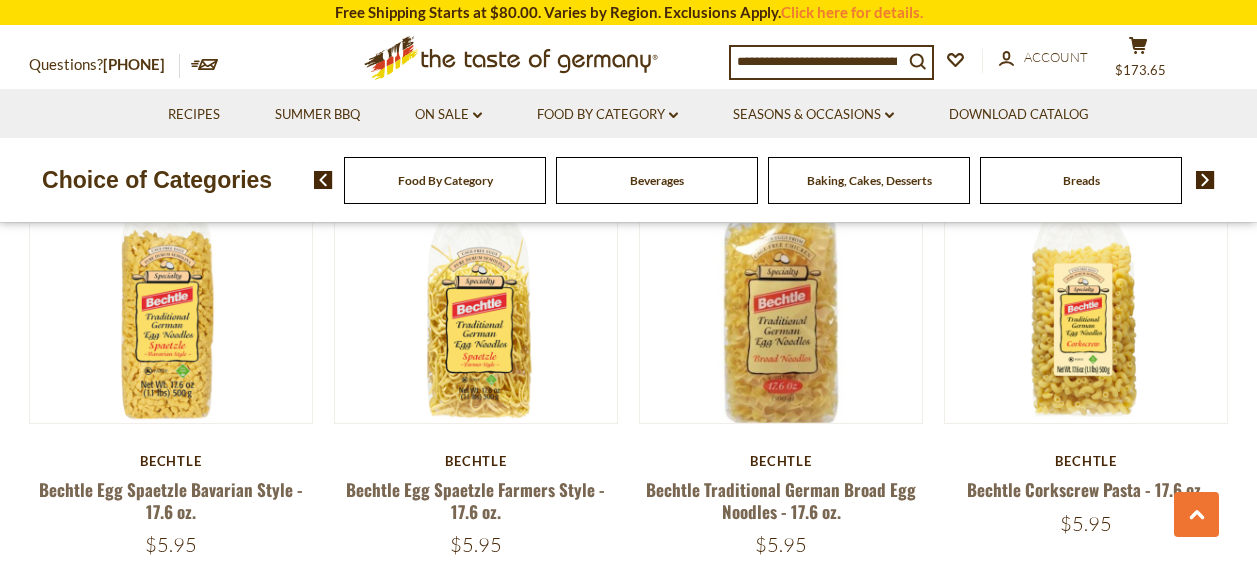 scroll, scrollTop: 4000, scrollLeft: 0, axis: vertical 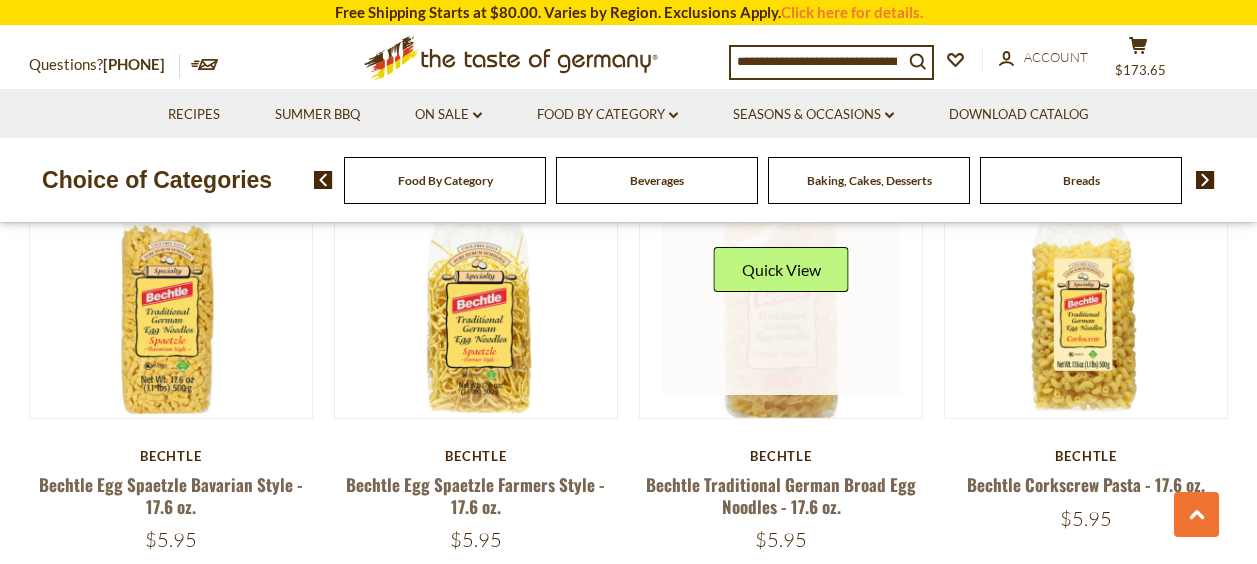 click at bounding box center (781, 277) 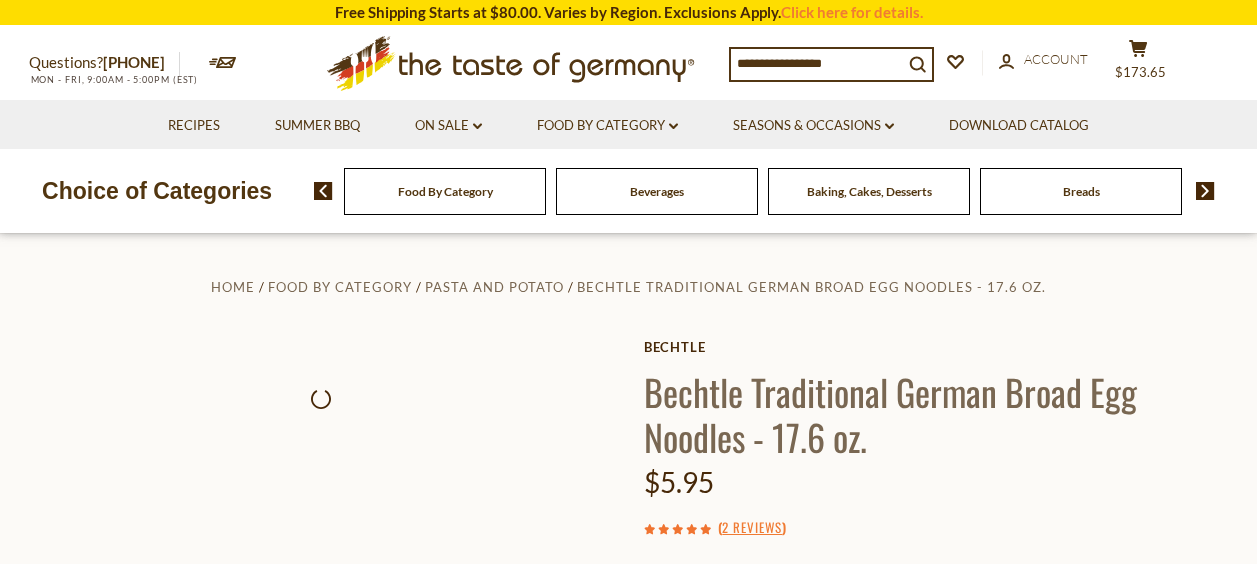 scroll, scrollTop: 0, scrollLeft: 0, axis: both 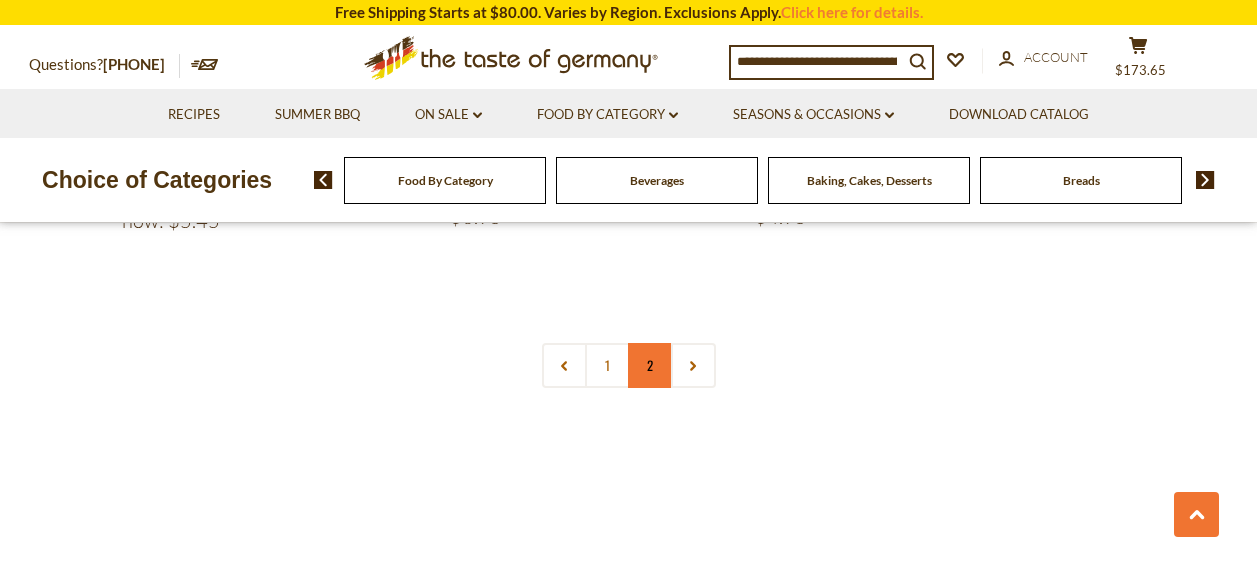 click on "2" at bounding box center [650, 365] 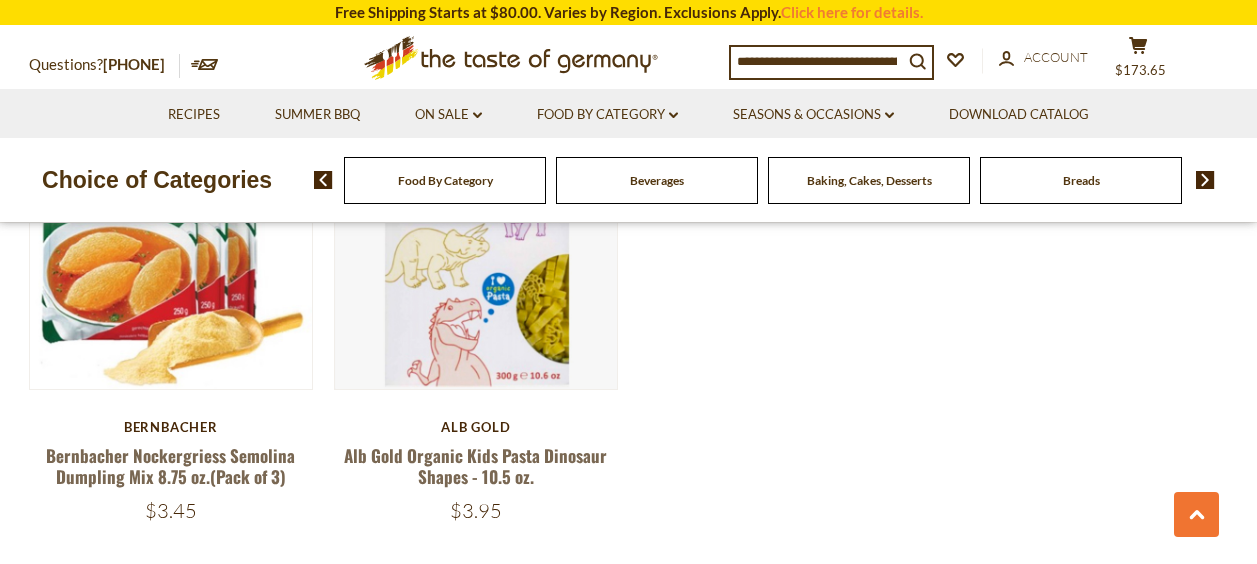 scroll, scrollTop: 3278, scrollLeft: 0, axis: vertical 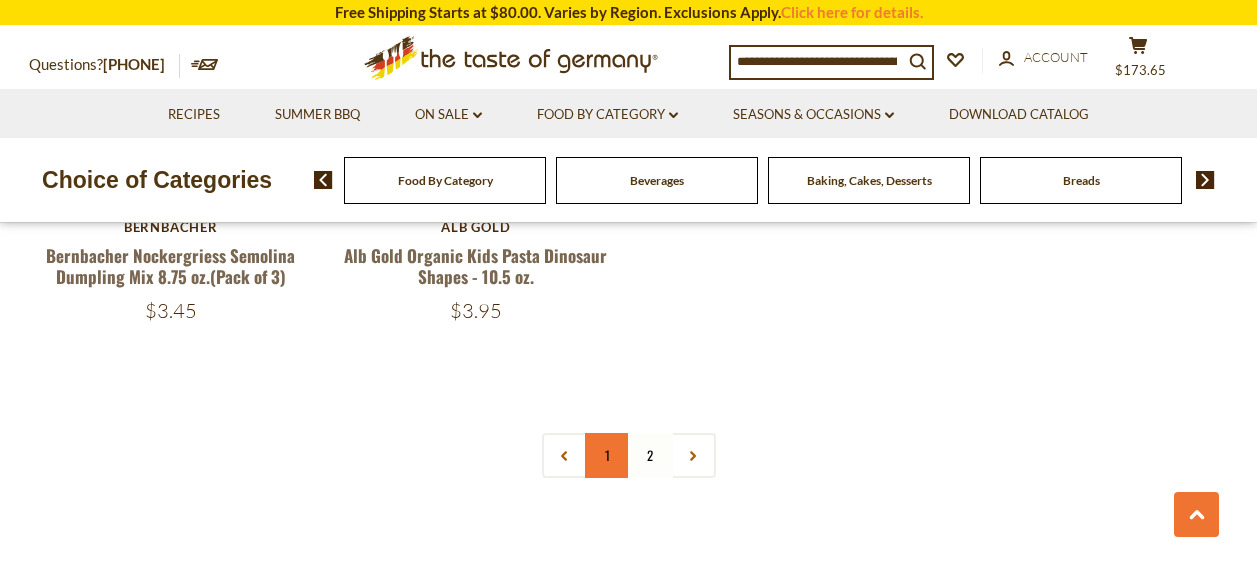 click on "1" at bounding box center (607, 455) 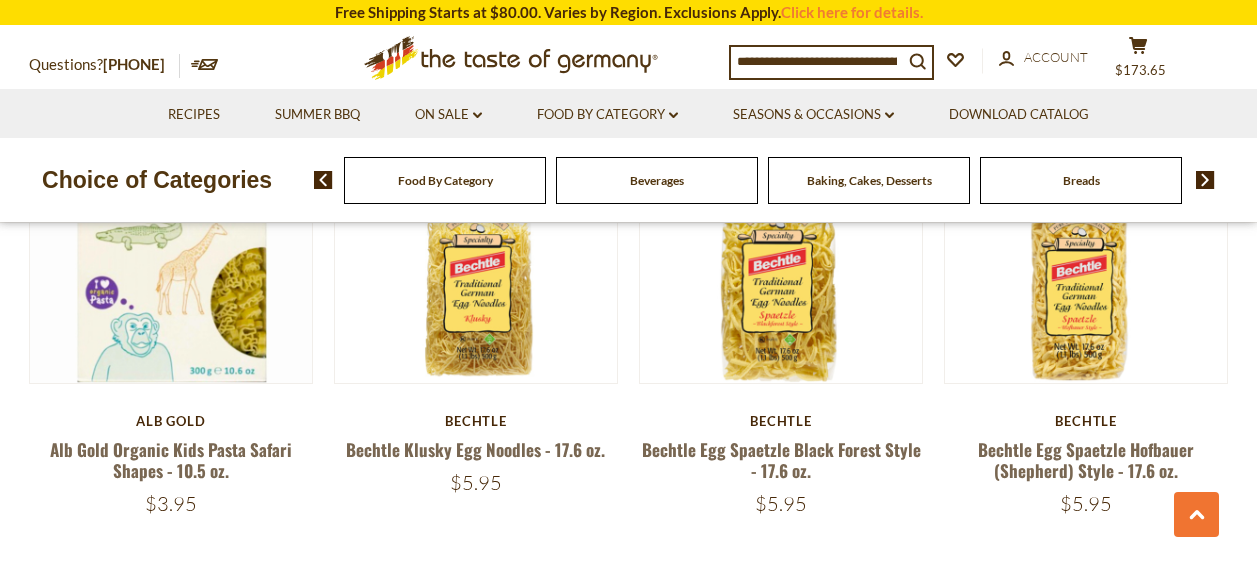 scroll, scrollTop: 3578, scrollLeft: 0, axis: vertical 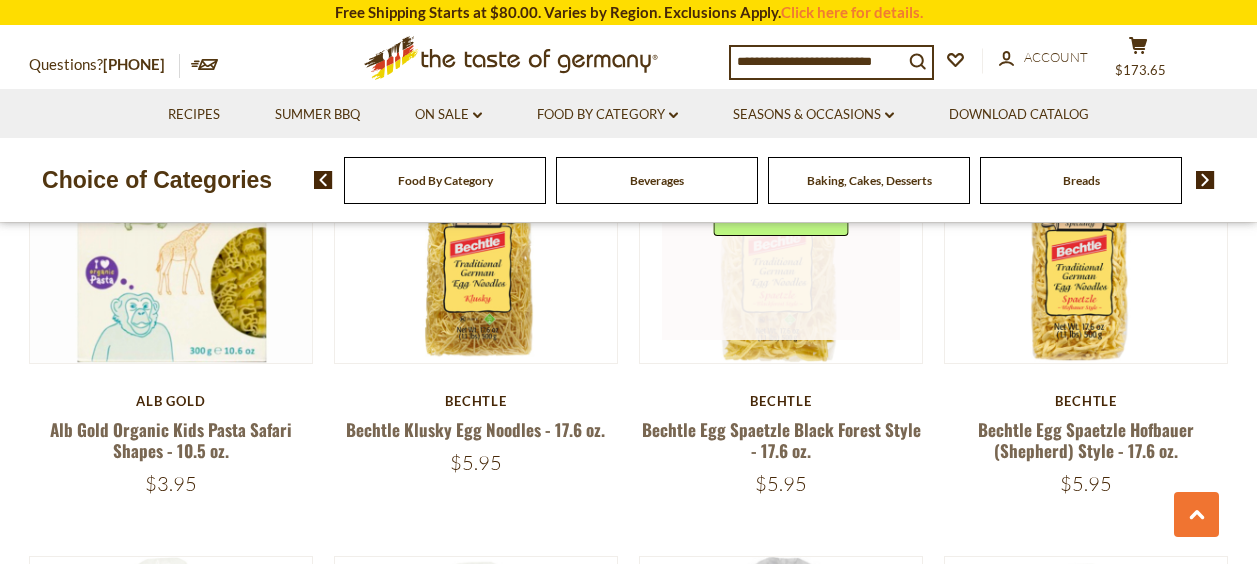 click at bounding box center (781, 221) 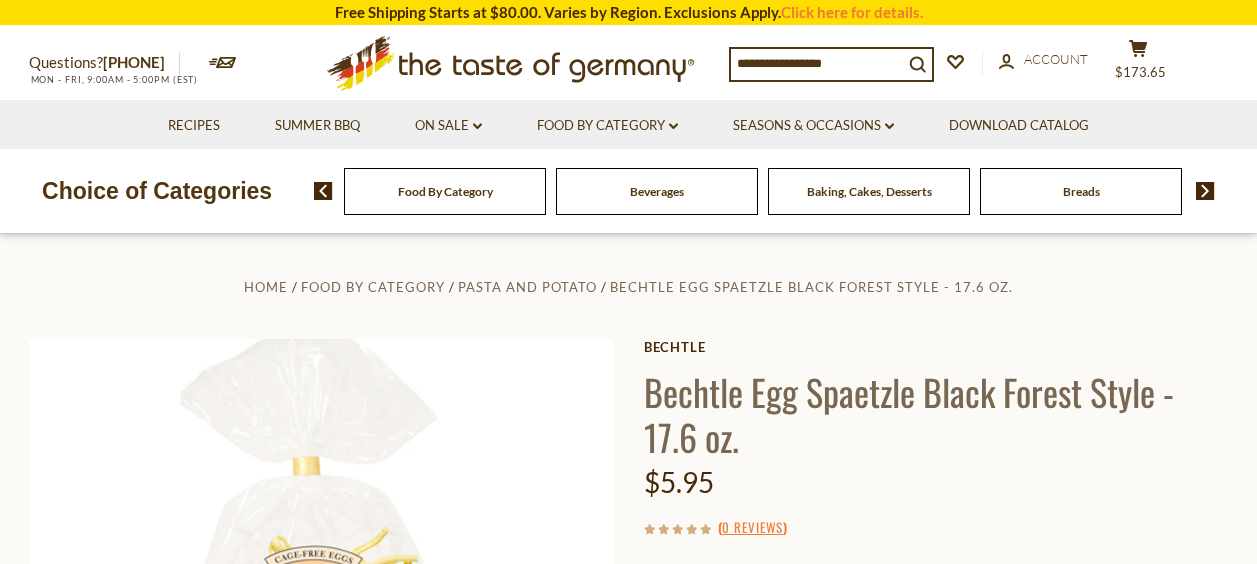 scroll, scrollTop: 0, scrollLeft: 0, axis: both 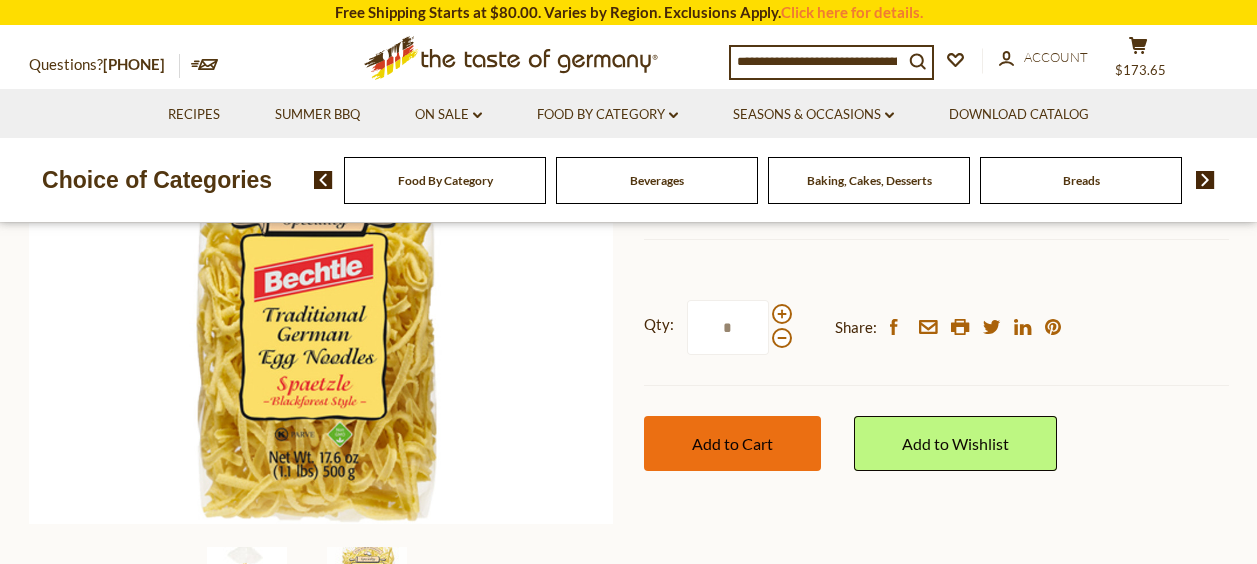 click on "Add to Cart" at bounding box center [732, 443] 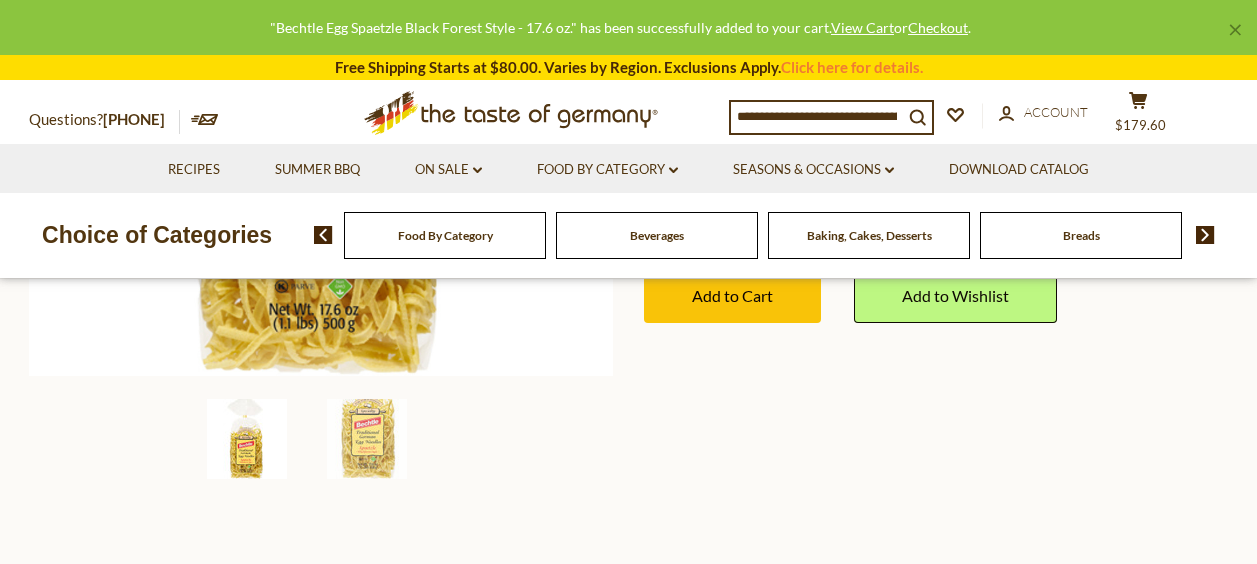 scroll, scrollTop: 400, scrollLeft: 0, axis: vertical 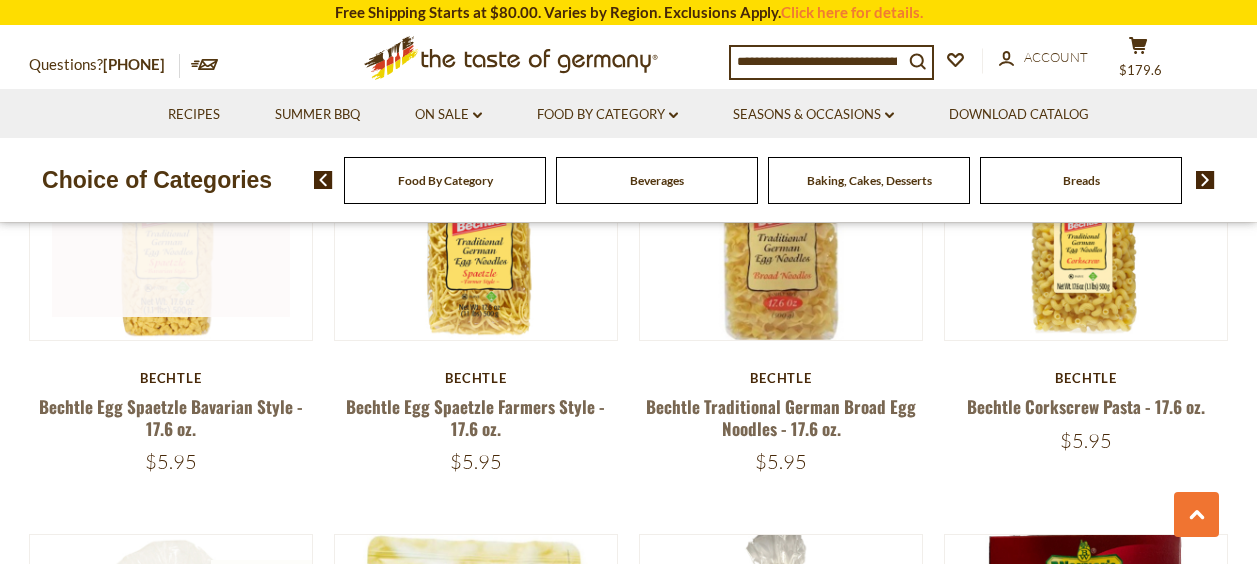 click at bounding box center (171, 199) 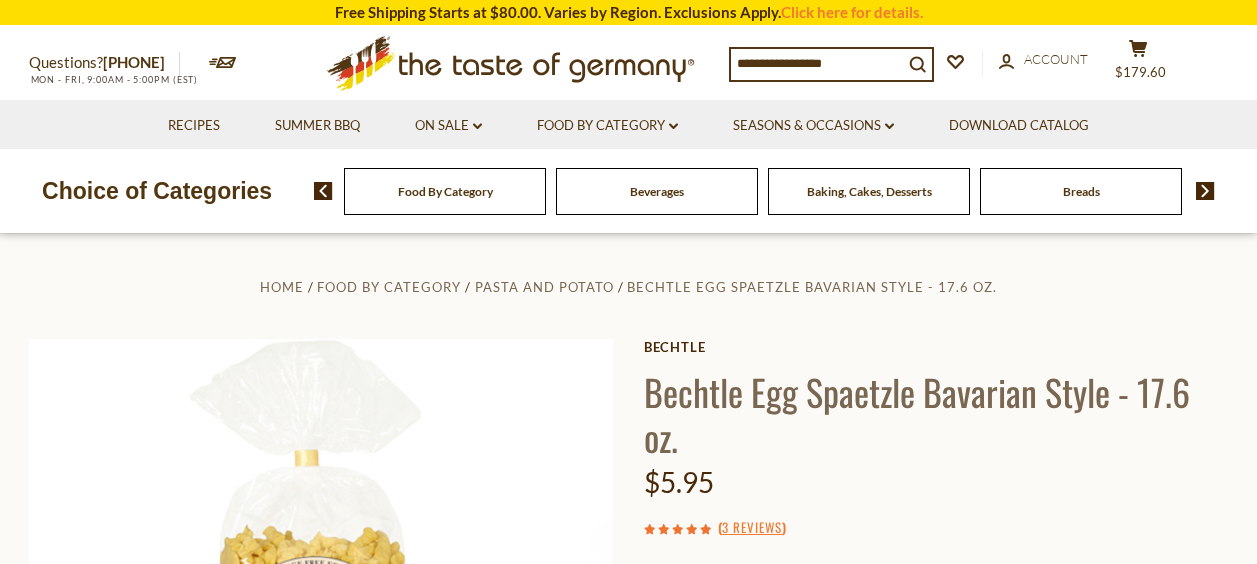 scroll, scrollTop: 0, scrollLeft: 0, axis: both 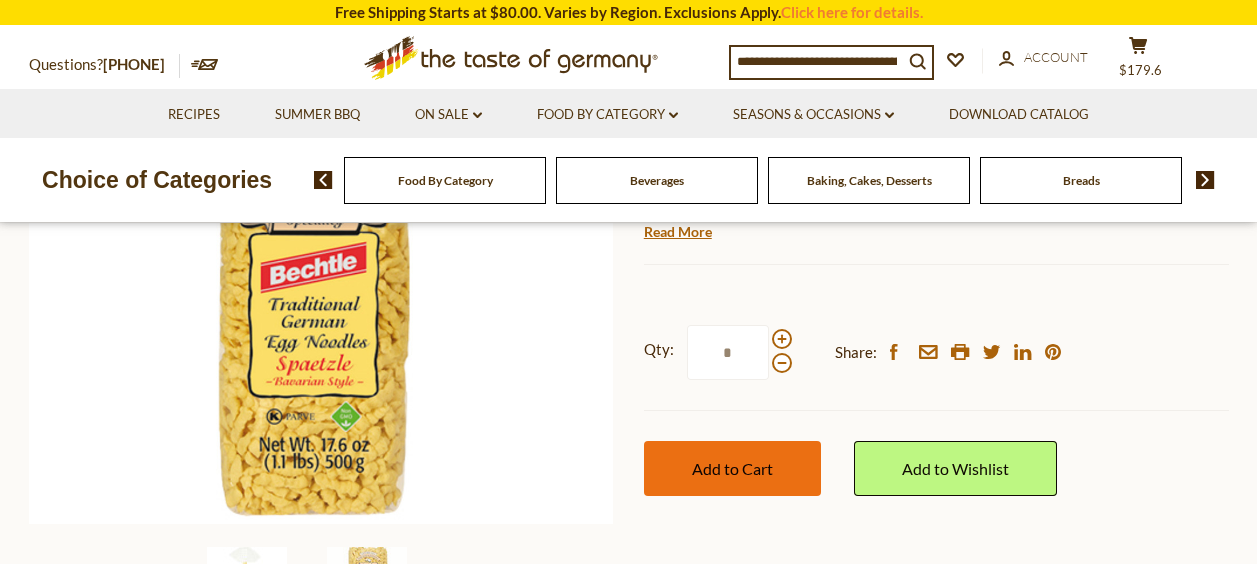 click on "Add to Cart" at bounding box center [732, 468] 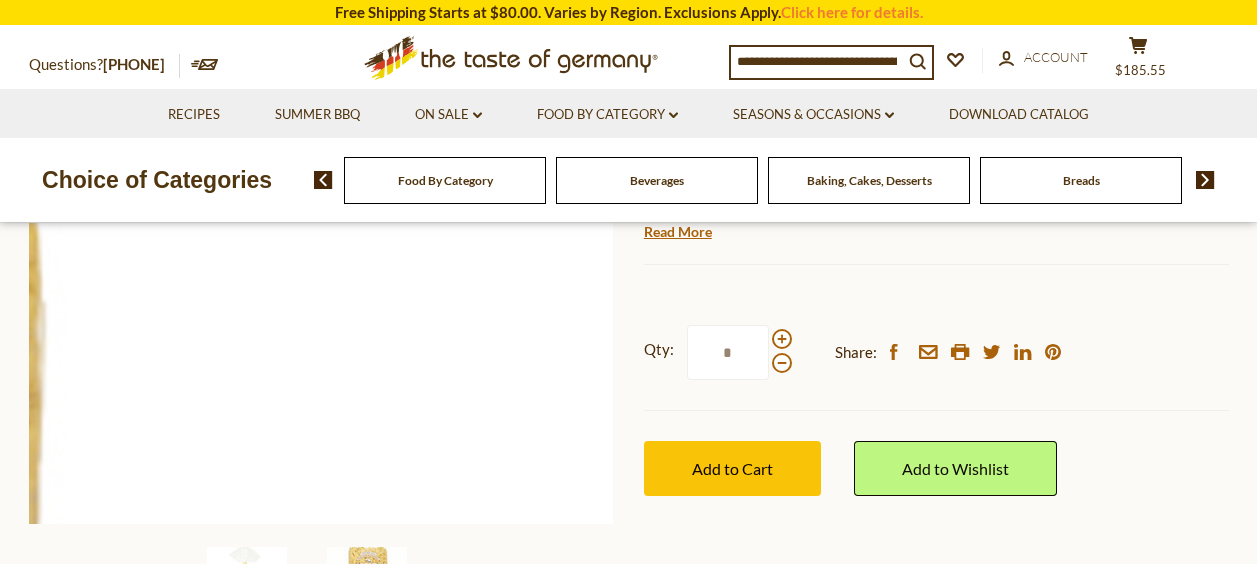 scroll, scrollTop: 500, scrollLeft: 0, axis: vertical 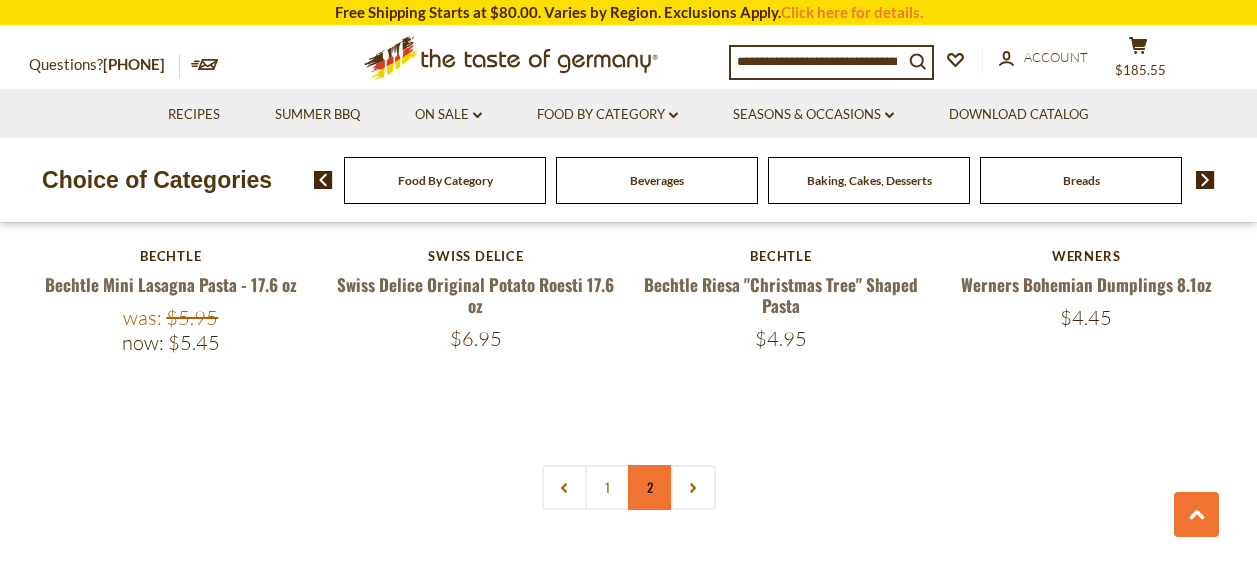 click on "2" at bounding box center [650, 487] 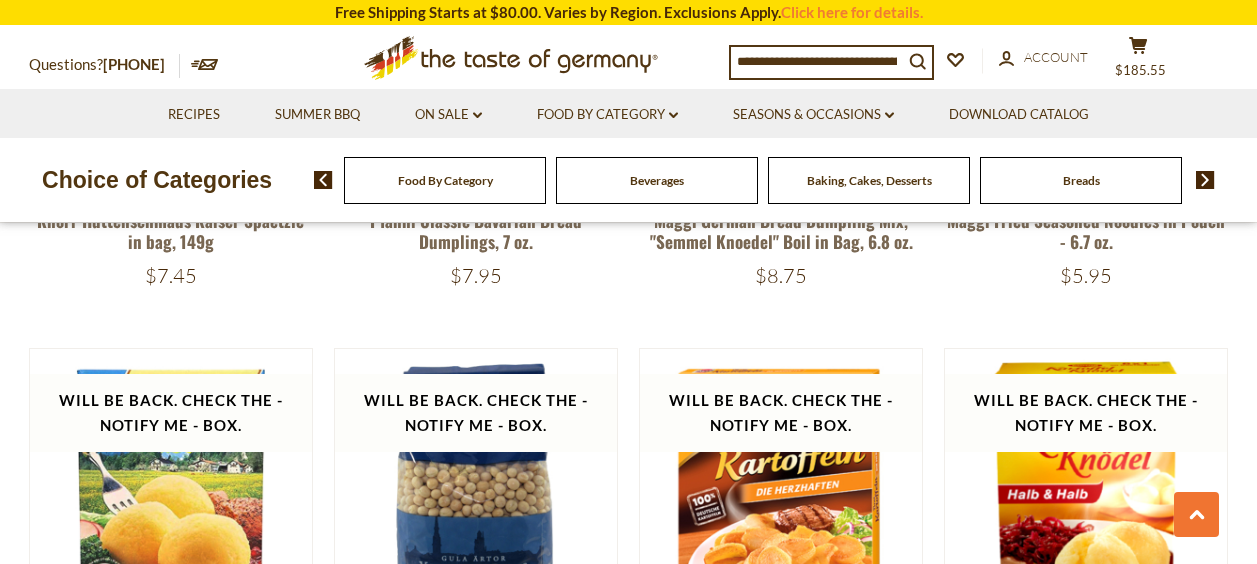 scroll, scrollTop: 1478, scrollLeft: 0, axis: vertical 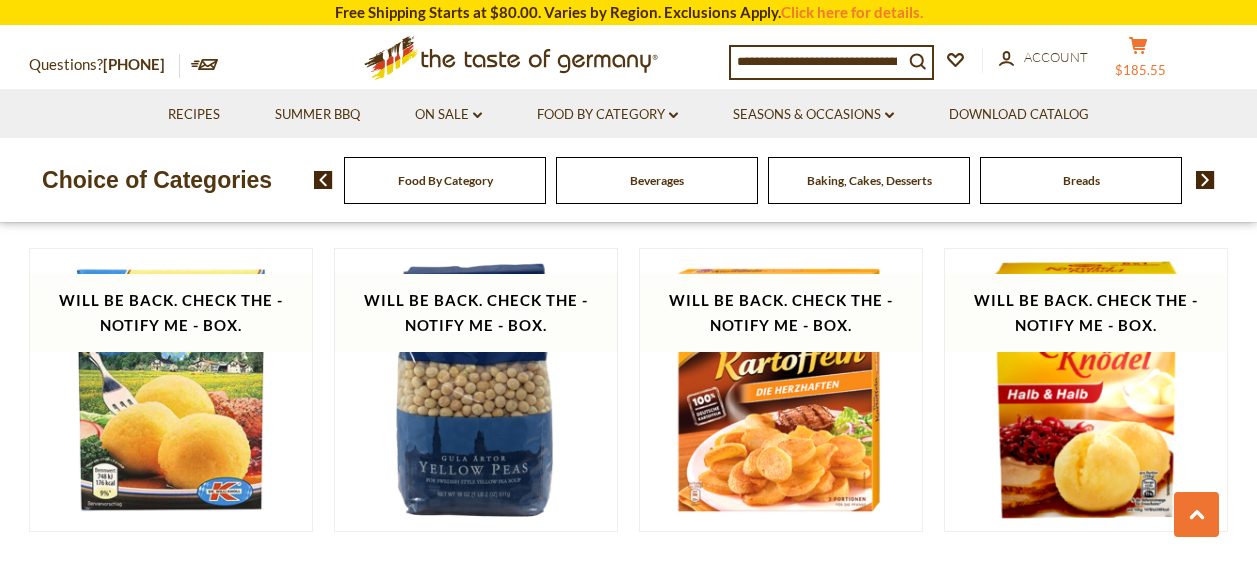 click on "cart
$185.55" at bounding box center (1139, 61) 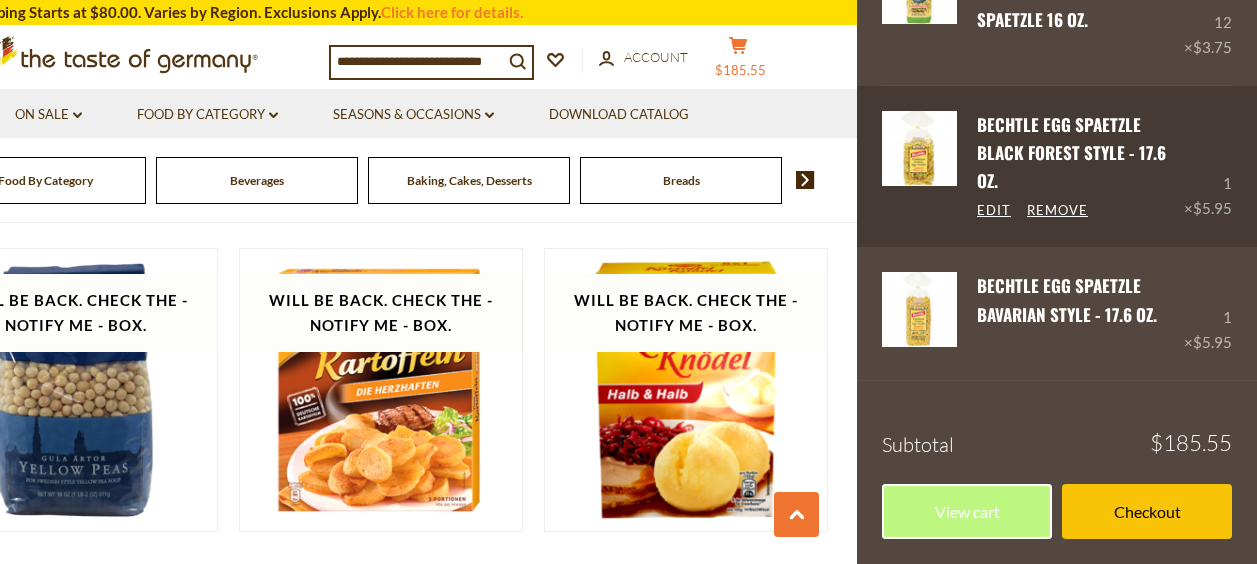scroll, scrollTop: 1721, scrollLeft: 0, axis: vertical 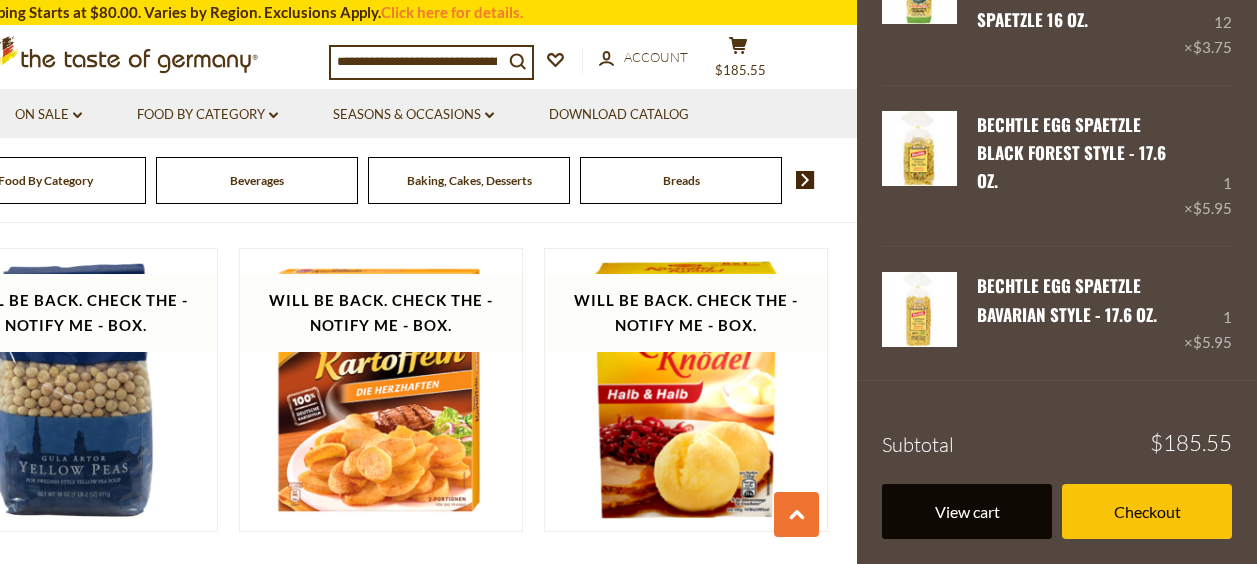 click on "View cart" at bounding box center [967, 511] 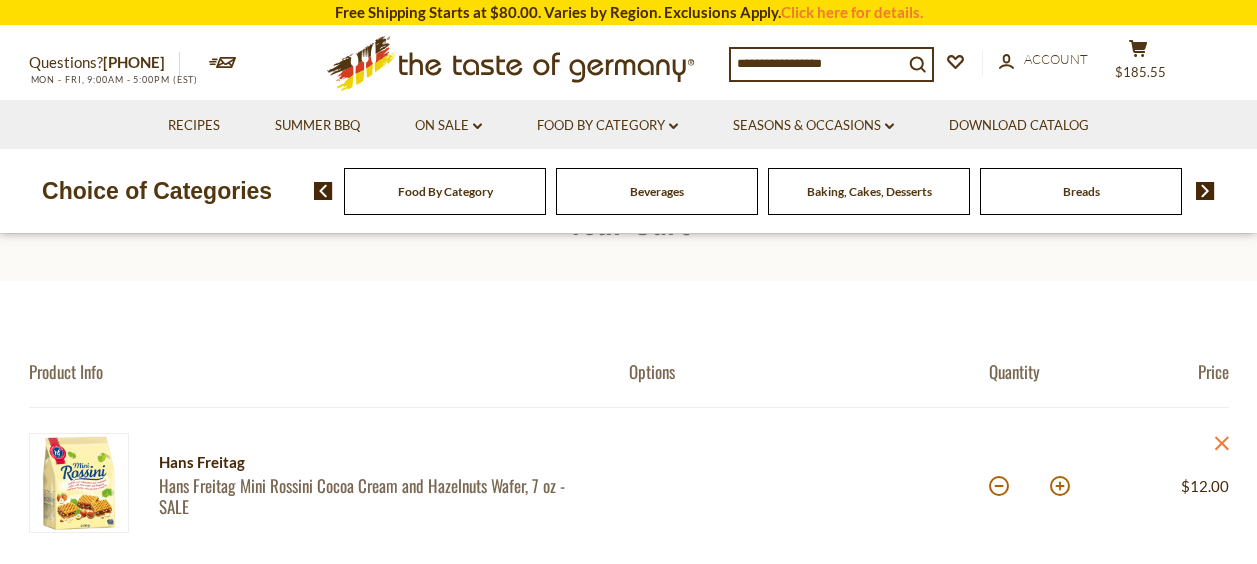 scroll, scrollTop: 0, scrollLeft: 0, axis: both 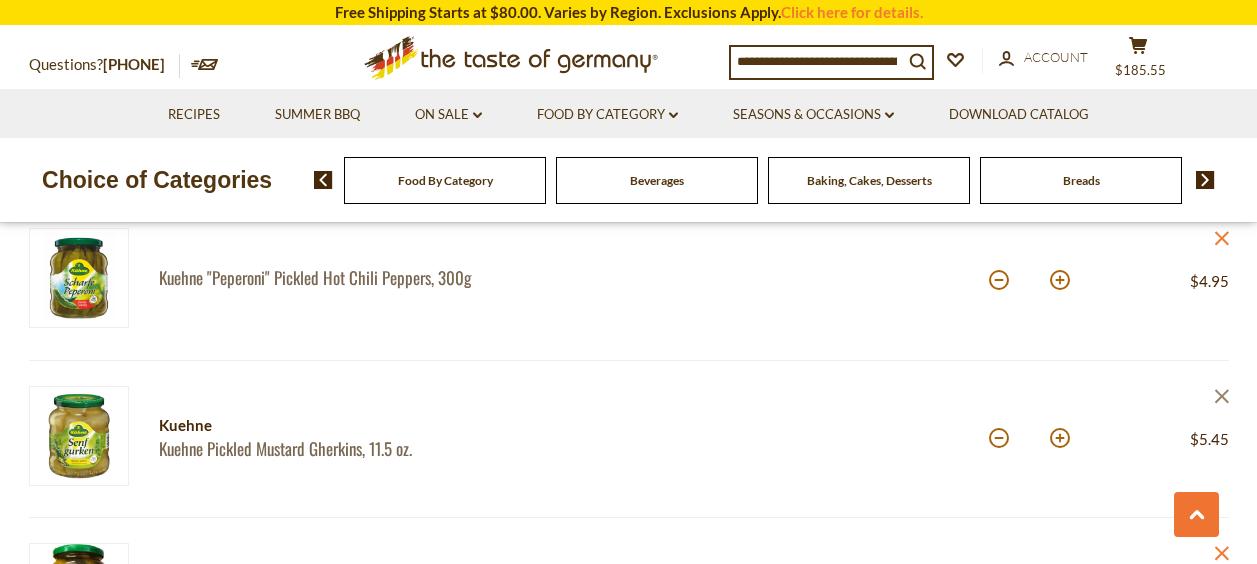 click on "close" 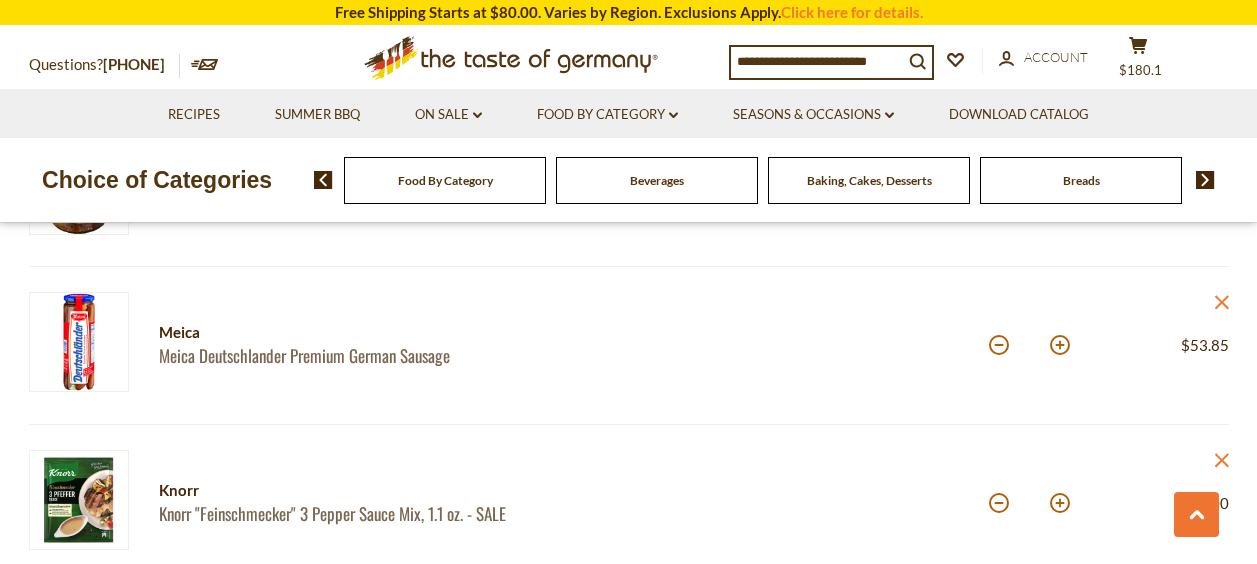 scroll, scrollTop: 900, scrollLeft: 0, axis: vertical 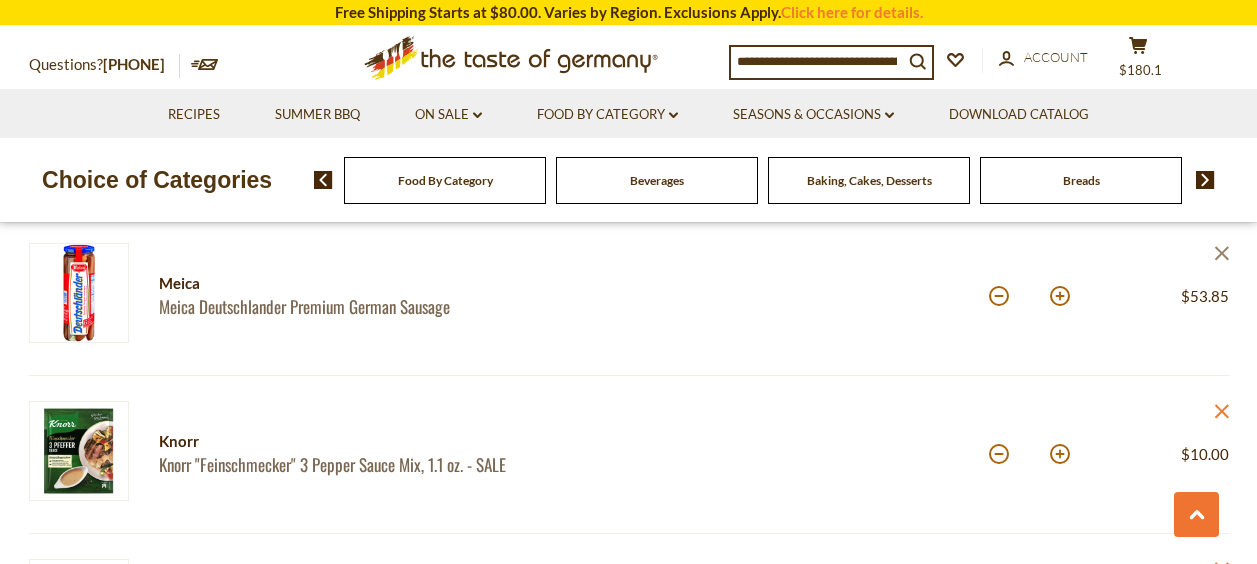 click 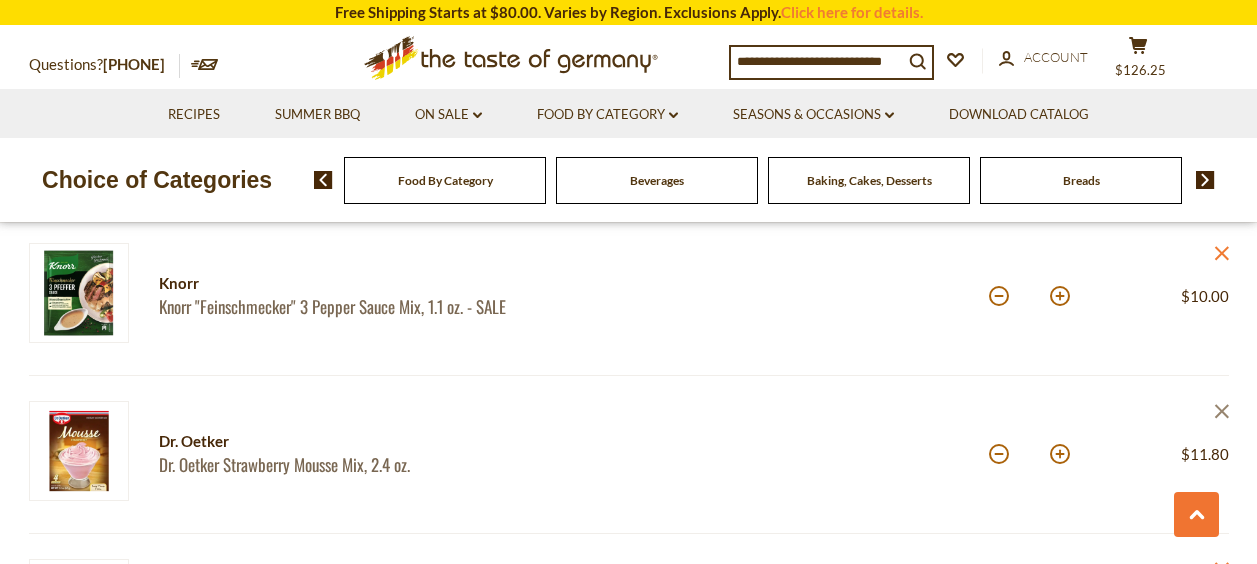 click on "close" 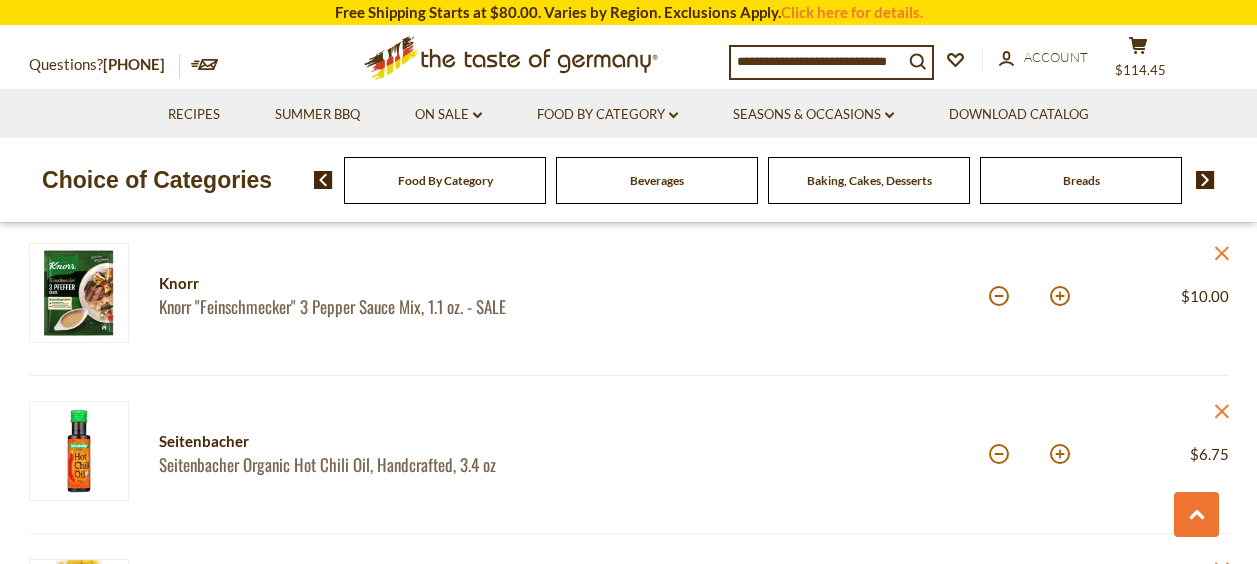click on "Product Info
Options
Quantity
Price
Hans Freitag
Hans Freitag Mini Rossini Cocoa Cream and Hazelnuts Wafer, 7 oz - SALE
Quantity:
*
Price:
$12.00
close
Manner
Manner Austrian Chocolate Brownie Wafers 2.6 oz. - SALE
Quantity:
*
Price:
$4.00
close *" at bounding box center [629, 693] 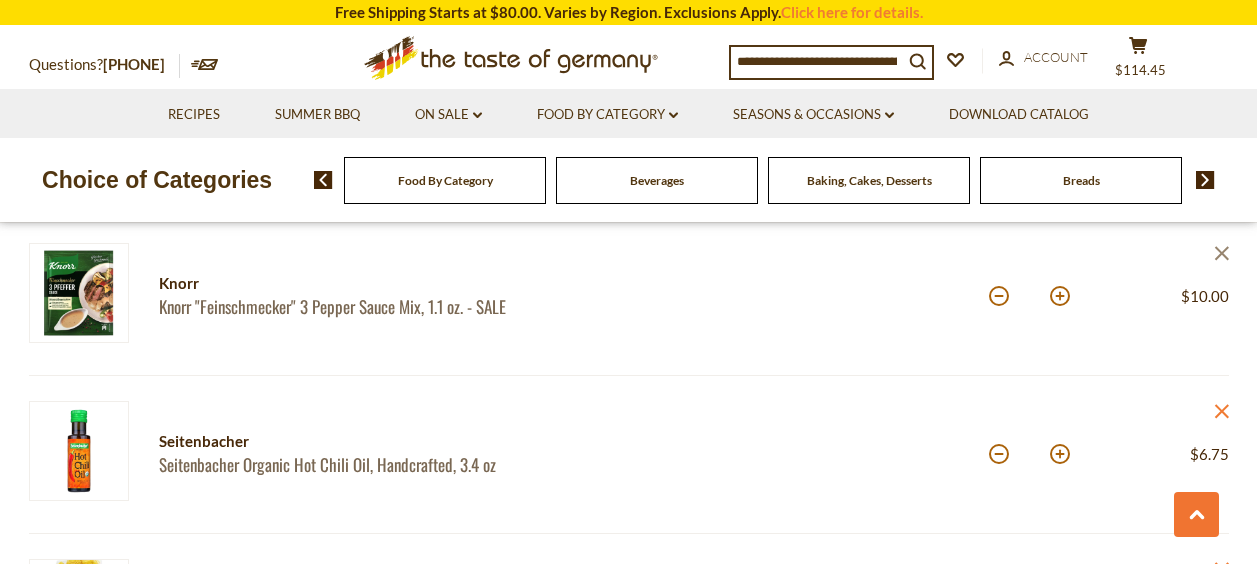 click on "close" 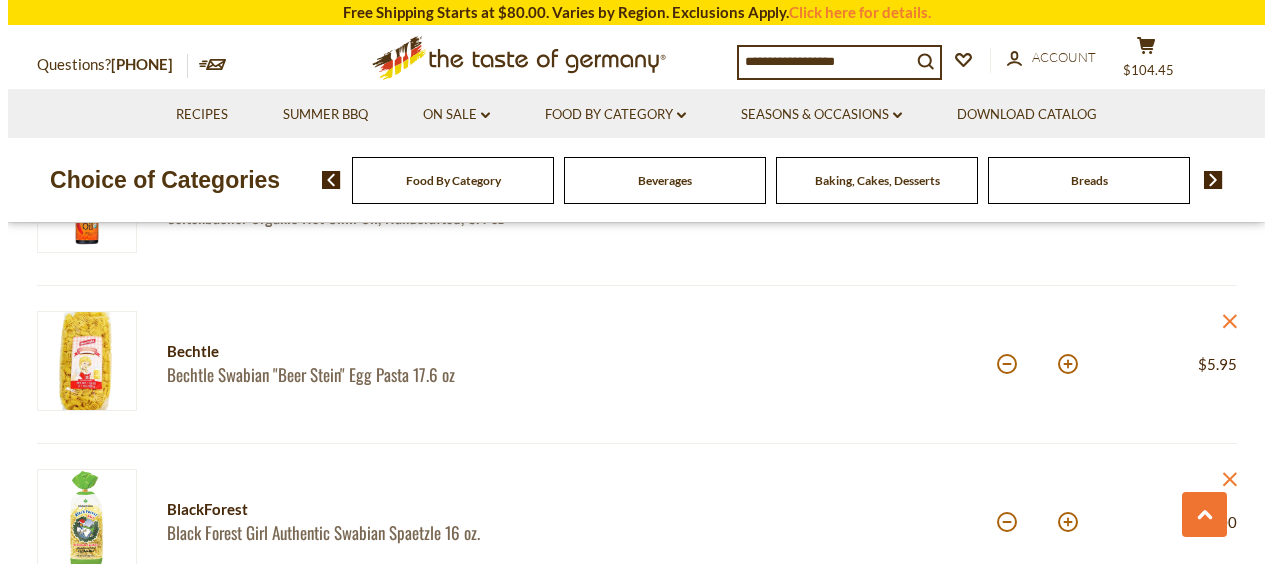 scroll, scrollTop: 1000, scrollLeft: 0, axis: vertical 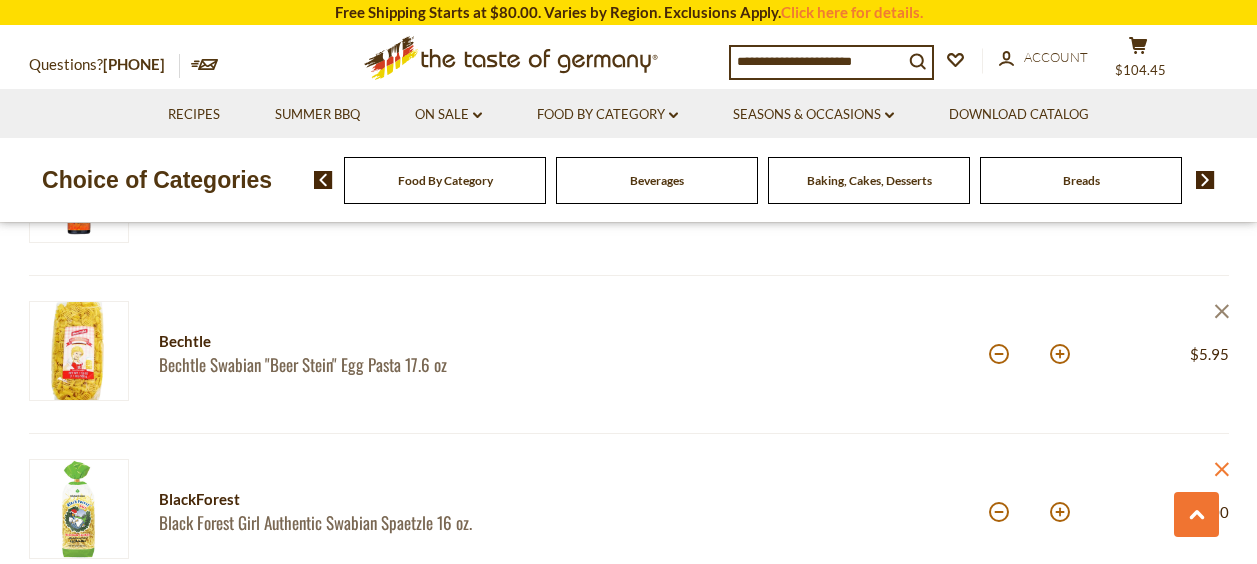 click on "close" 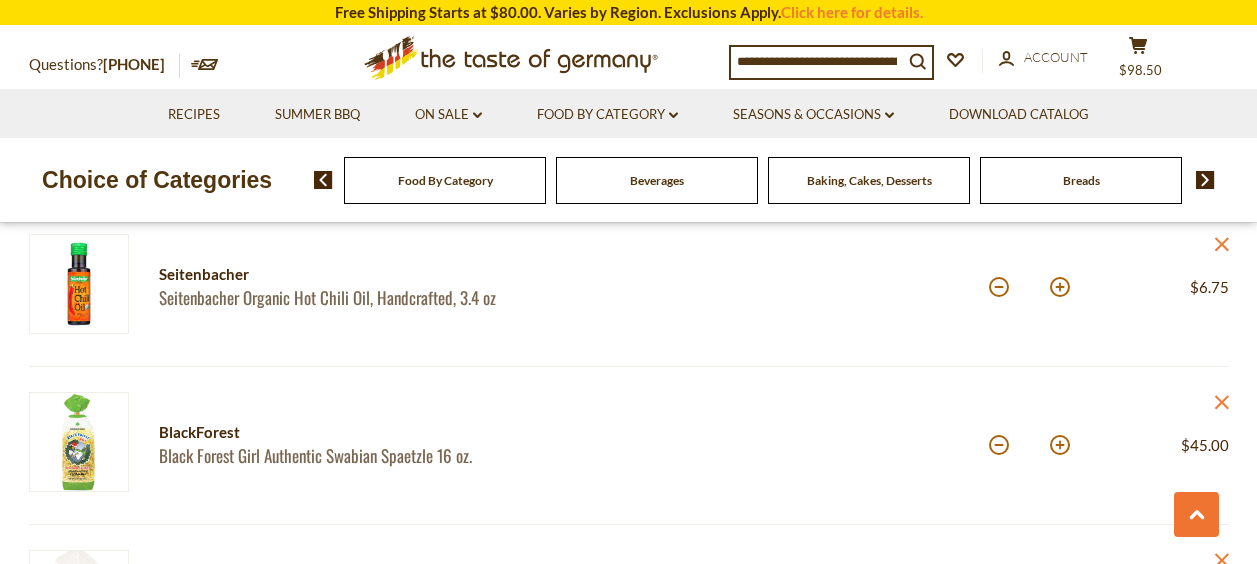 scroll, scrollTop: 900, scrollLeft: 0, axis: vertical 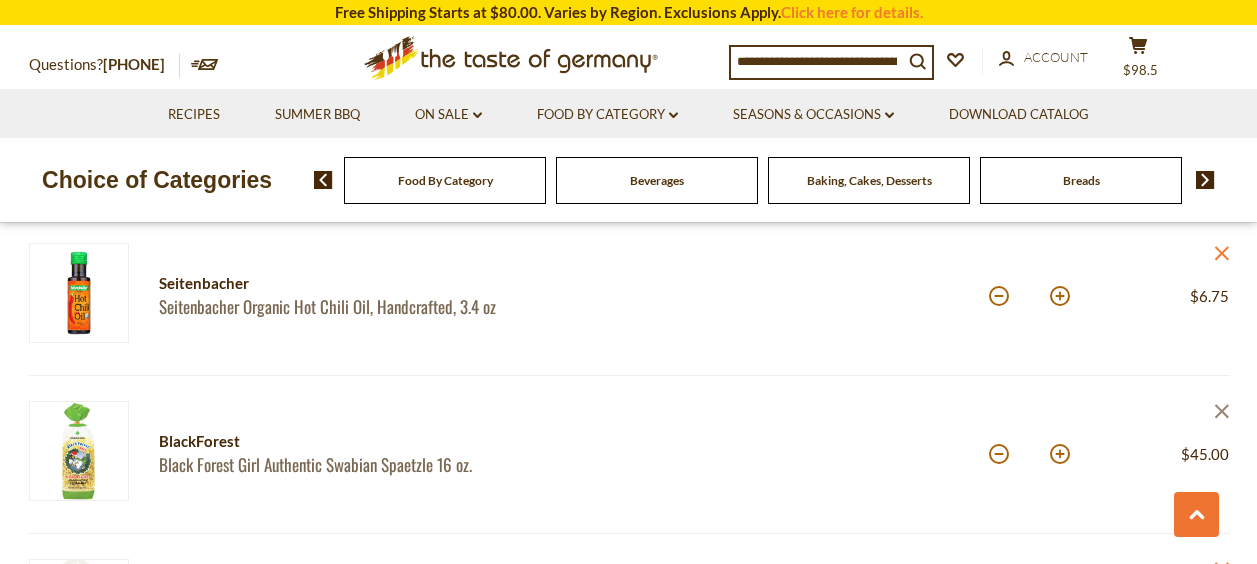 click on "close" 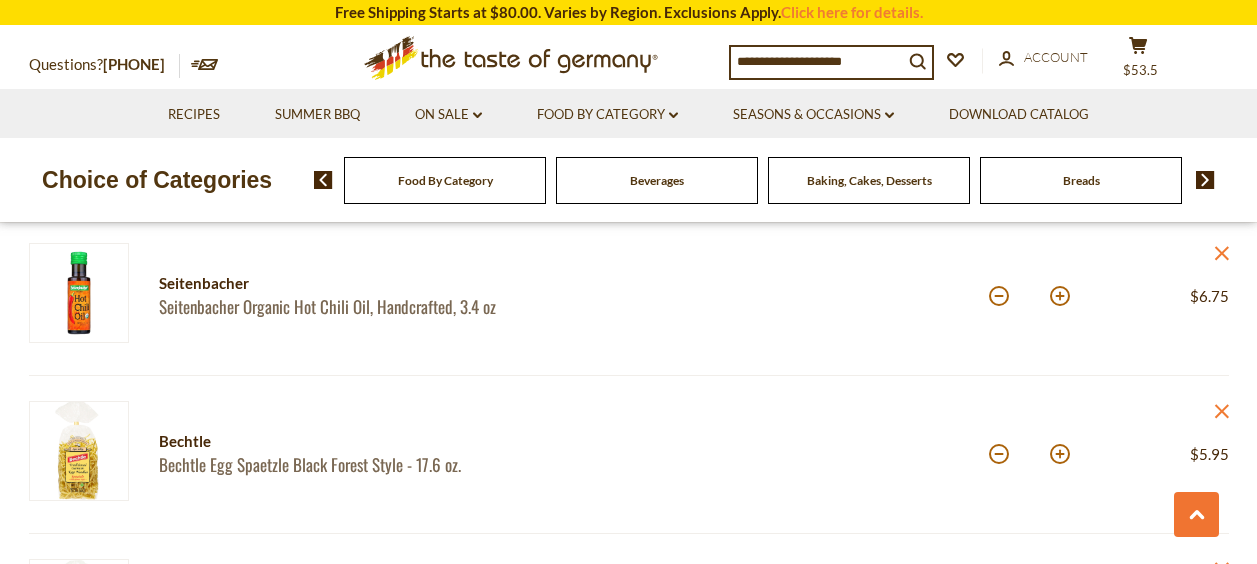 scroll, scrollTop: 1000, scrollLeft: 0, axis: vertical 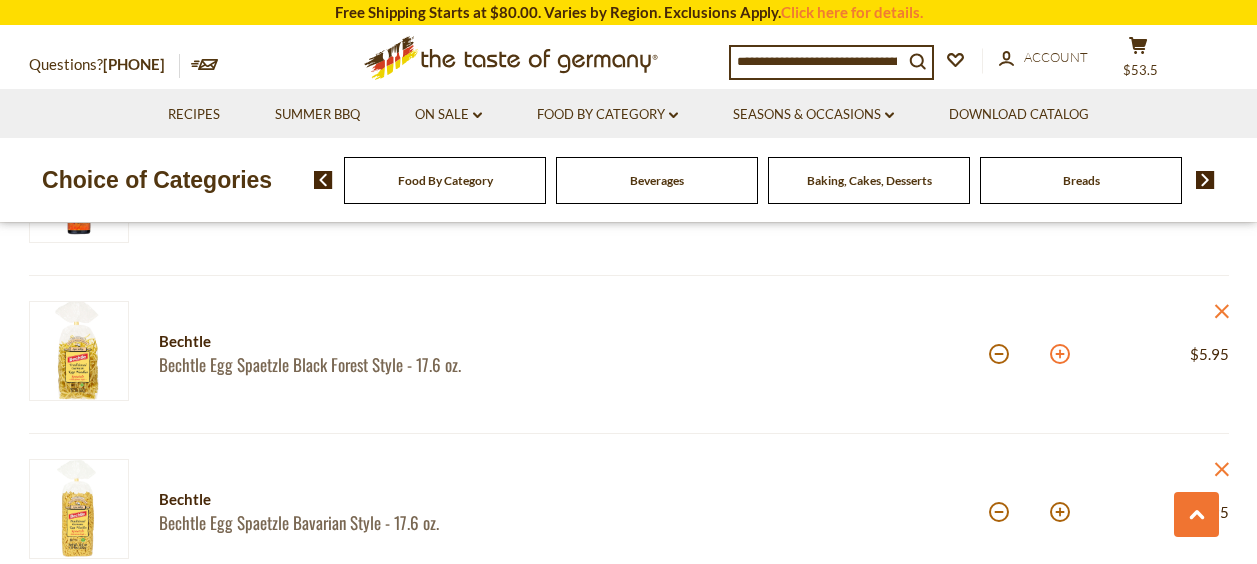 click at bounding box center (1060, 354) 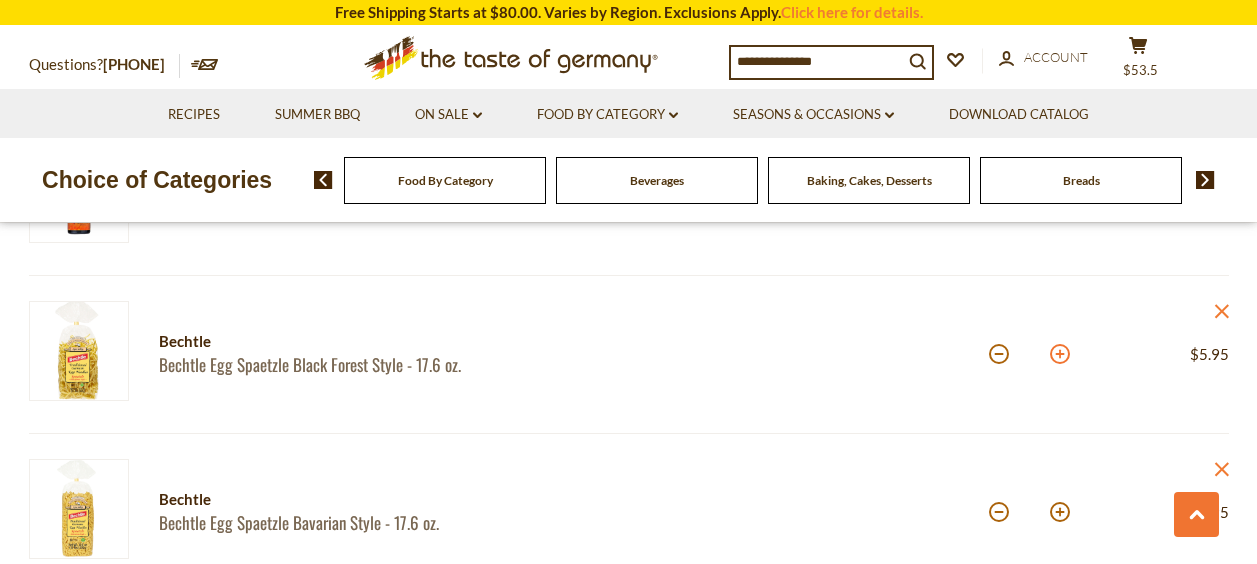 click on "Product Info
Options
Quantity
Price
Hans Freitag
Hans Freitag Mini Rossini Cocoa Cream and Hazelnuts Wafer, 7 oz - SALE
Quantity:
*
Price:
$12.00
close
Manner
Manner Austrian Chocolate Brownie Wafers 2.6 oz. - SALE
Quantity:
*
Price:
$4.00
*" at bounding box center [628, 335] 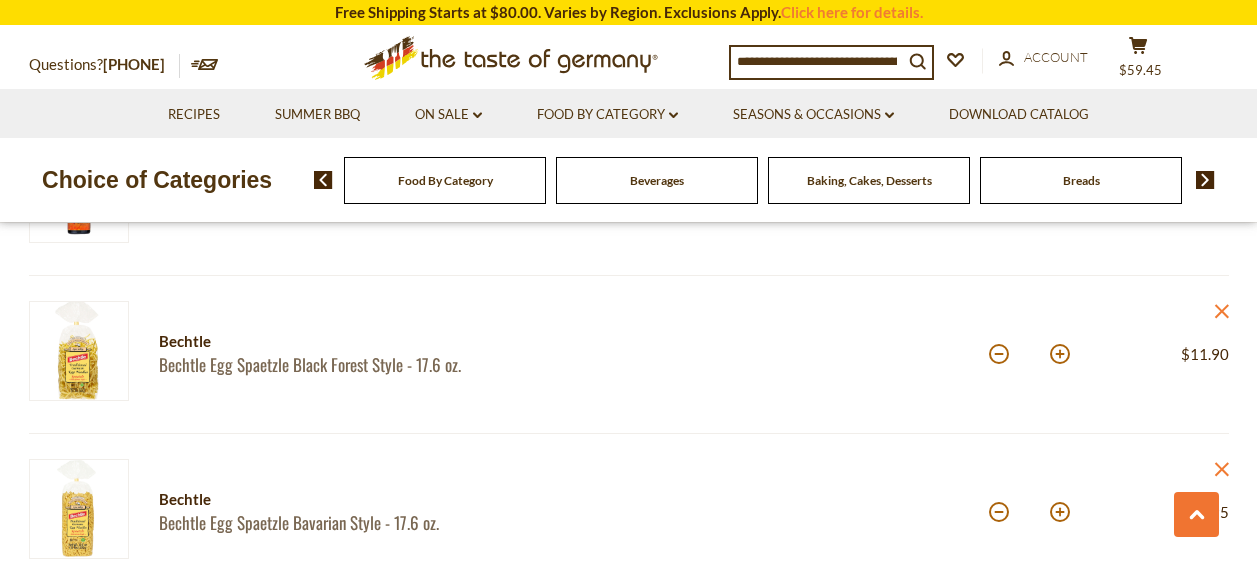 click at bounding box center (1060, 354) 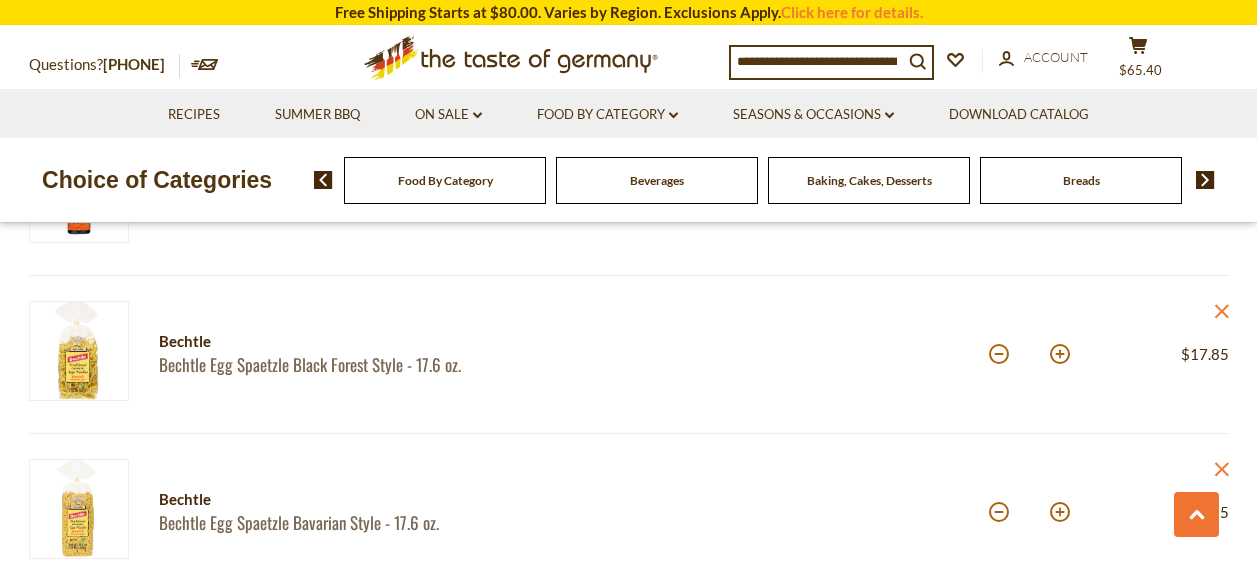 click at bounding box center (1060, 354) 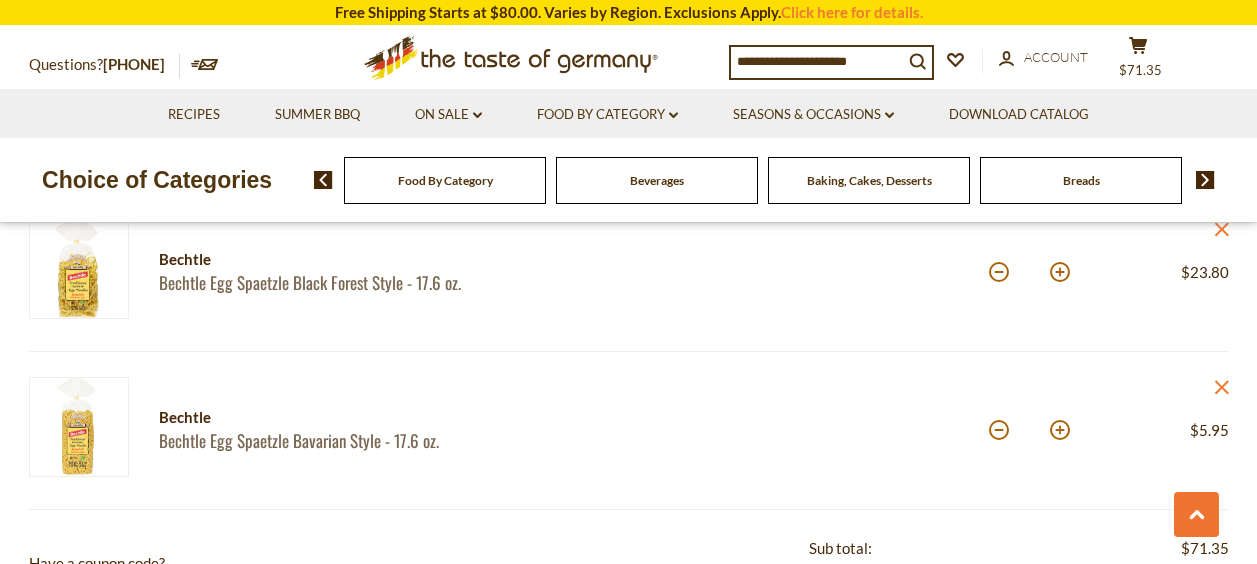 scroll, scrollTop: 1100, scrollLeft: 0, axis: vertical 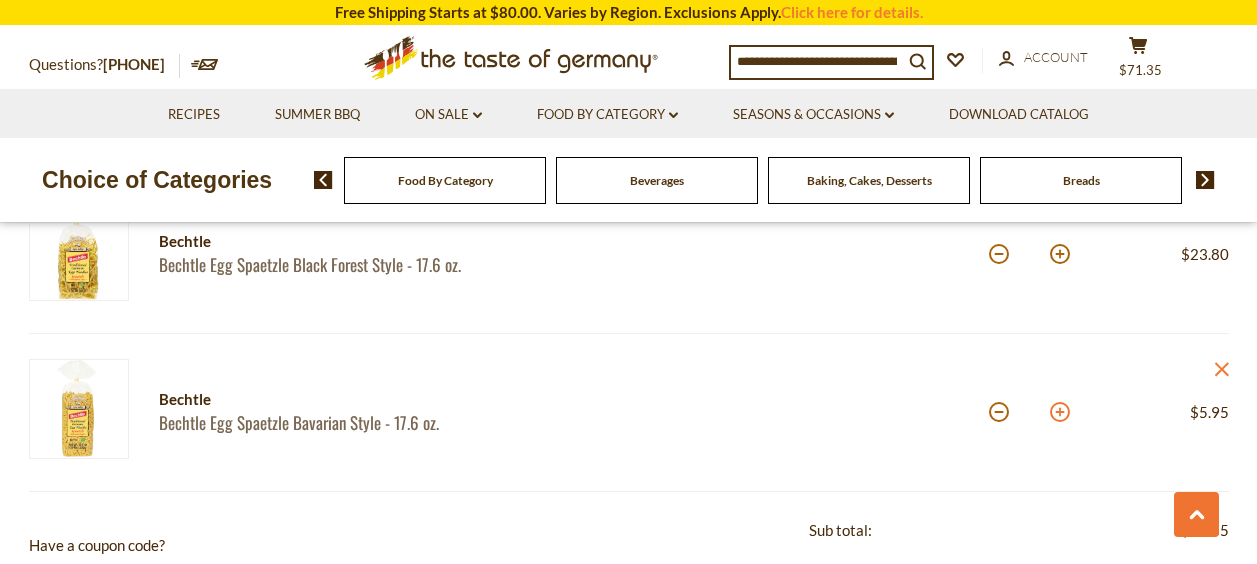 click at bounding box center (1060, 412) 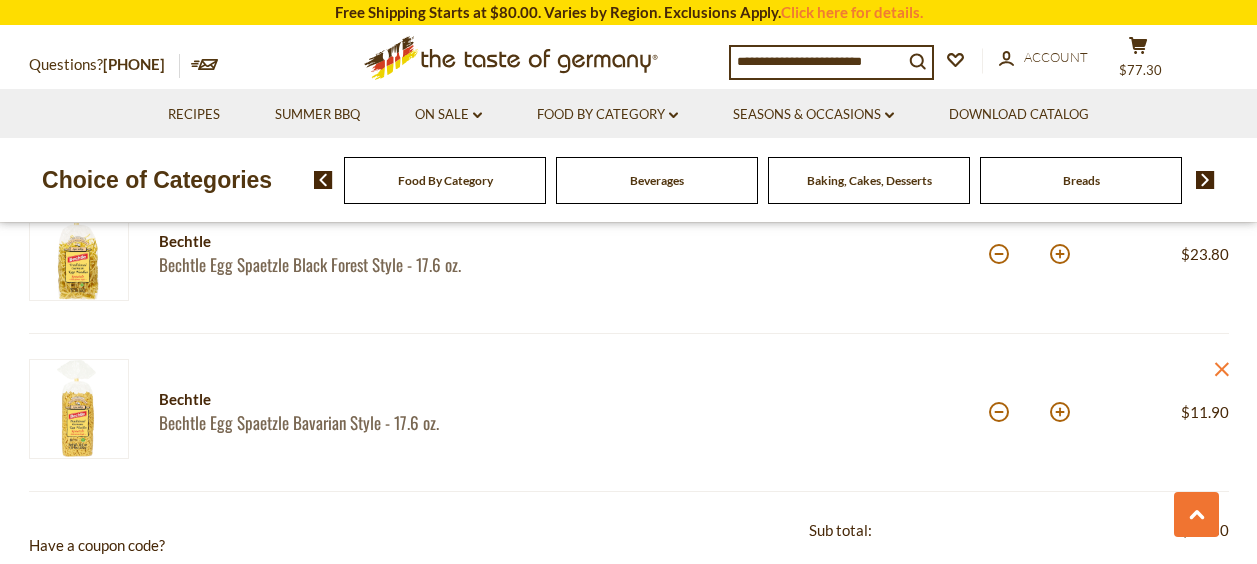 click at bounding box center [1060, 412] 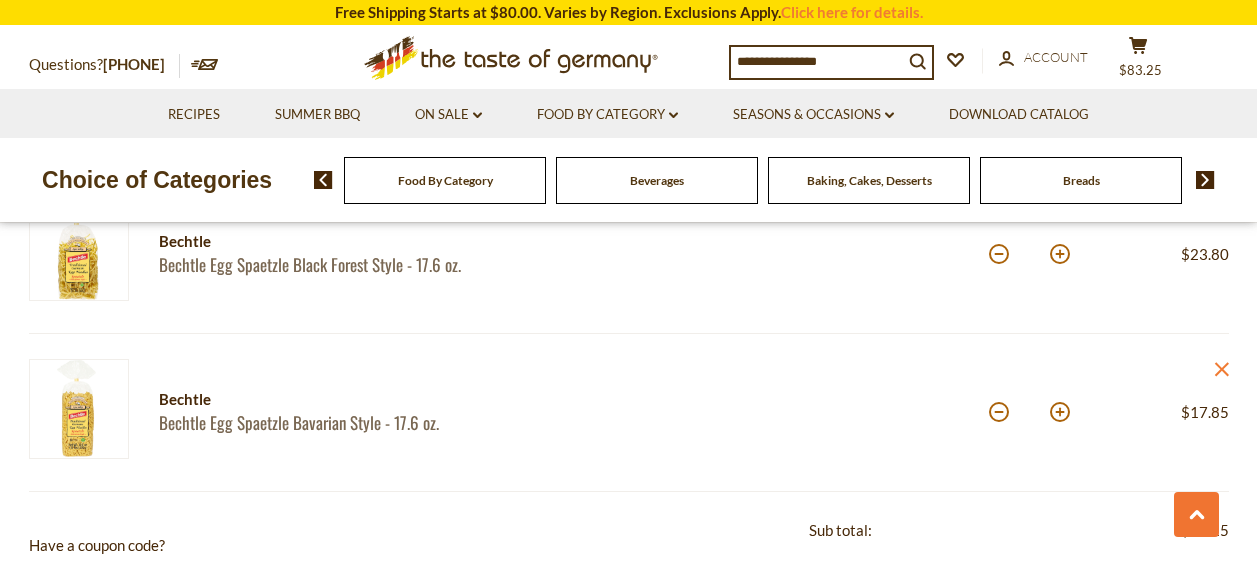 click at bounding box center (1060, 412) 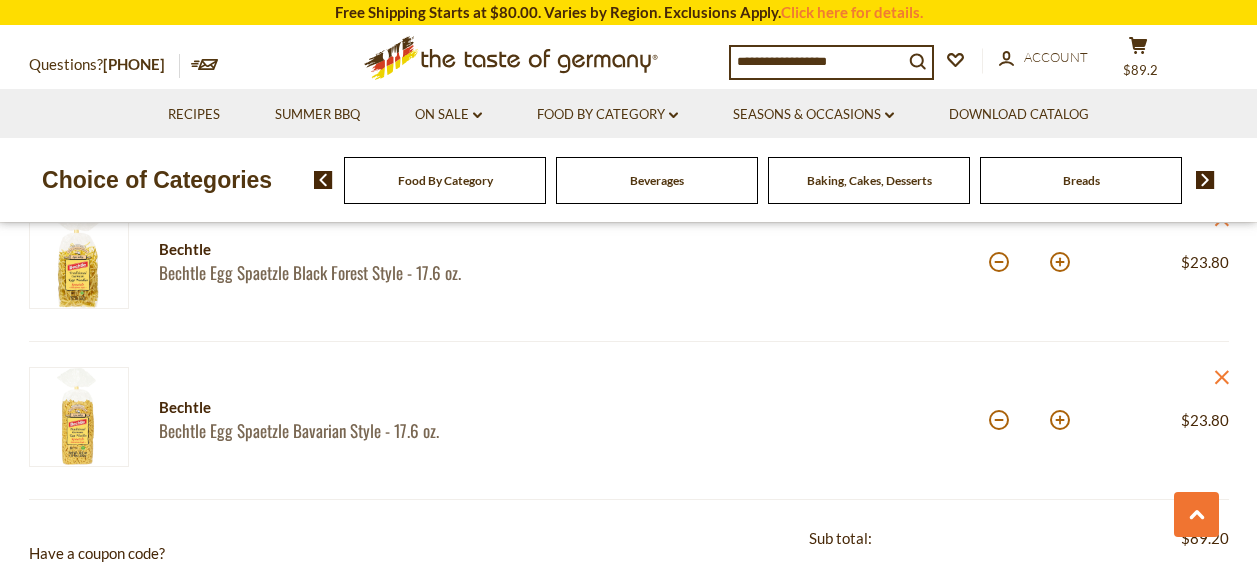 scroll, scrollTop: 1000, scrollLeft: 0, axis: vertical 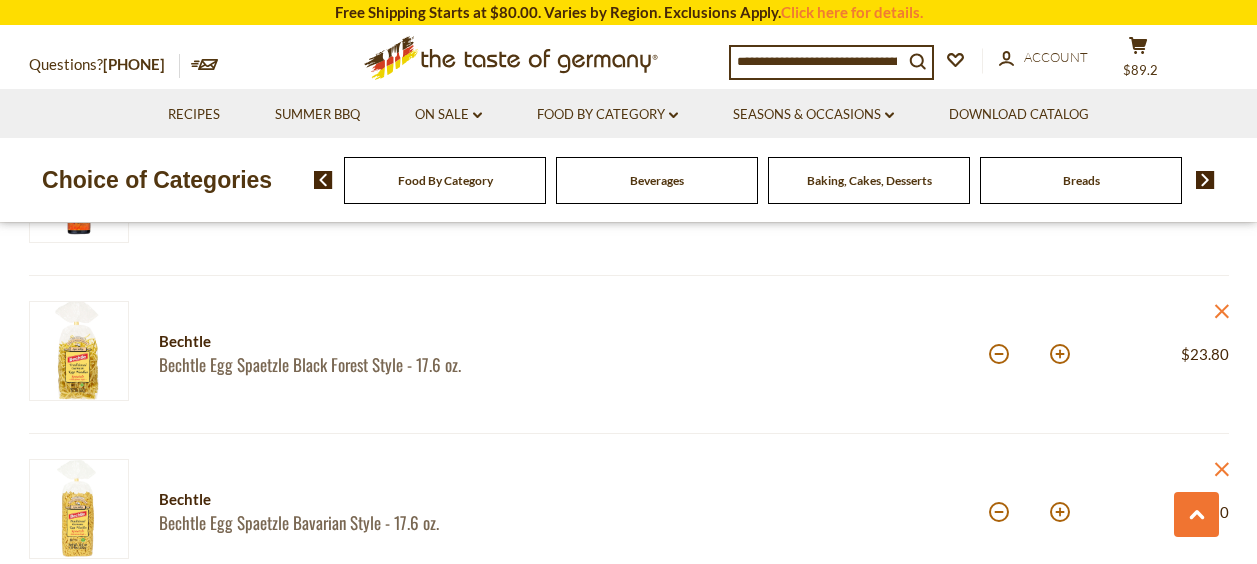 click at bounding box center [1205, 180] 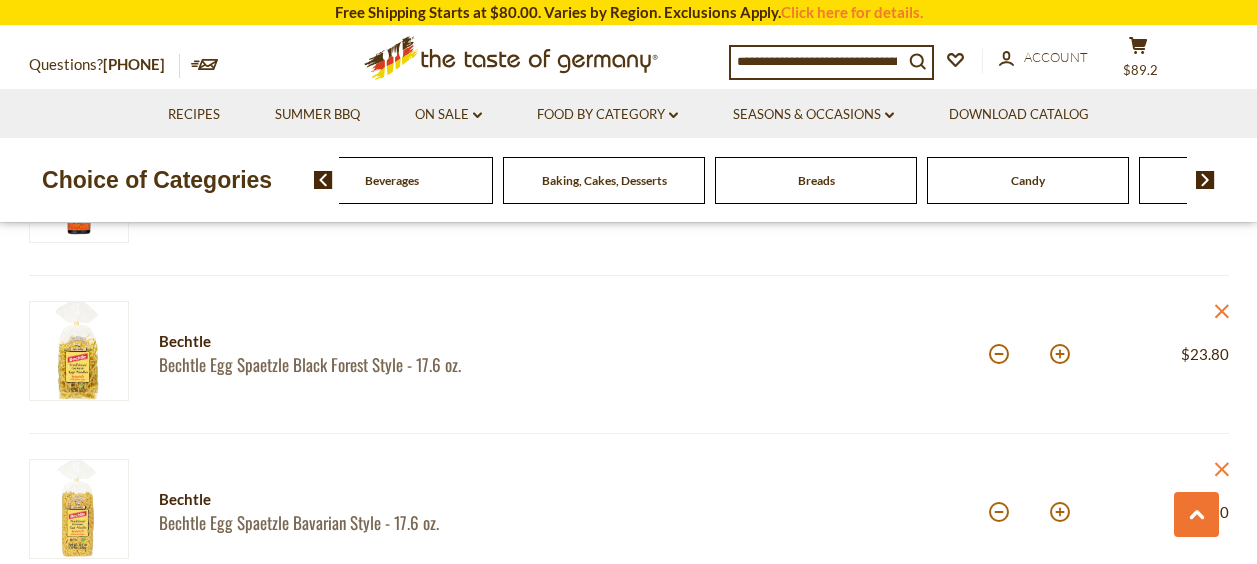 click at bounding box center [1205, 180] 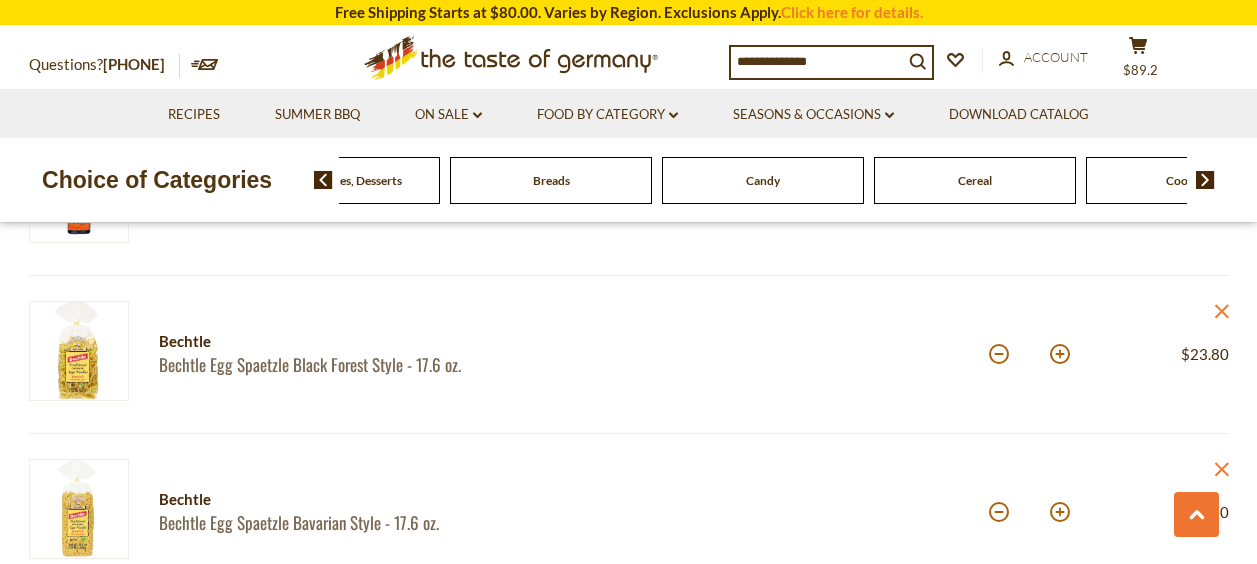 click at bounding box center [1205, 180] 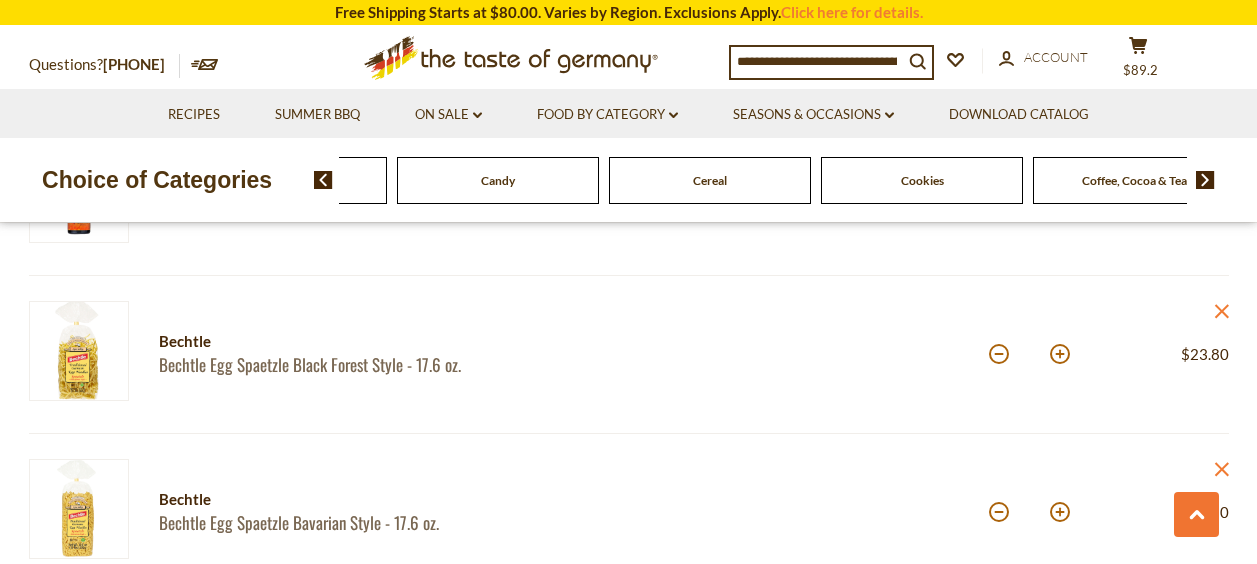click at bounding box center [1205, 180] 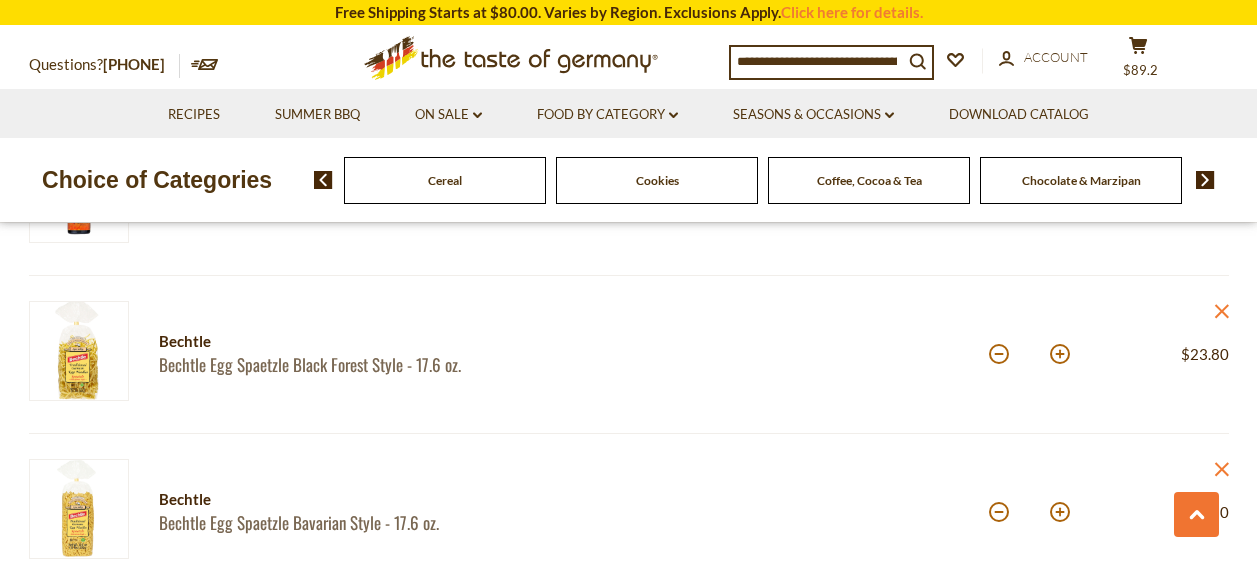 click at bounding box center [1205, 180] 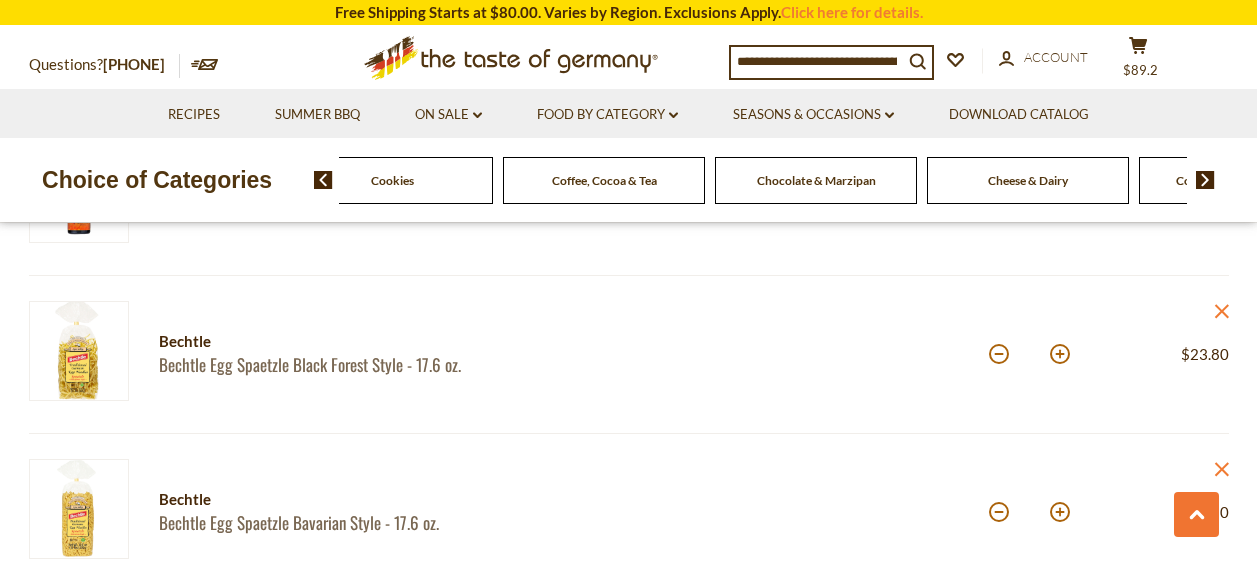 click at bounding box center [1205, 180] 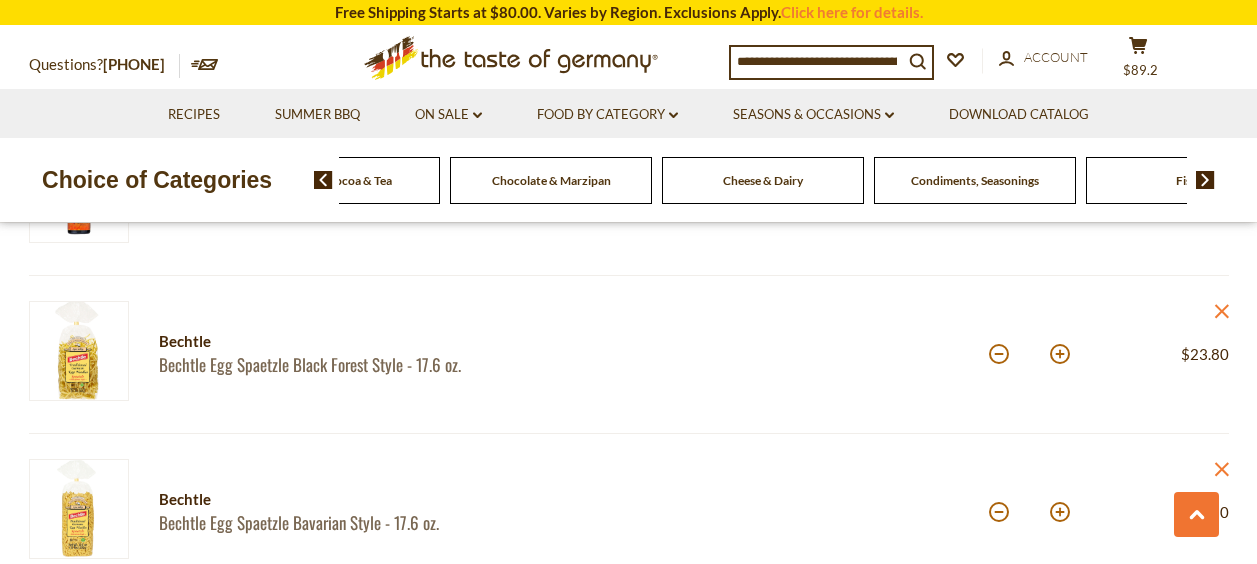 click on "Cheese & Dairy" at bounding box center [-1145, 180] 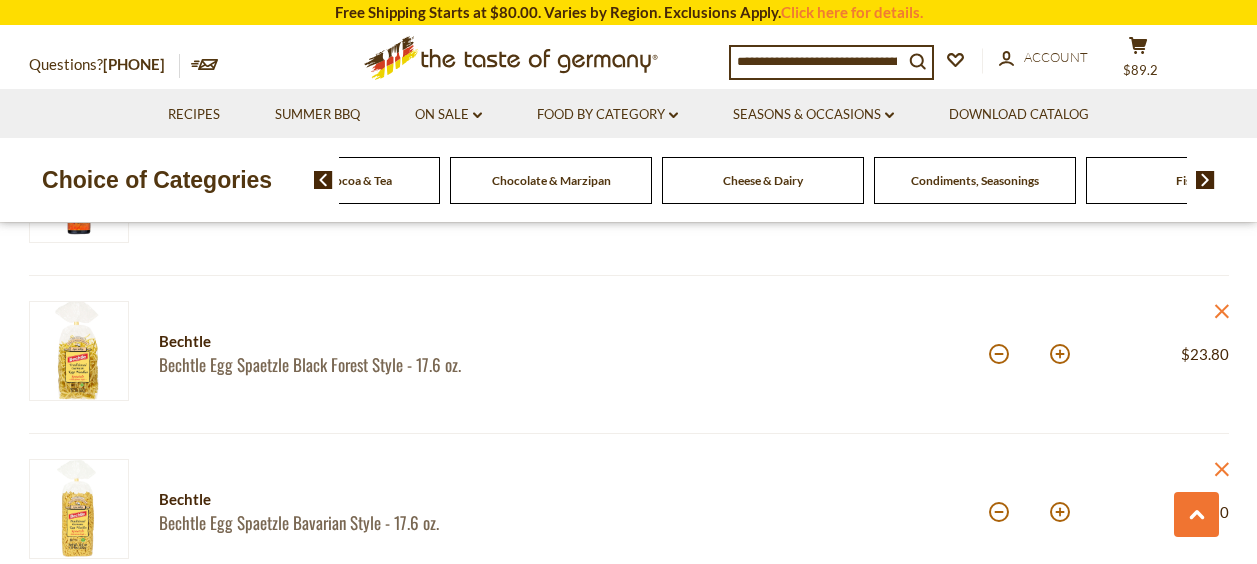 click at bounding box center (1205, 180) 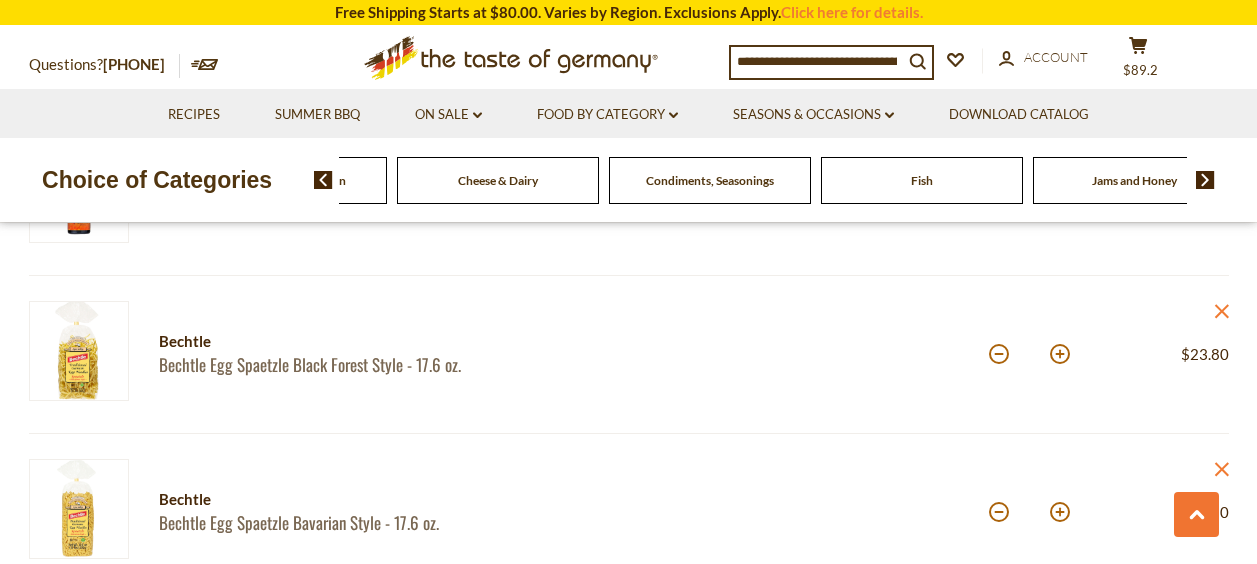click on "Fish" at bounding box center (-1410, 180) 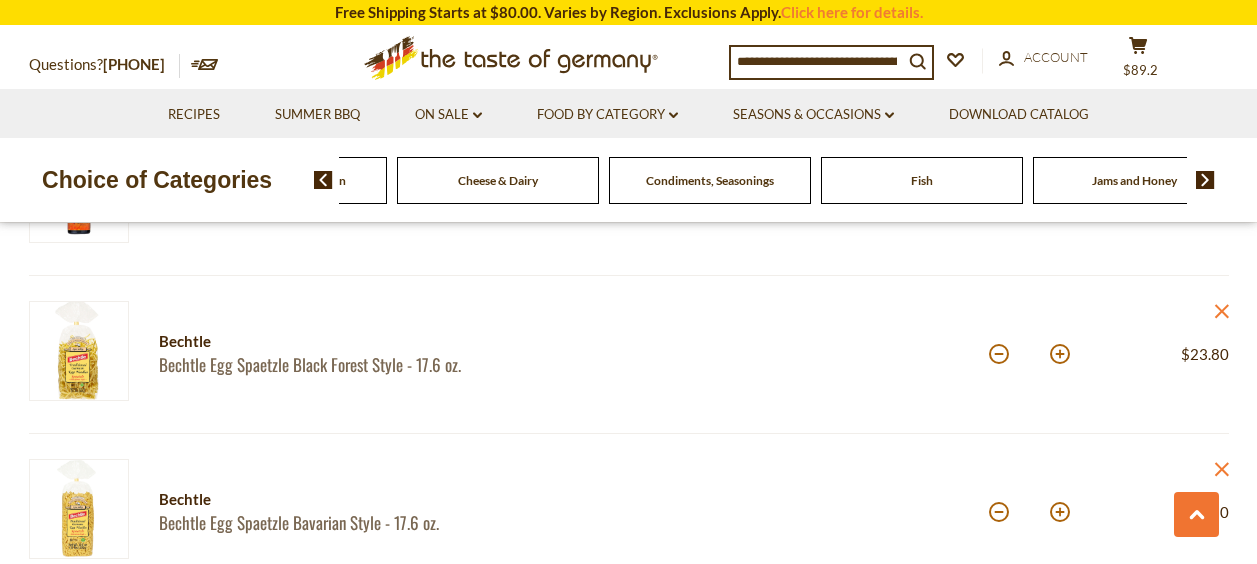 click on "Fish" at bounding box center (-1410, 180) 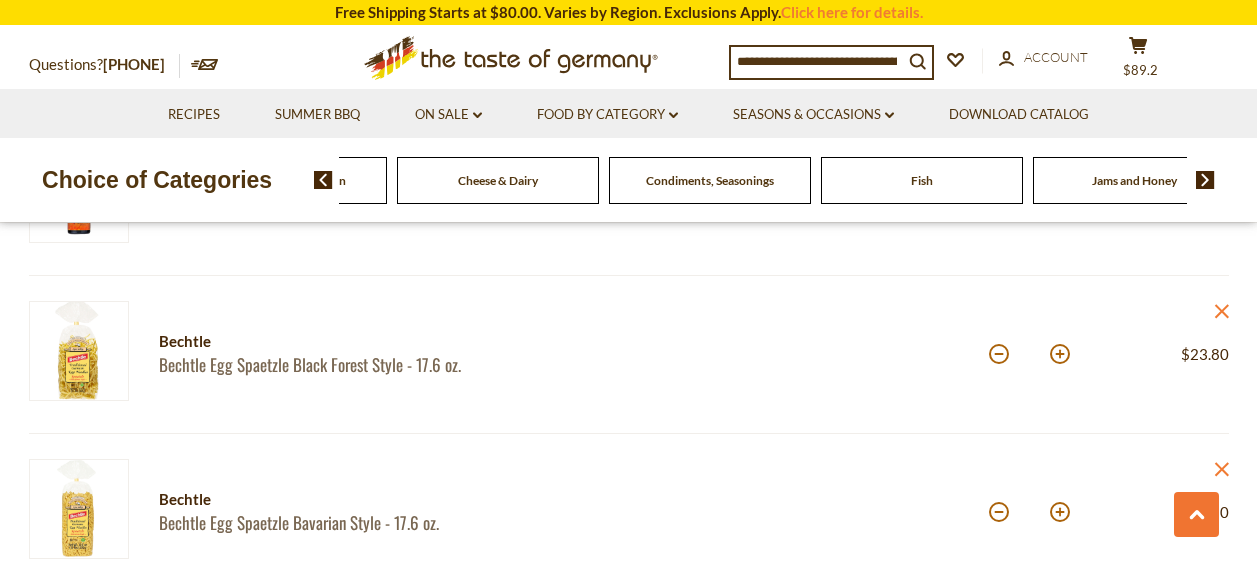 click on "Fish" at bounding box center (-1410, 180) 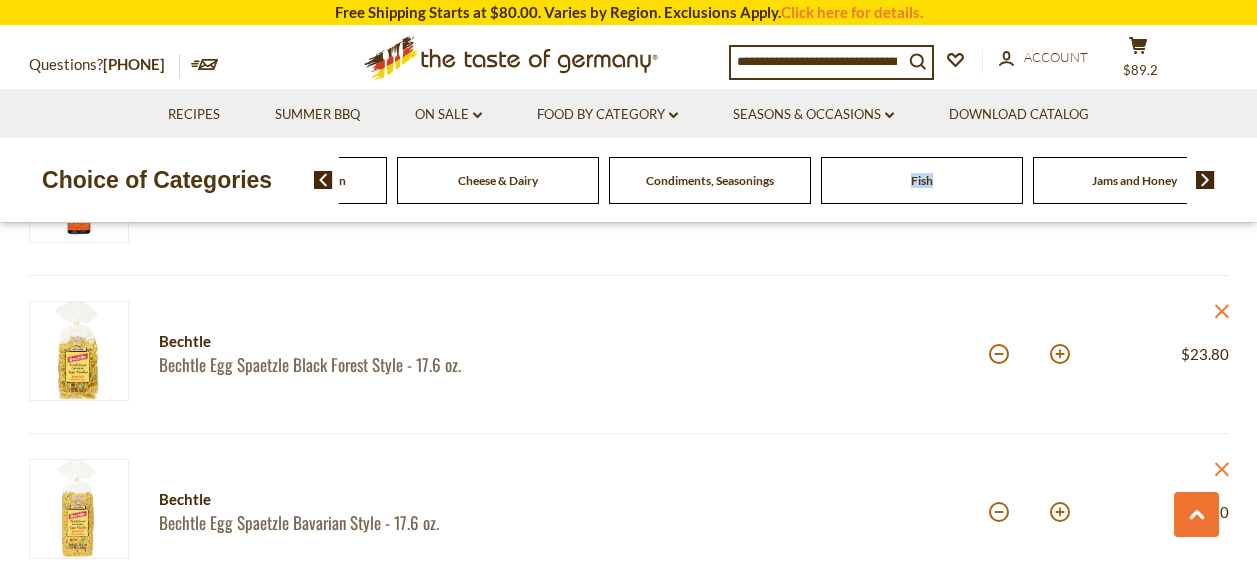 click on "Fish" at bounding box center (-1410, 180) 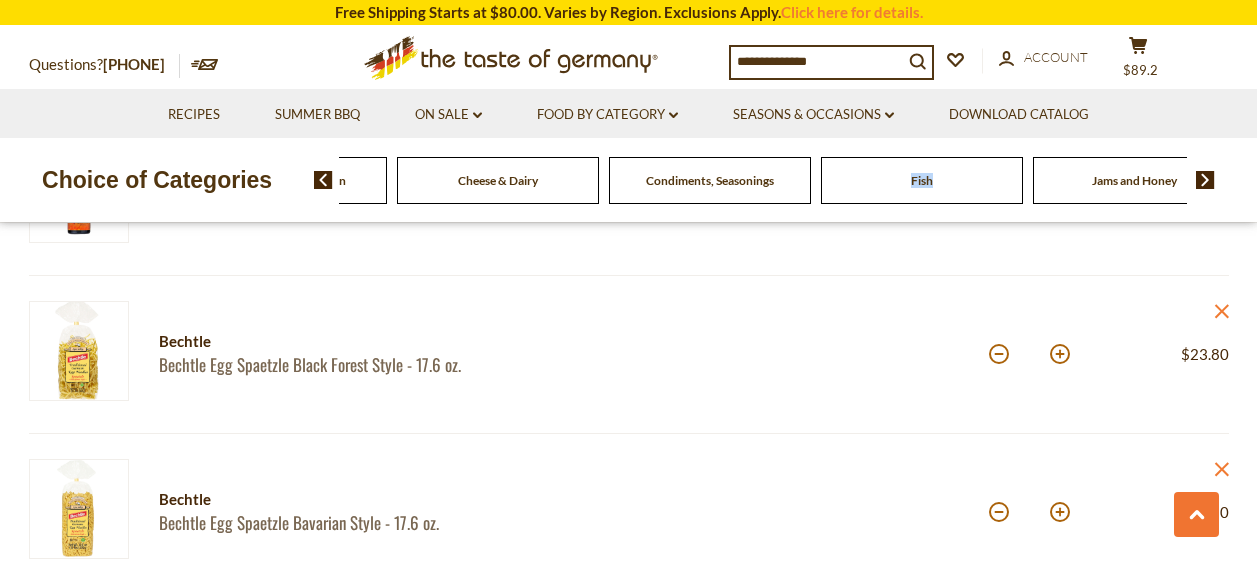 drag, startPoint x: 926, startPoint y: 193, endPoint x: 915, endPoint y: 177, distance: 19.416489 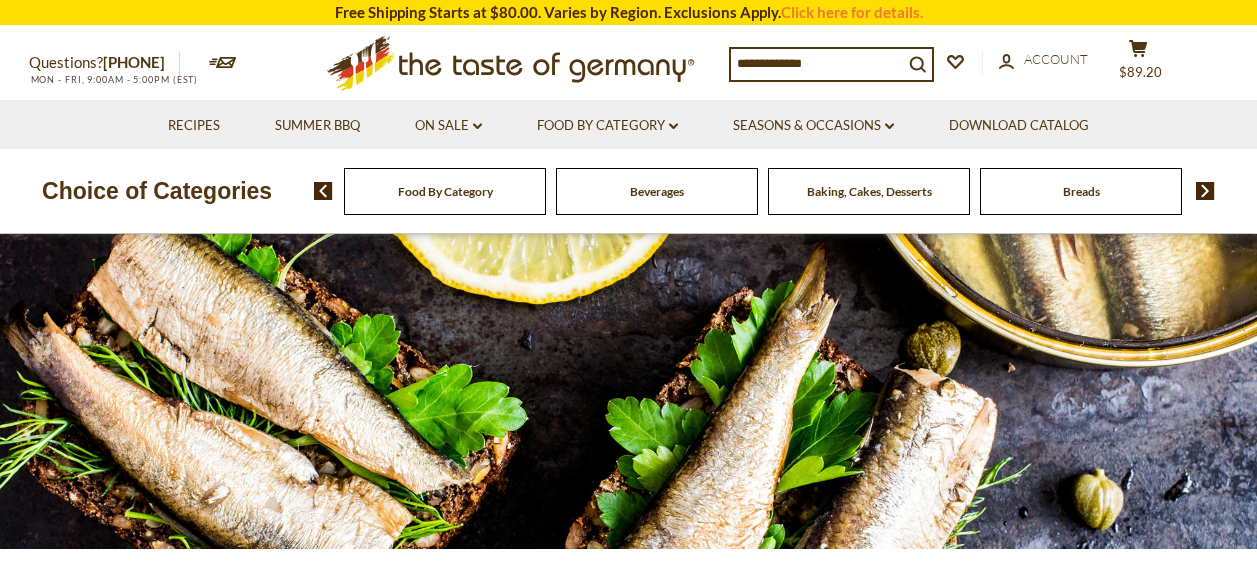 scroll, scrollTop: 0, scrollLeft: 0, axis: both 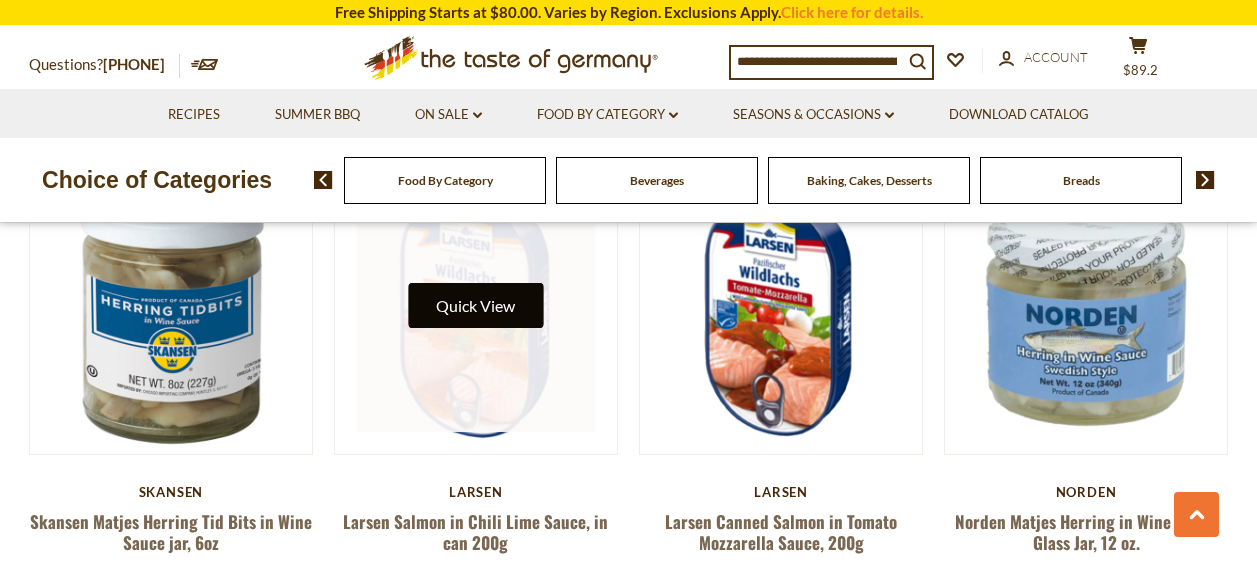 click on "Quick View" at bounding box center (475, 305) 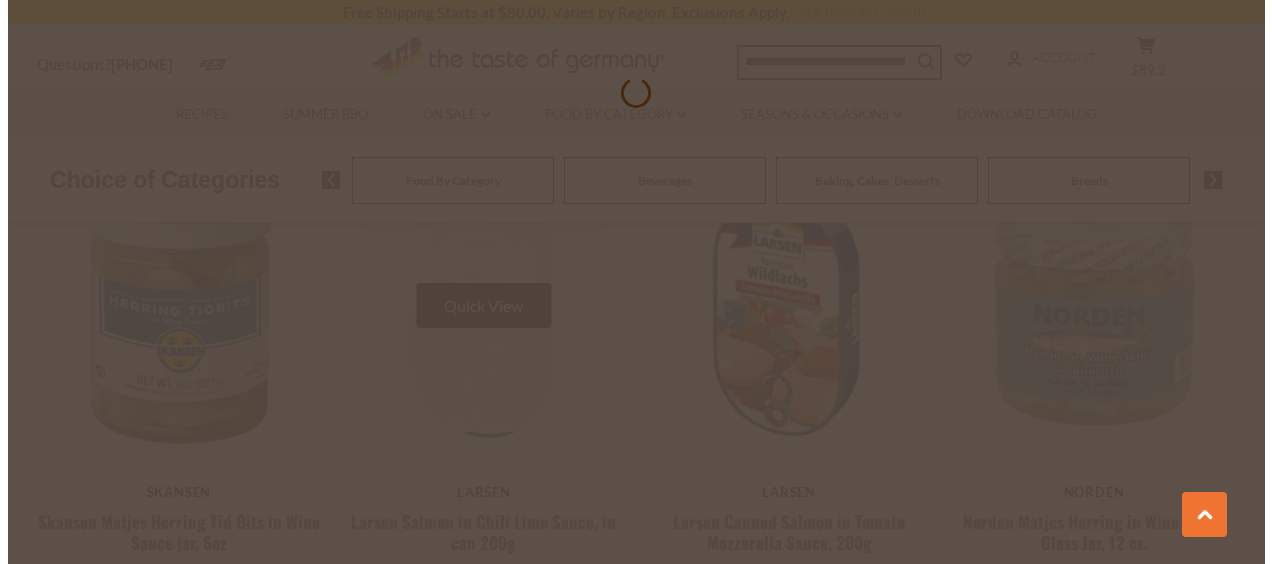 scroll, scrollTop: 603, scrollLeft: 0, axis: vertical 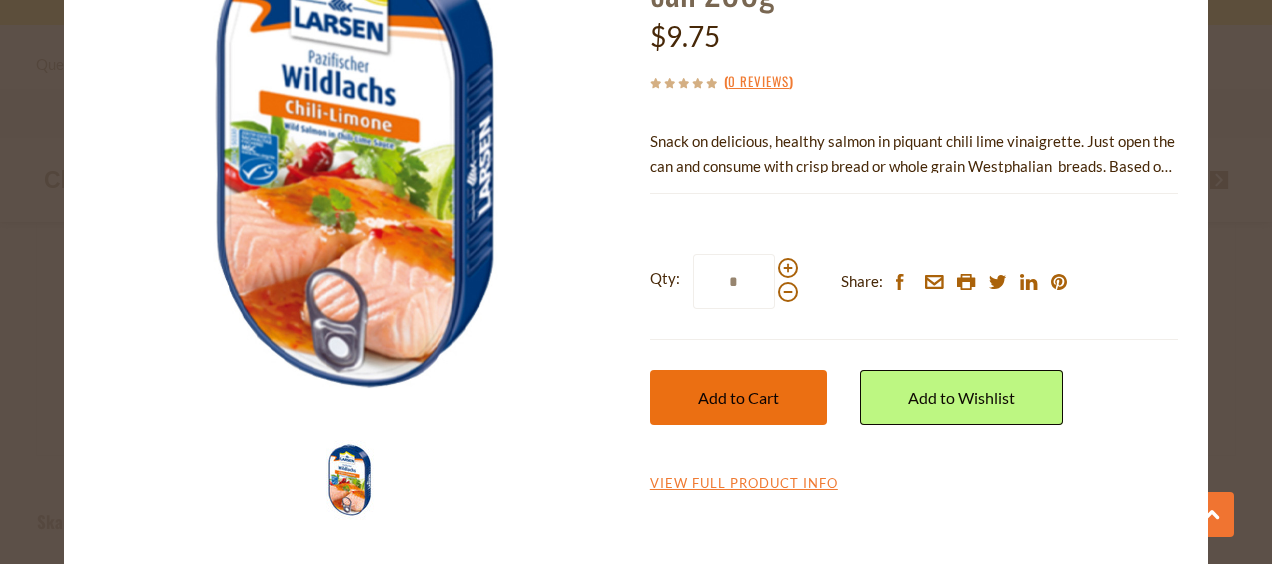 click on "Add to Cart" at bounding box center (738, 397) 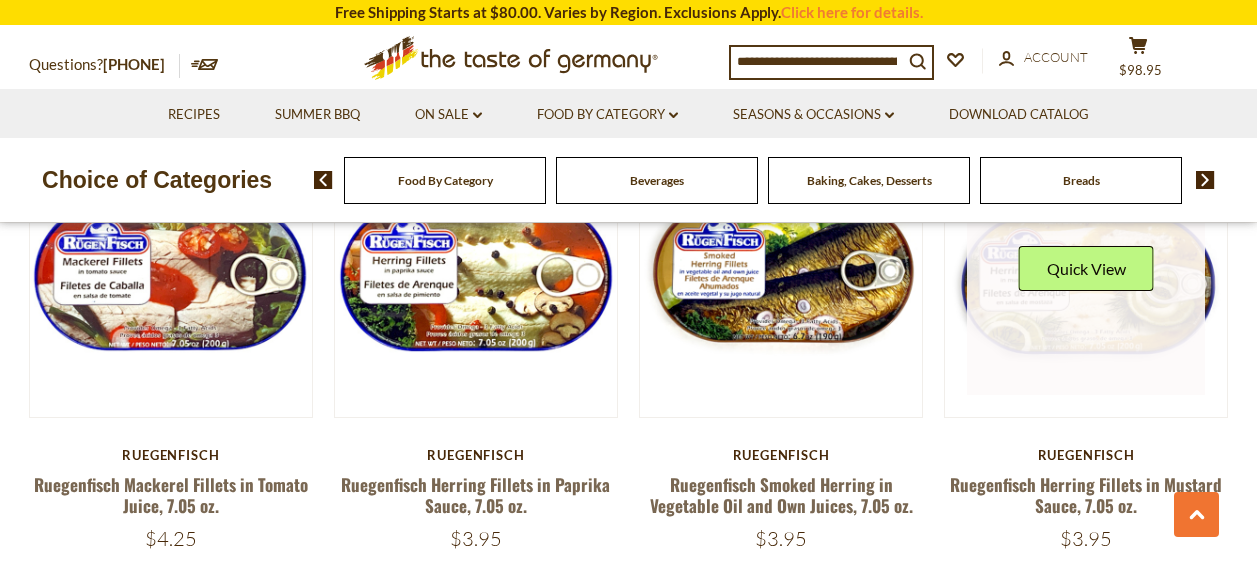 scroll, scrollTop: 1600, scrollLeft: 0, axis: vertical 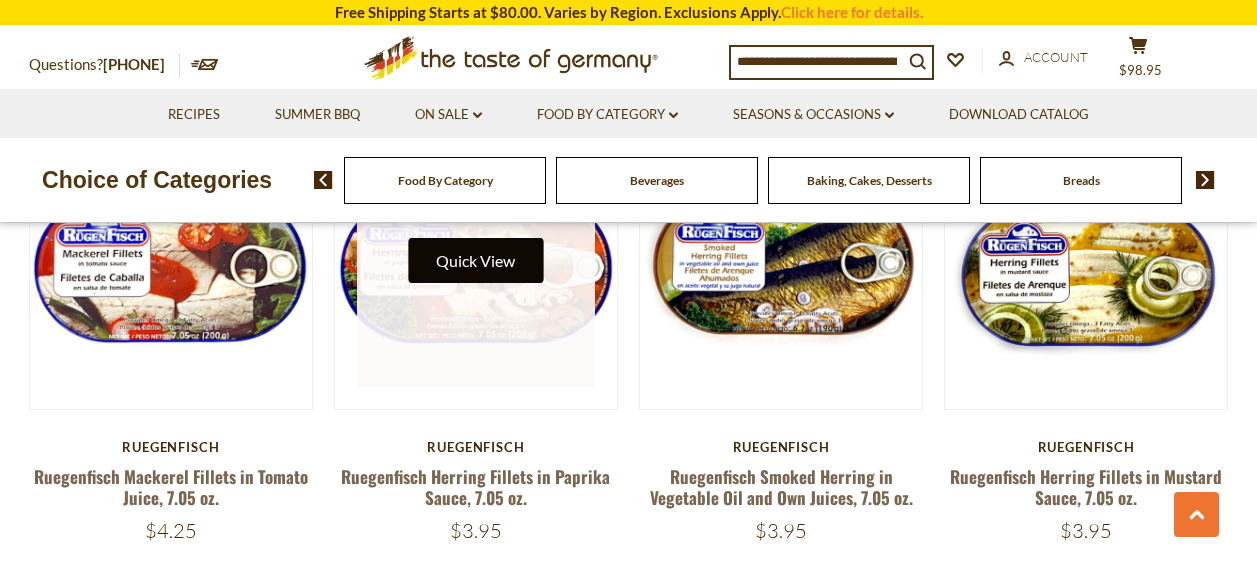 click on "Quick View" at bounding box center (475, 260) 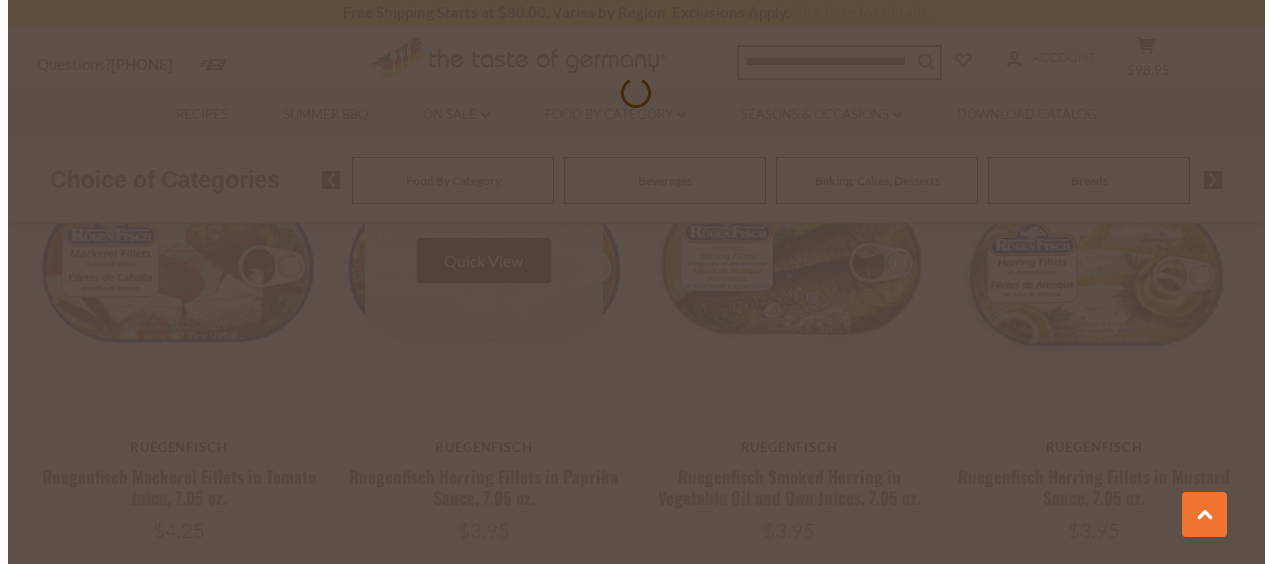 scroll, scrollTop: 1603, scrollLeft: 0, axis: vertical 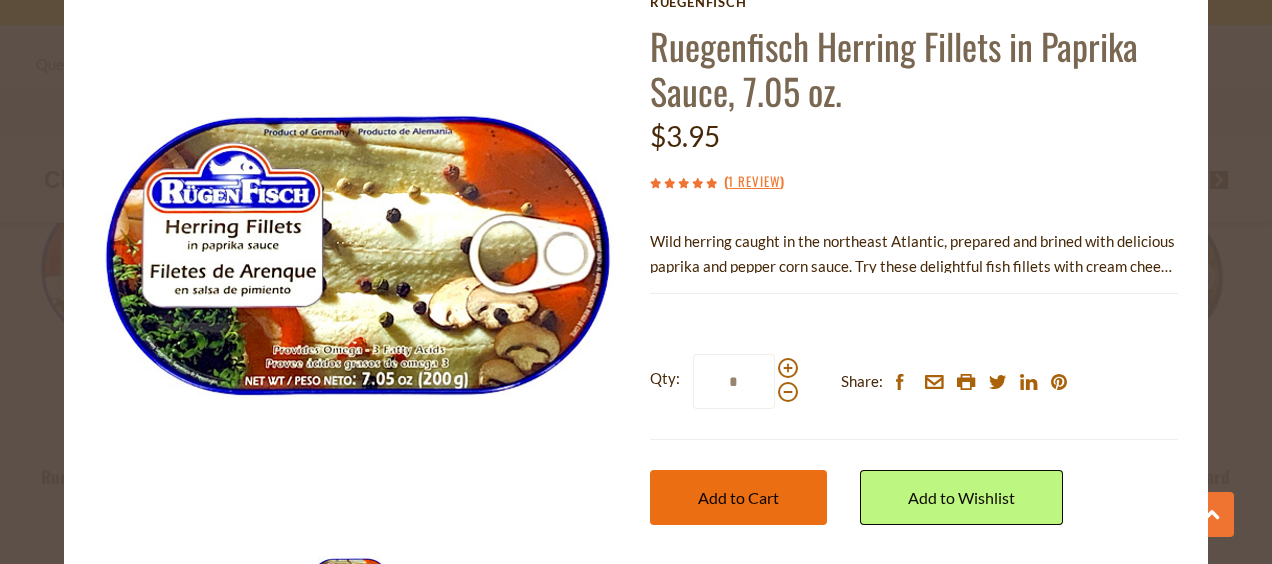 click on "Add to Cart" at bounding box center [738, 497] 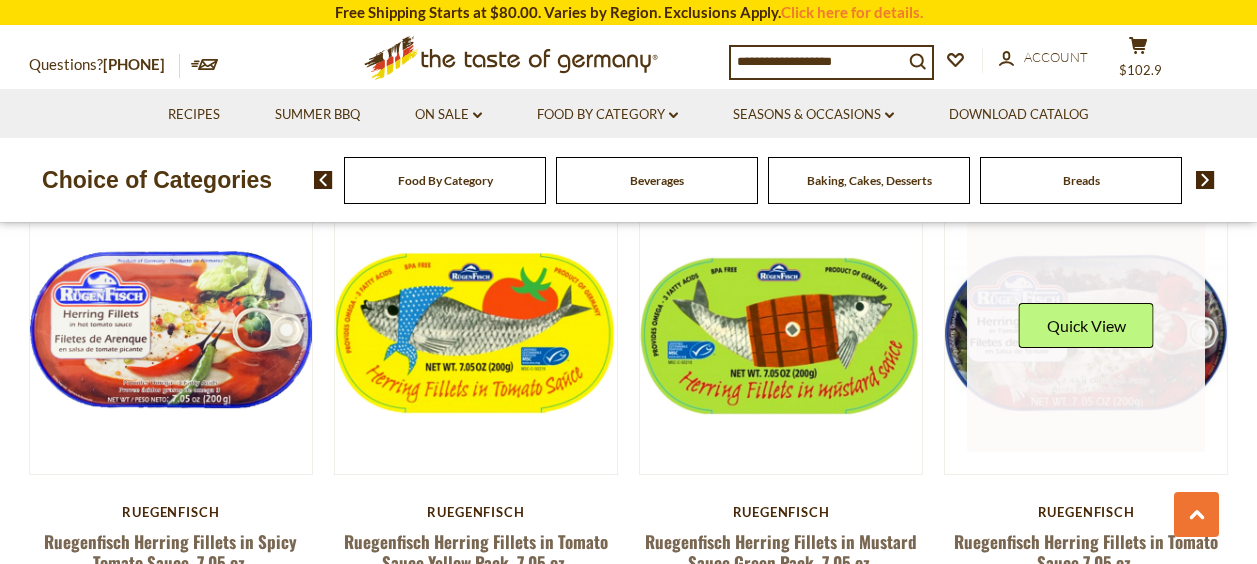scroll, scrollTop: 2600, scrollLeft: 0, axis: vertical 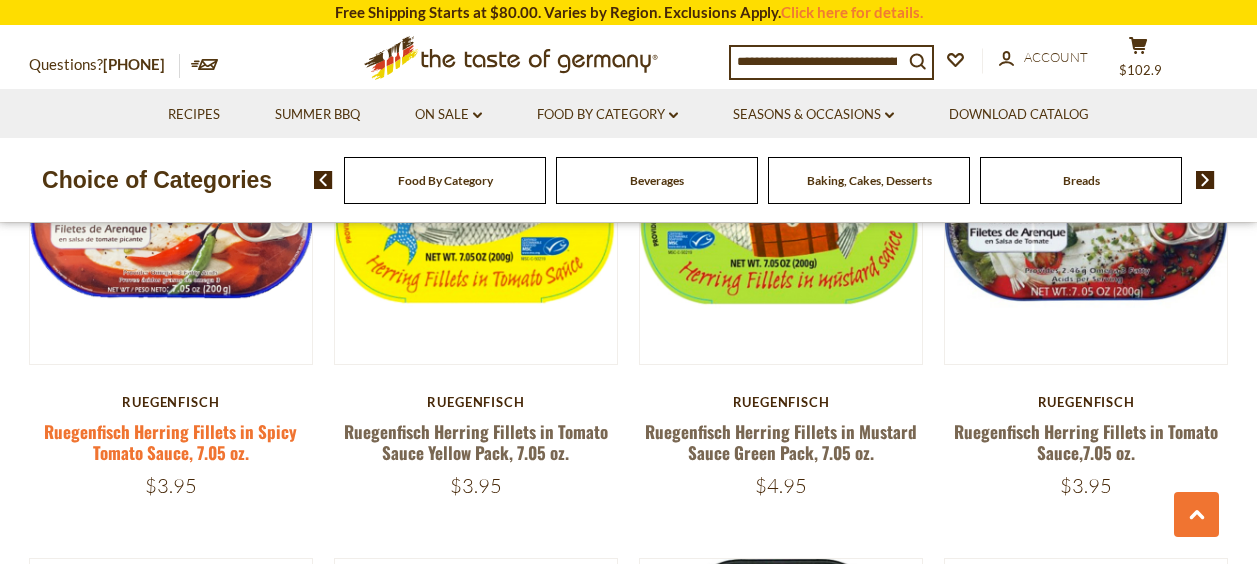 click on "Ruegenfisch Herring Fillets in Spicy Tomato Sauce, 7.05 oz." at bounding box center (170, 442) 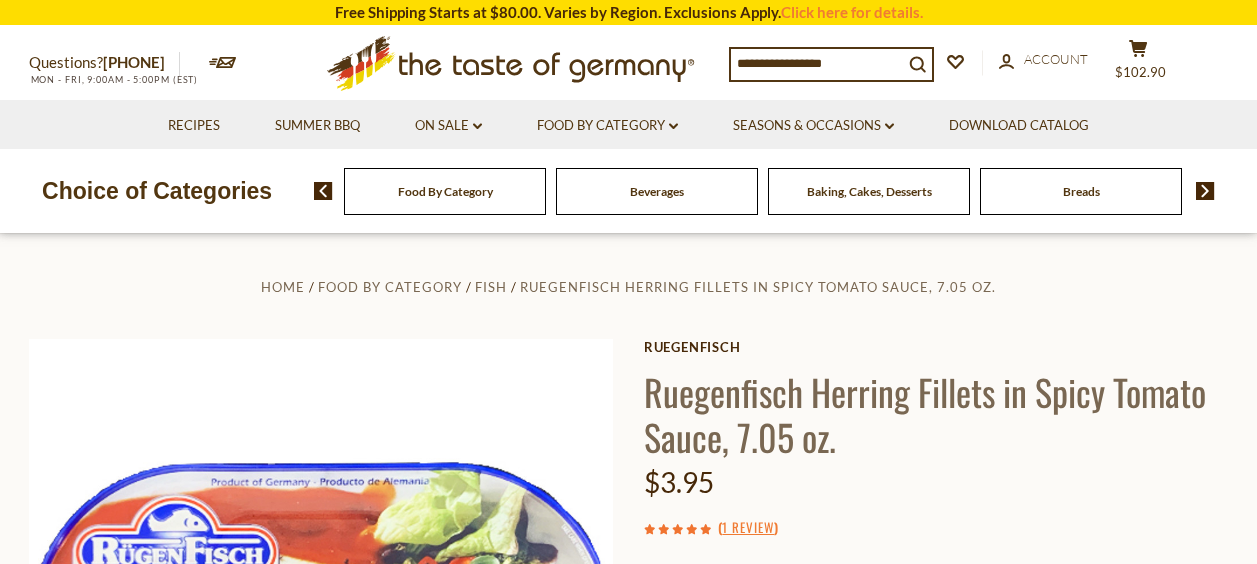 scroll, scrollTop: 0, scrollLeft: 0, axis: both 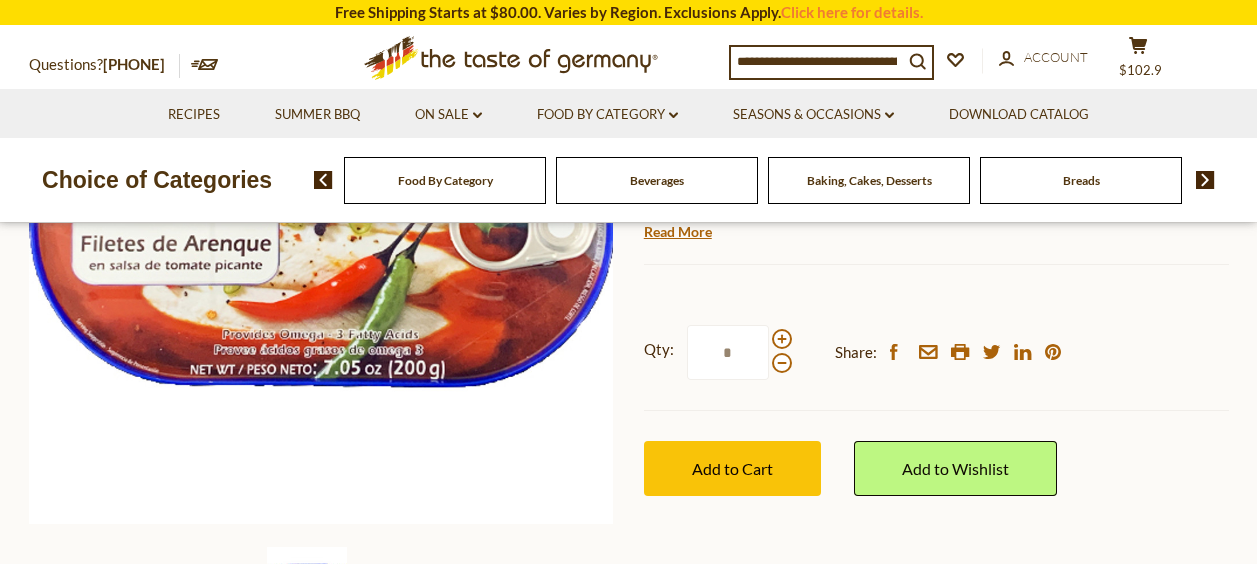 click on "Add to Cart" at bounding box center (732, 468) 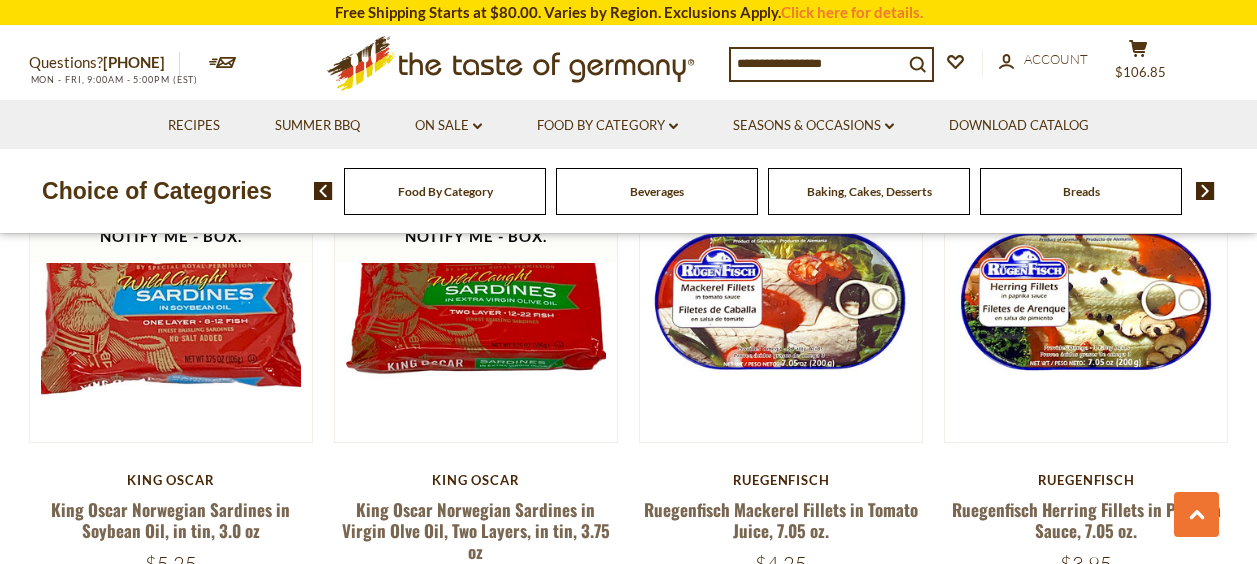 scroll, scrollTop: 0, scrollLeft: 0, axis: both 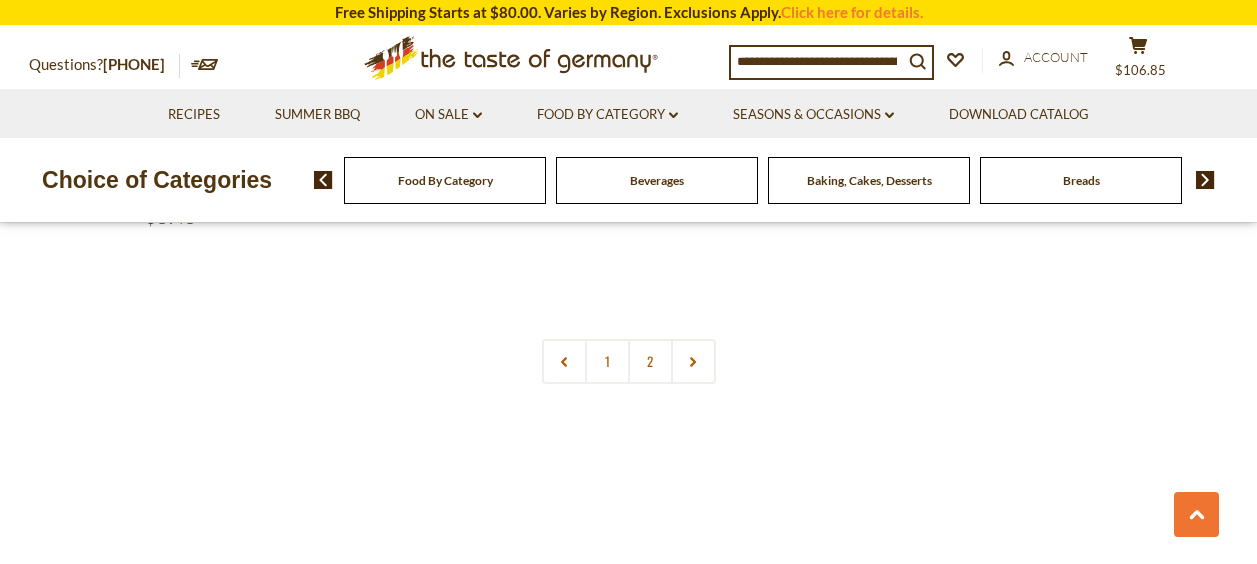 click on "2" at bounding box center [650, 361] 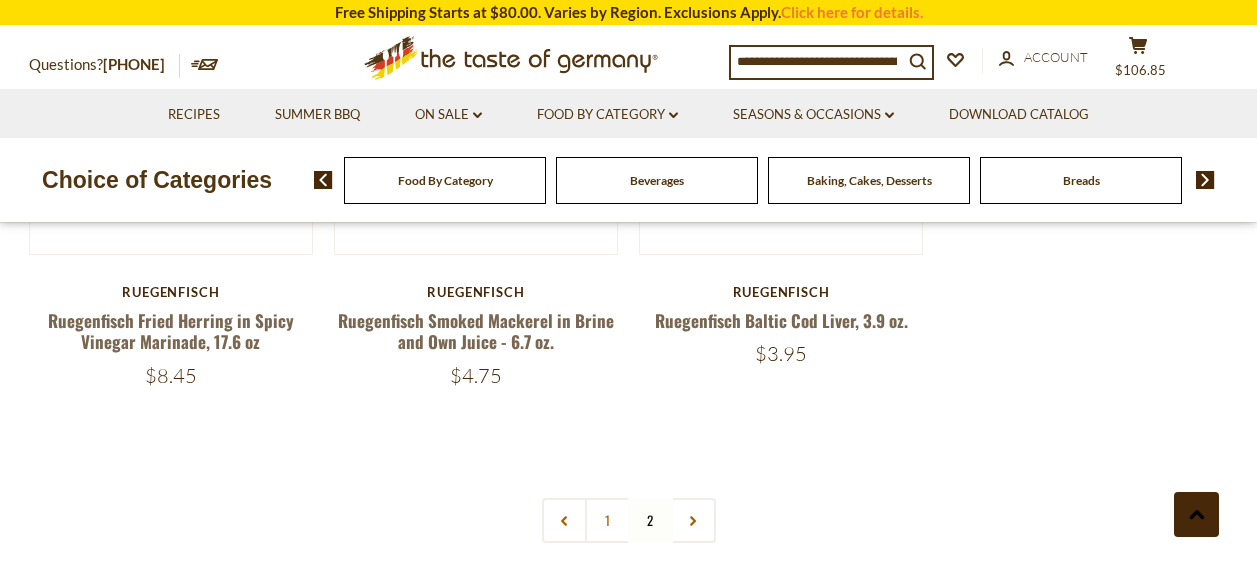scroll, scrollTop: 1478, scrollLeft: 0, axis: vertical 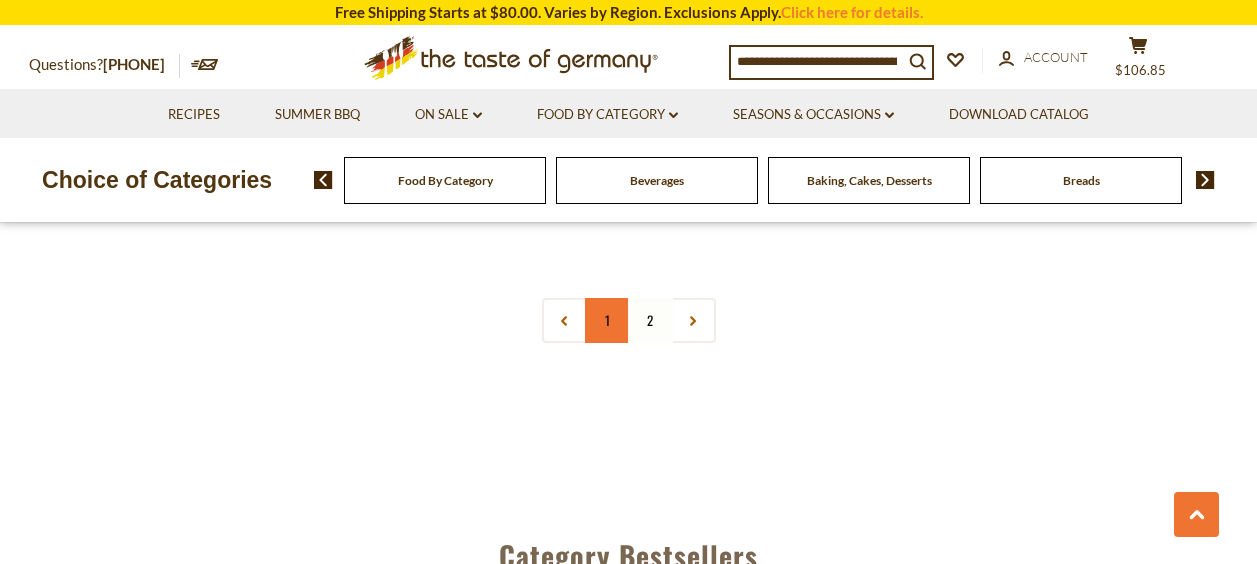 click on "1" at bounding box center (607, 320) 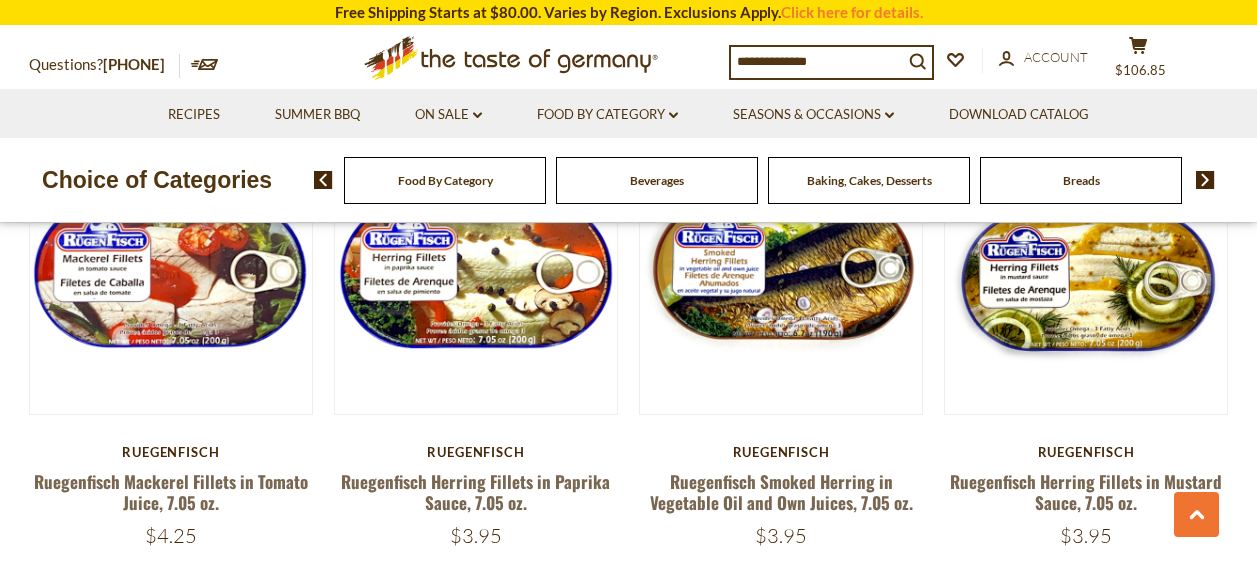 scroll, scrollTop: 1578, scrollLeft: 0, axis: vertical 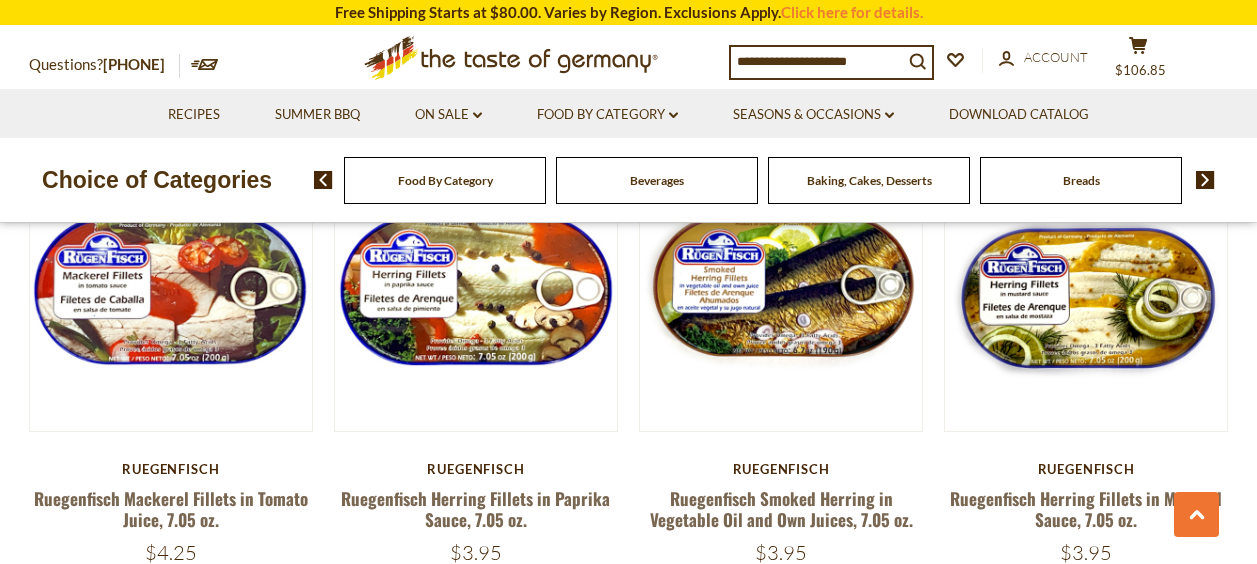 click at bounding box center [1205, 180] 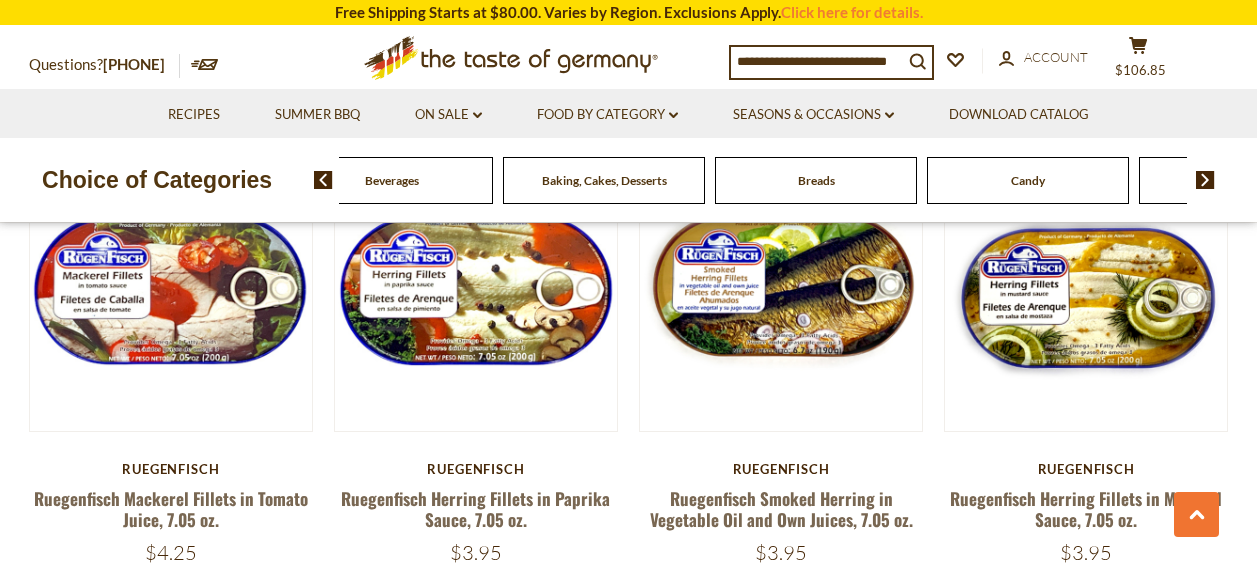click at bounding box center [1205, 180] 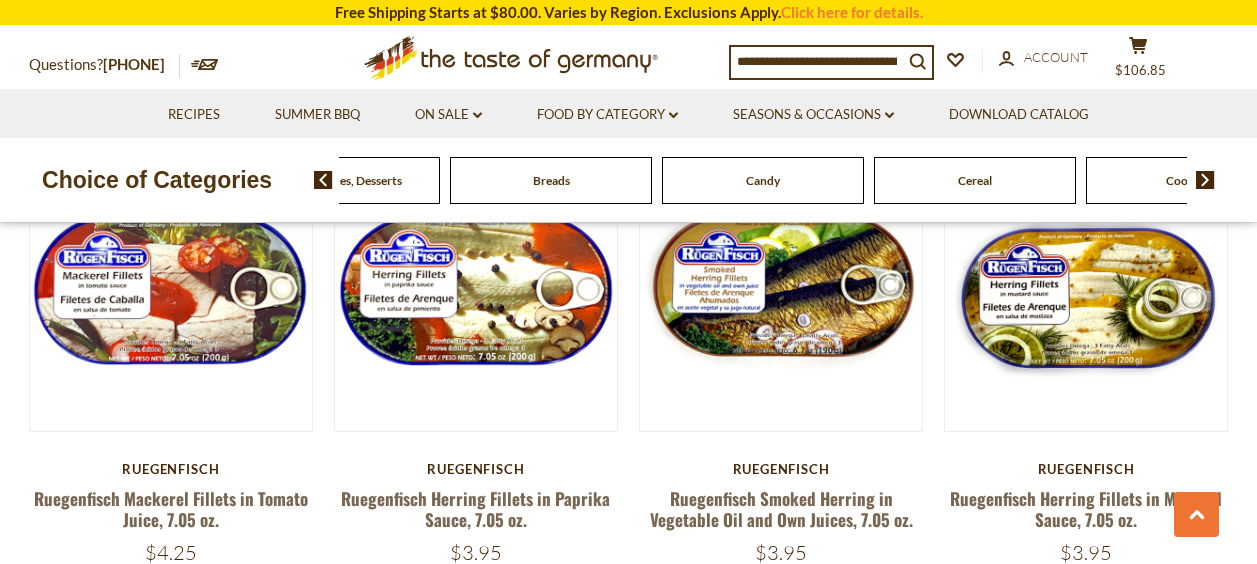click at bounding box center [1205, 180] 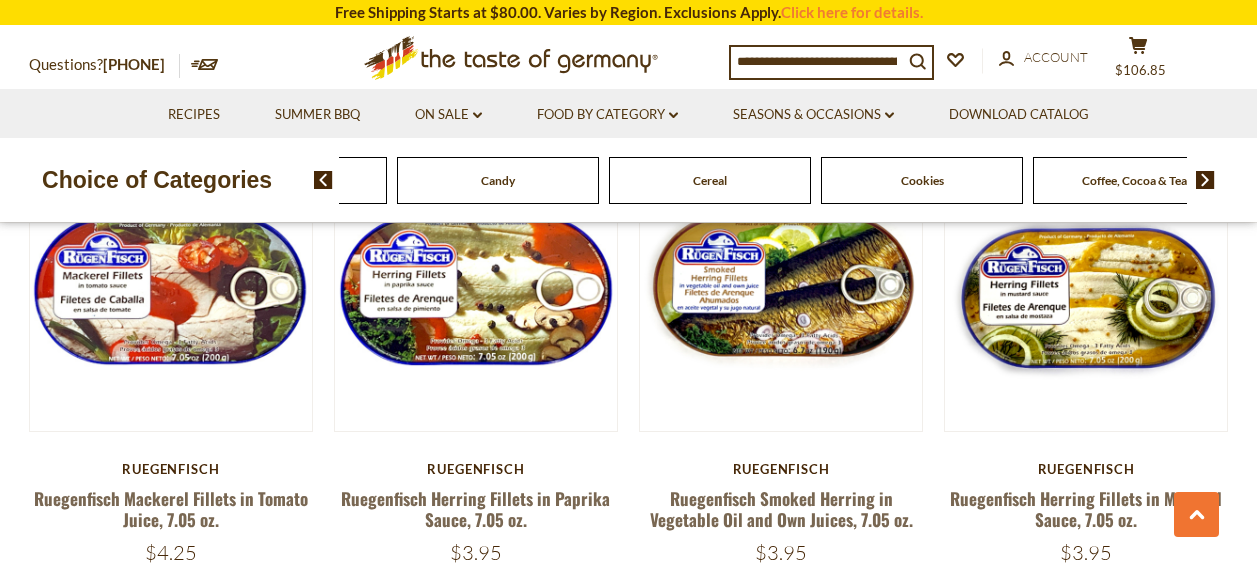 click at bounding box center (1205, 180) 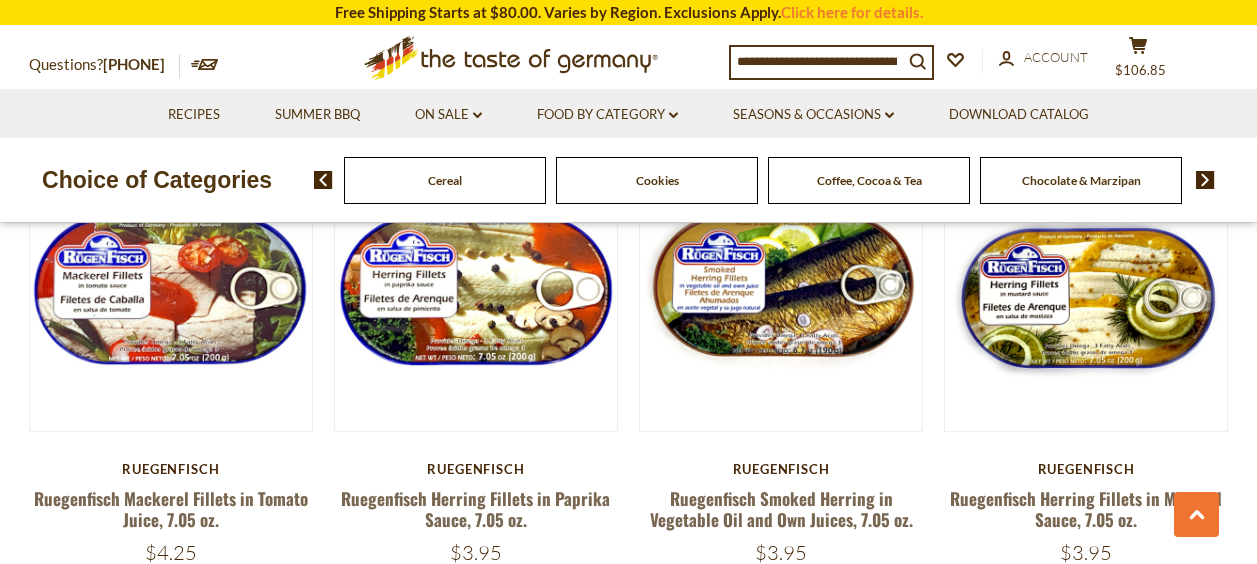 click at bounding box center [1205, 180] 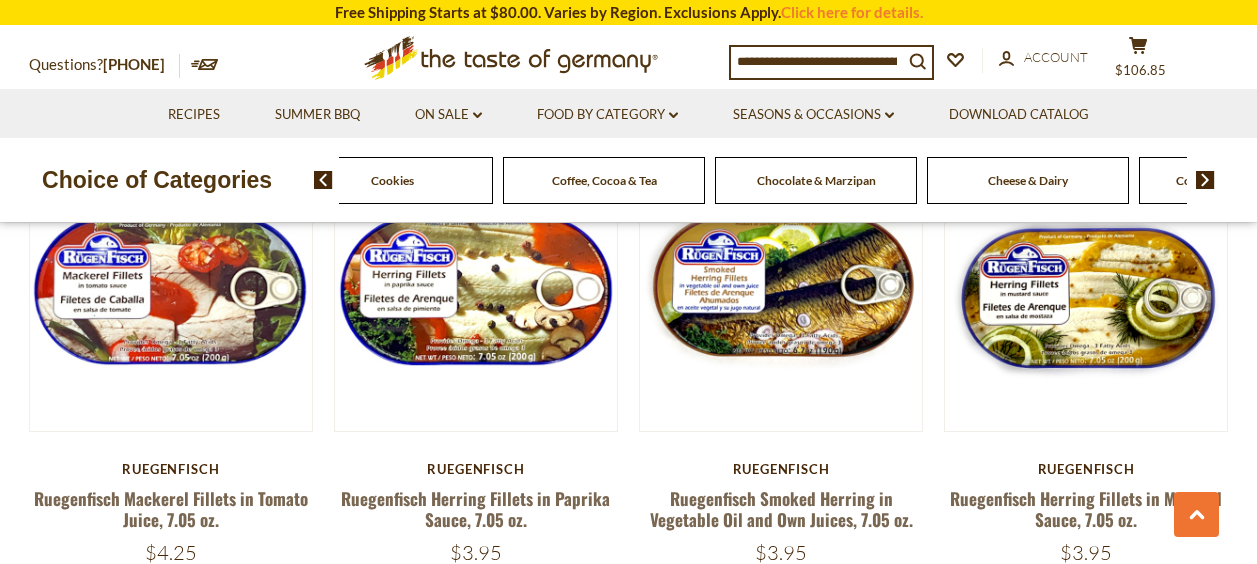 click at bounding box center [1205, 180] 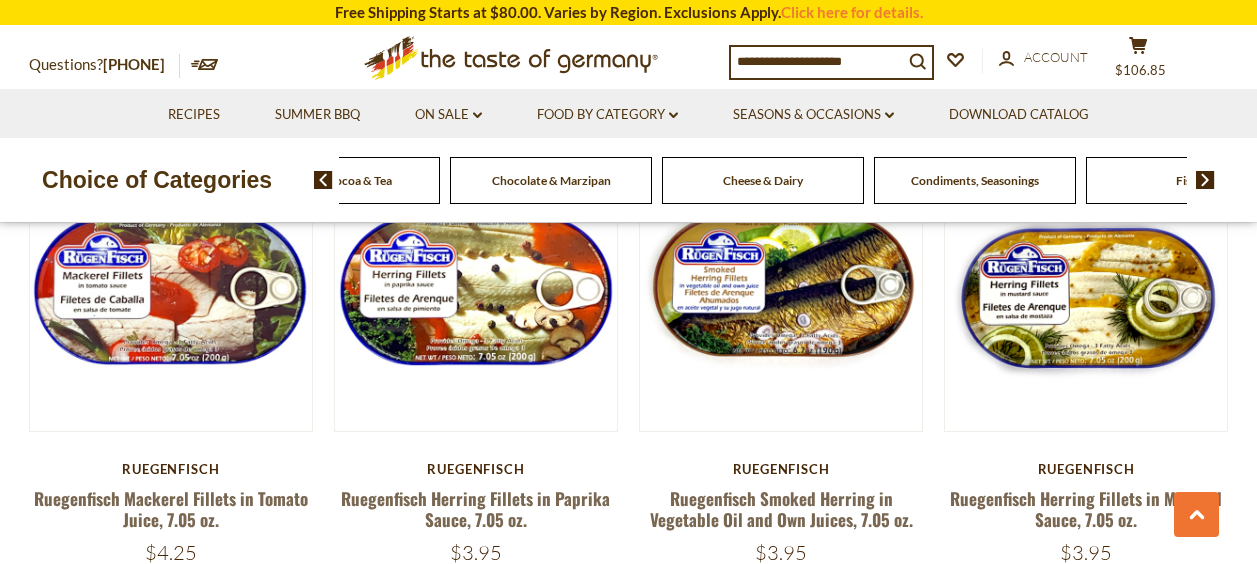 click at bounding box center (1205, 180) 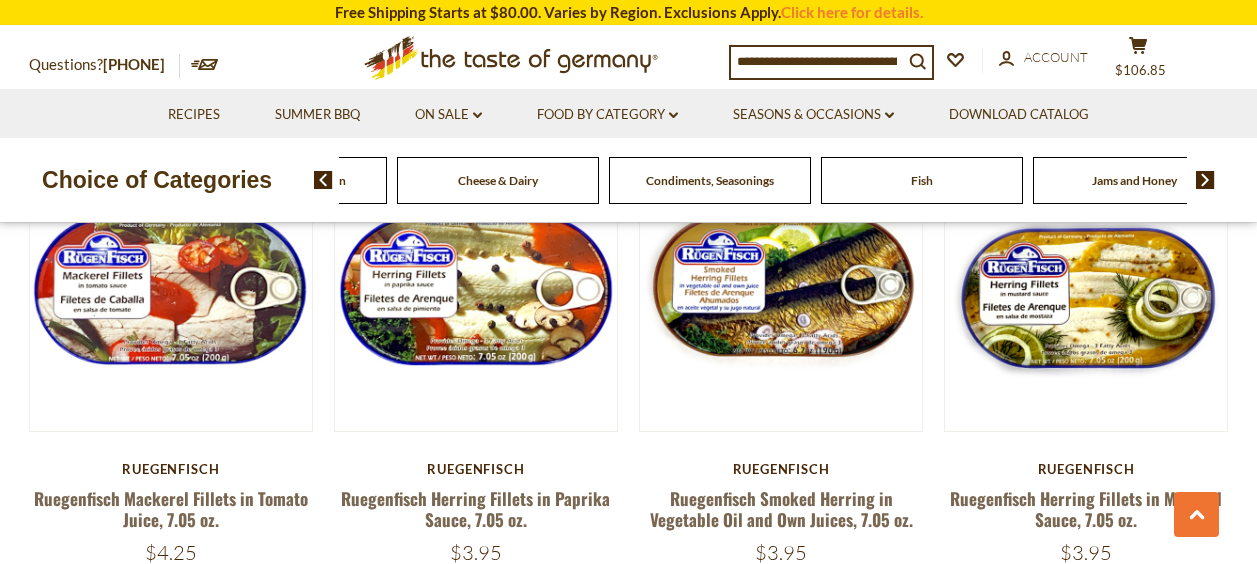 click at bounding box center [1205, 180] 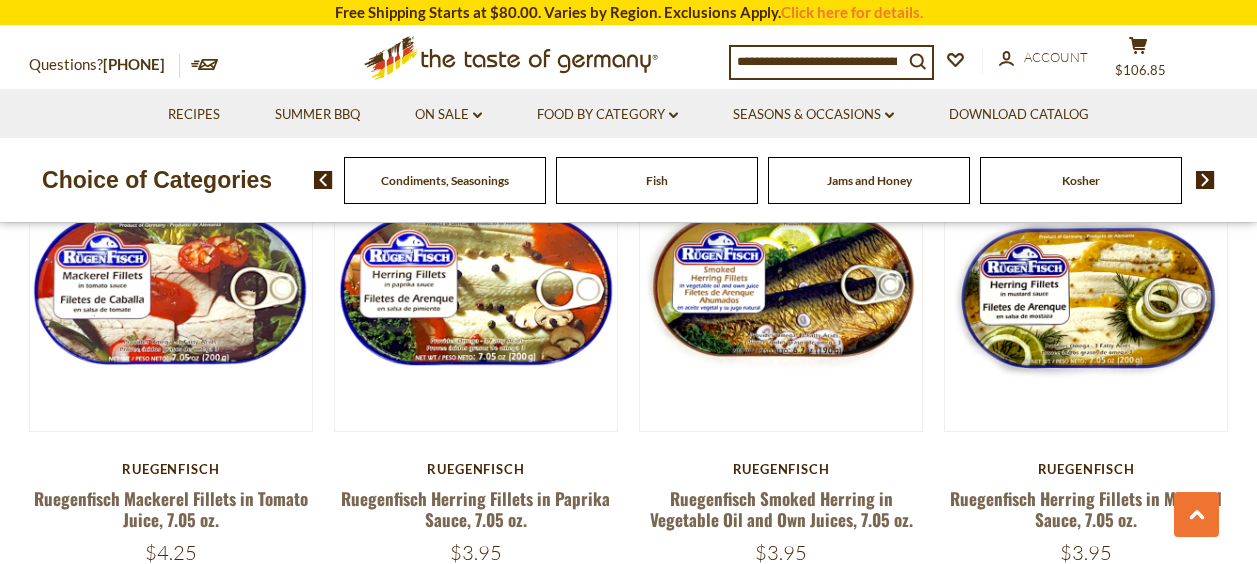 click on "Food By Category
Beverages
Baking, Cakes, Desserts
Breads
Candy
Cereal
Cookies
Coffee, Cocoa & Tea
Chocolate & Marzipan
Cheese & Dairy" at bounding box center [785, 180] 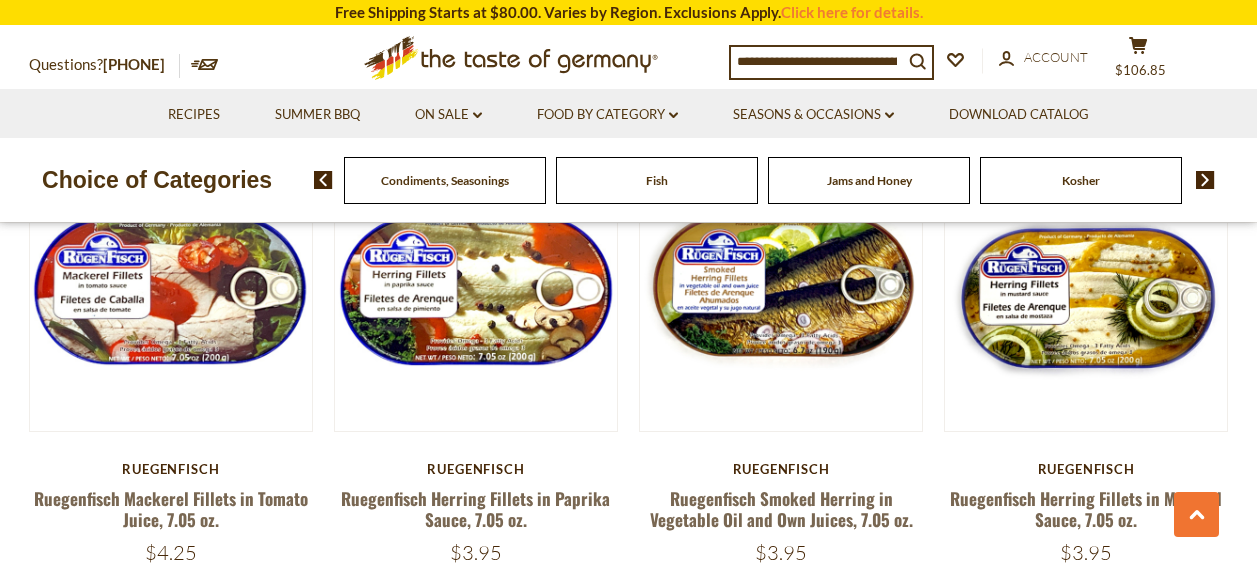 click at bounding box center (1205, 180) 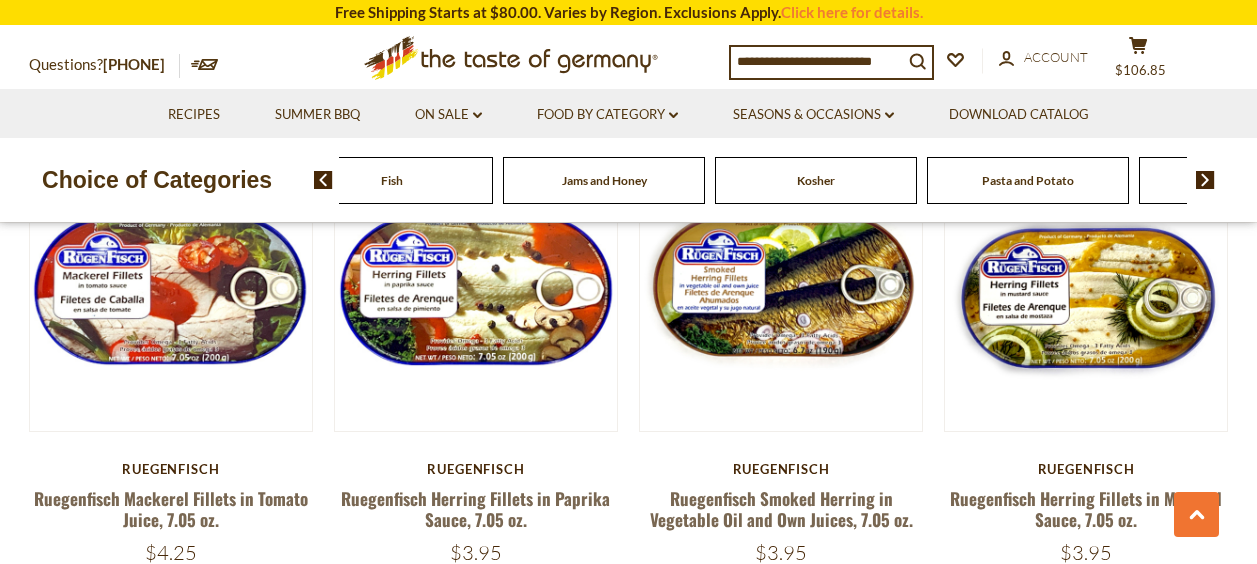 click at bounding box center (1205, 180) 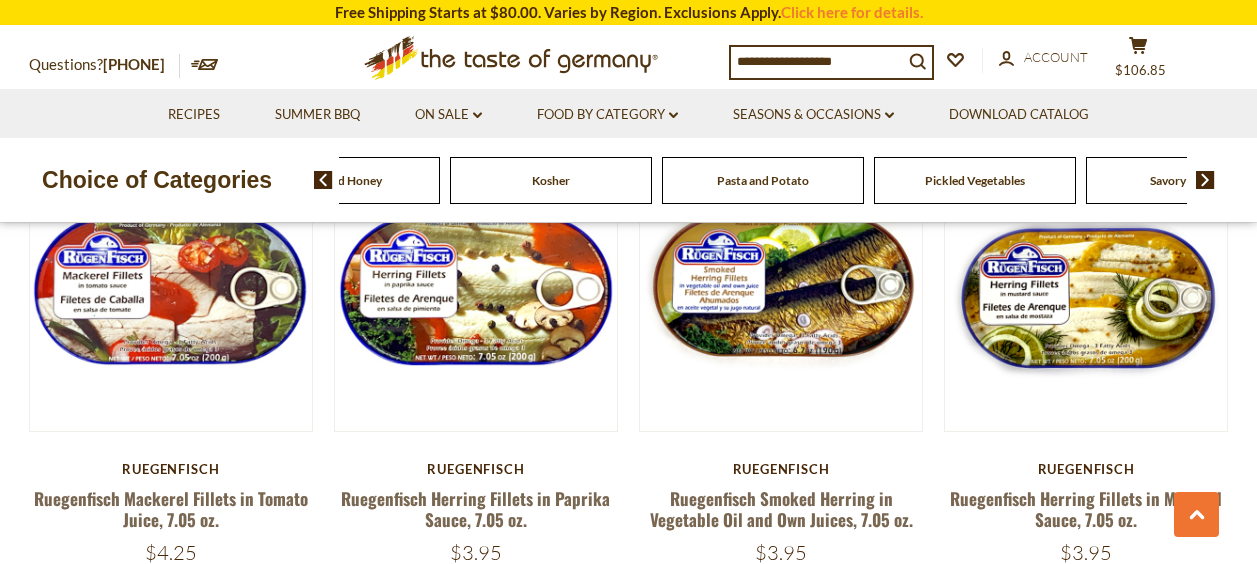 click at bounding box center [1205, 180] 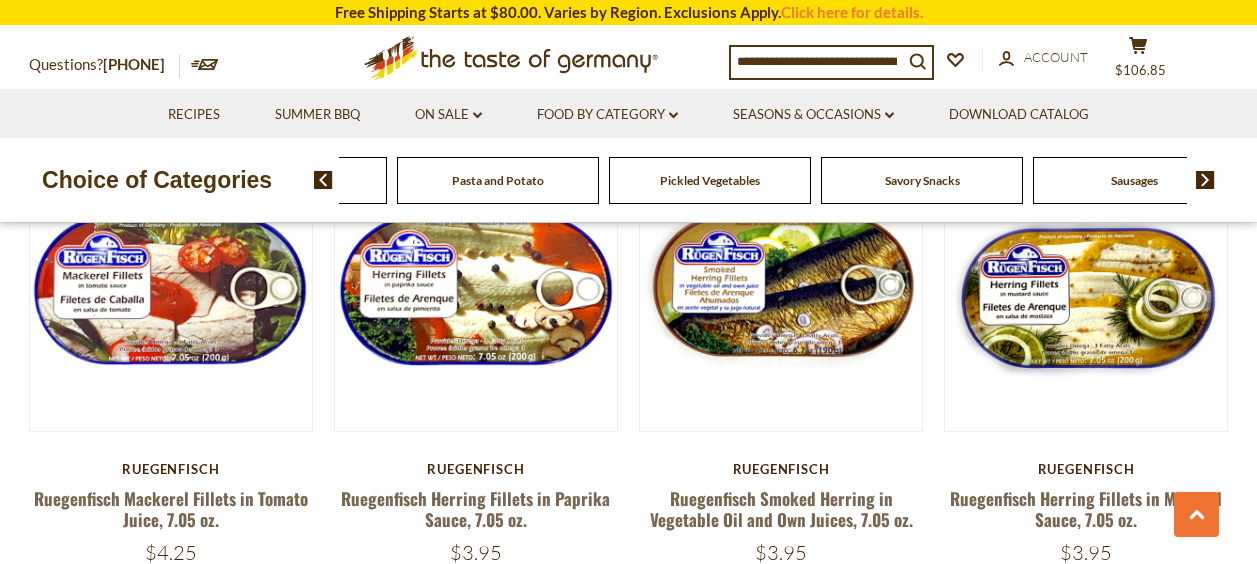 click on "Savory Snacks" at bounding box center (922, 180) 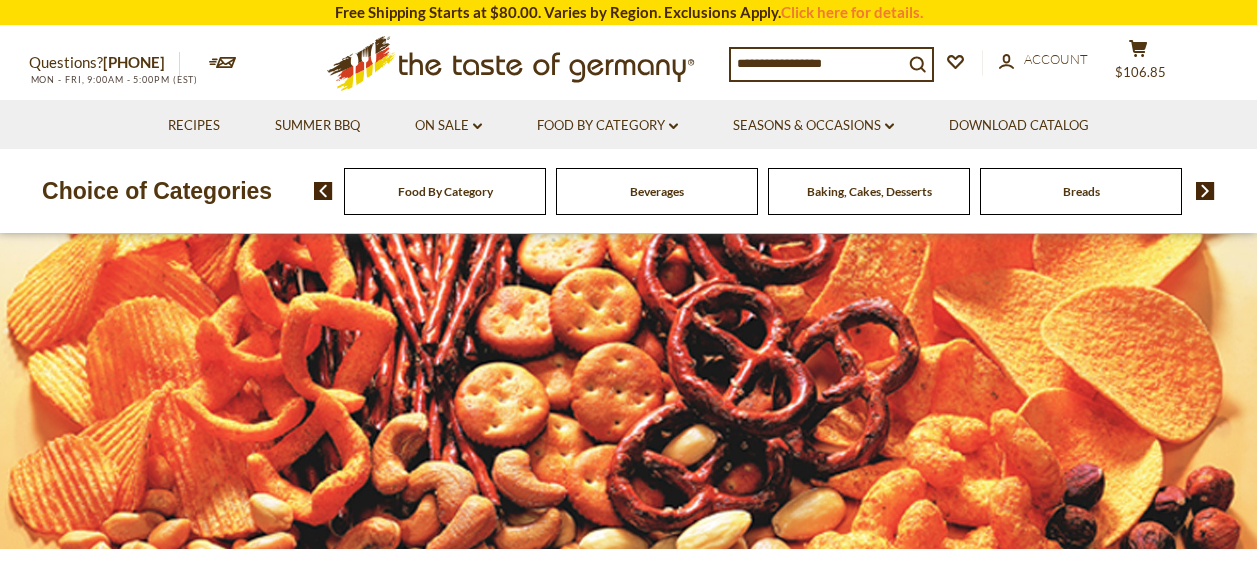 scroll, scrollTop: 0, scrollLeft: 0, axis: both 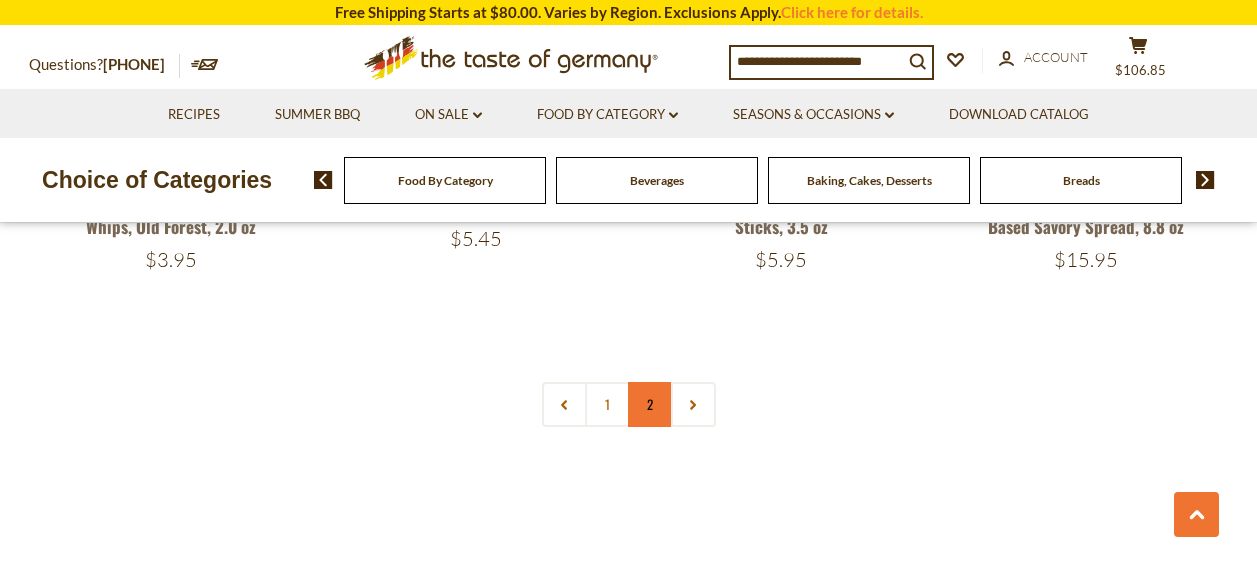 click on "2" at bounding box center (650, 404) 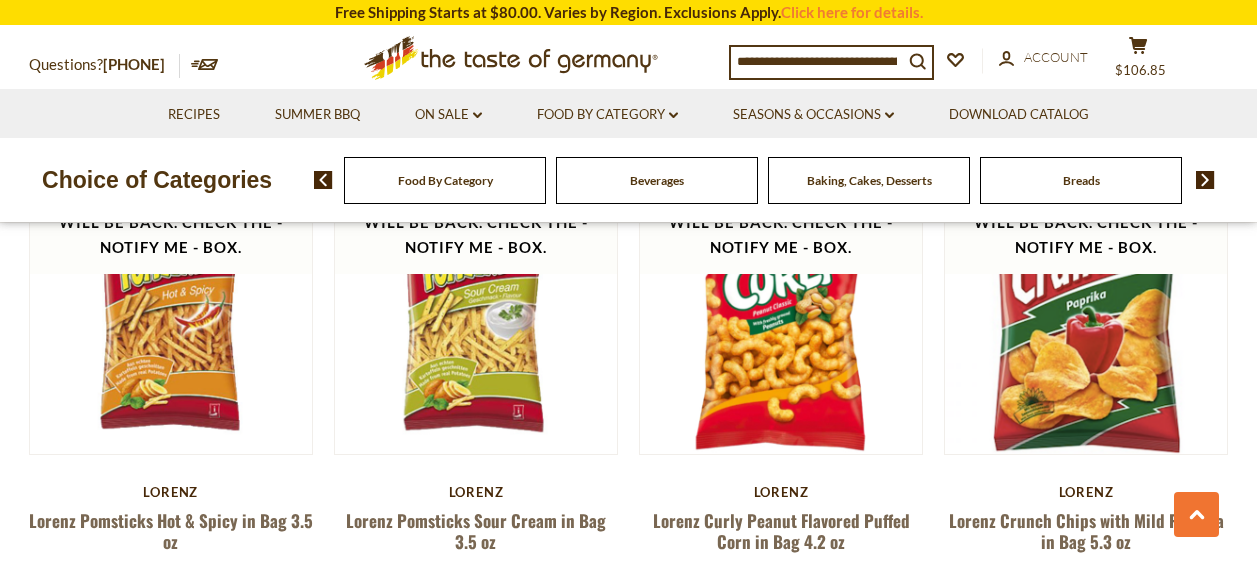 scroll, scrollTop: 978, scrollLeft: 0, axis: vertical 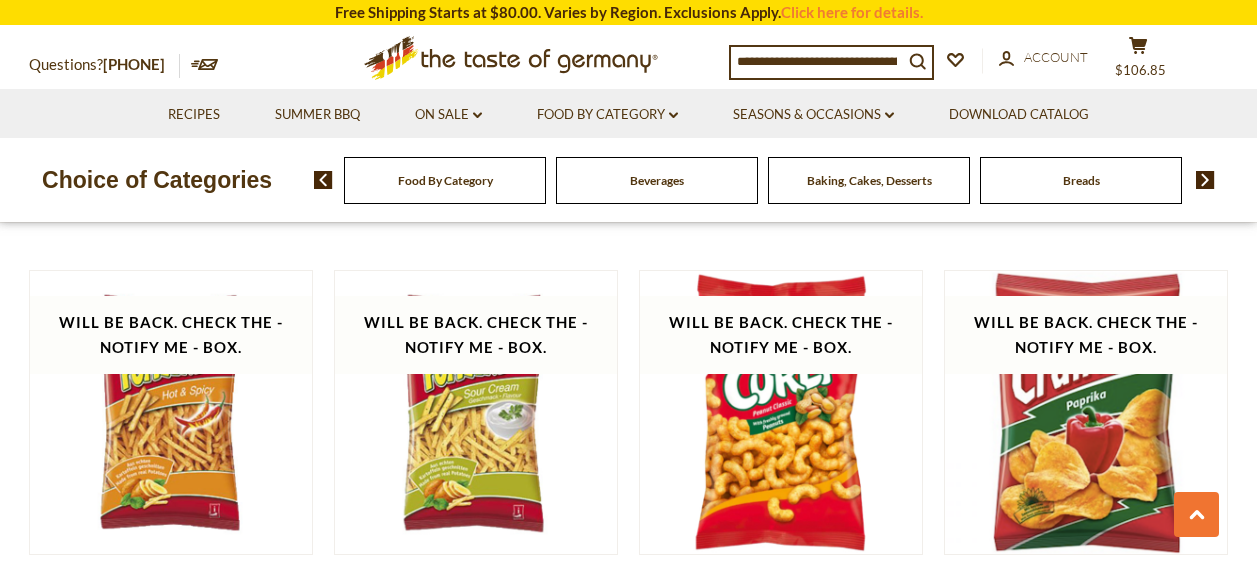click at bounding box center [1205, 180] 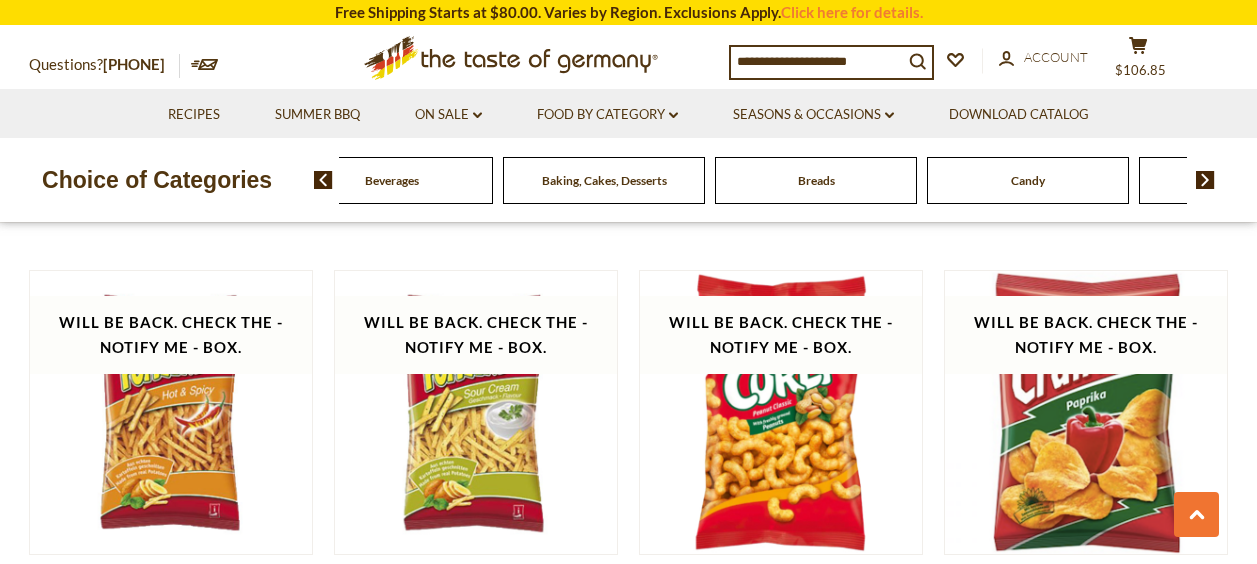 click at bounding box center (1205, 180) 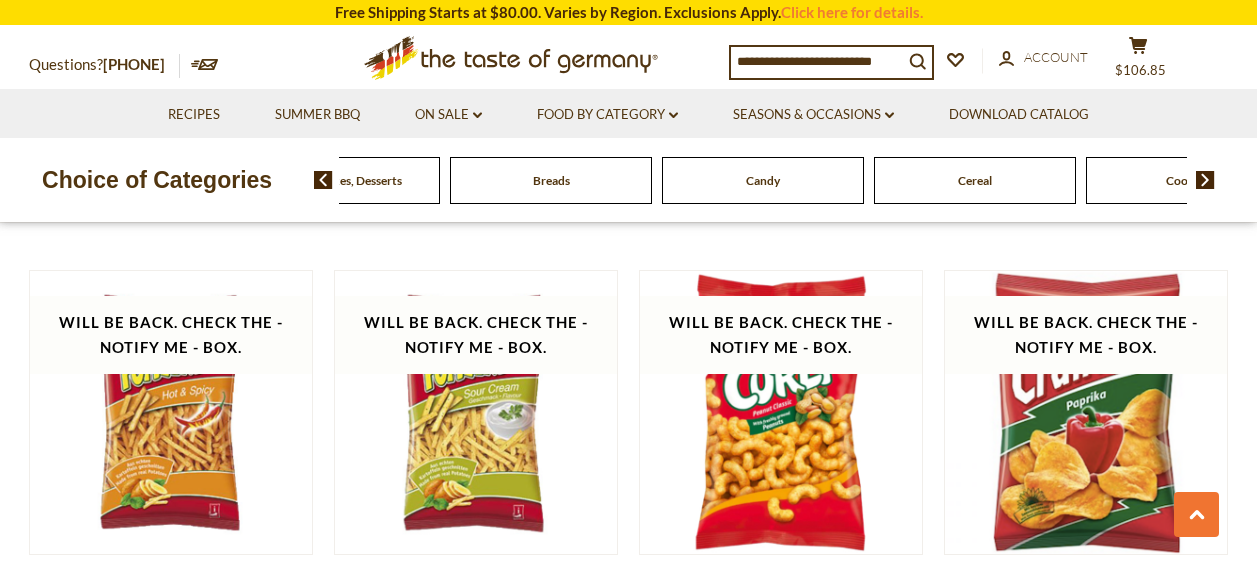 click at bounding box center [1205, 180] 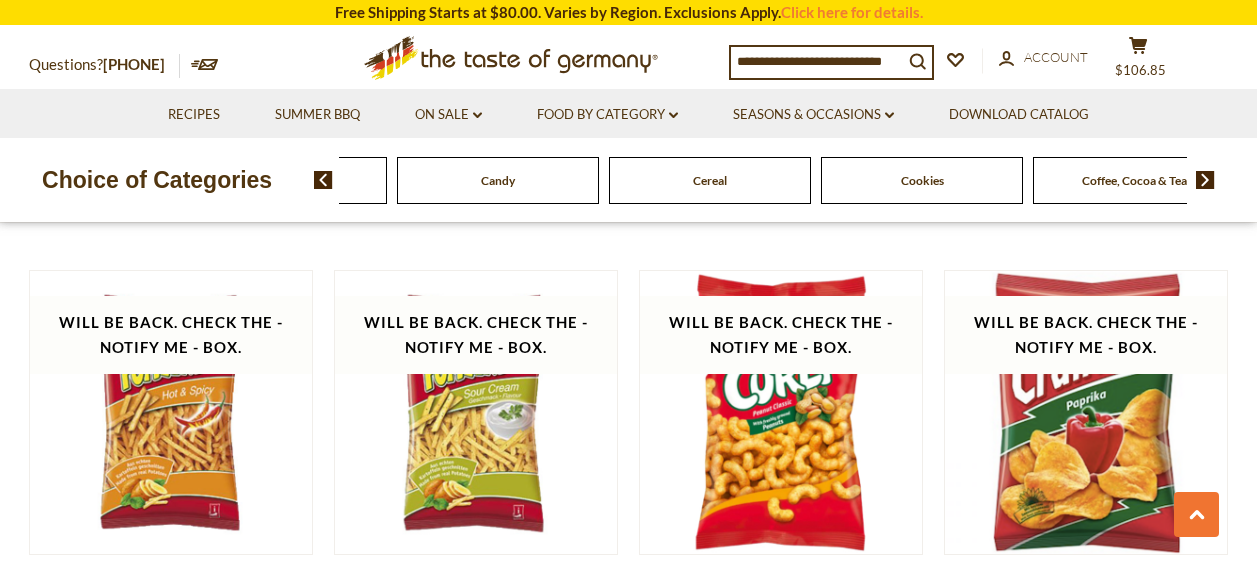 click at bounding box center [1205, 180] 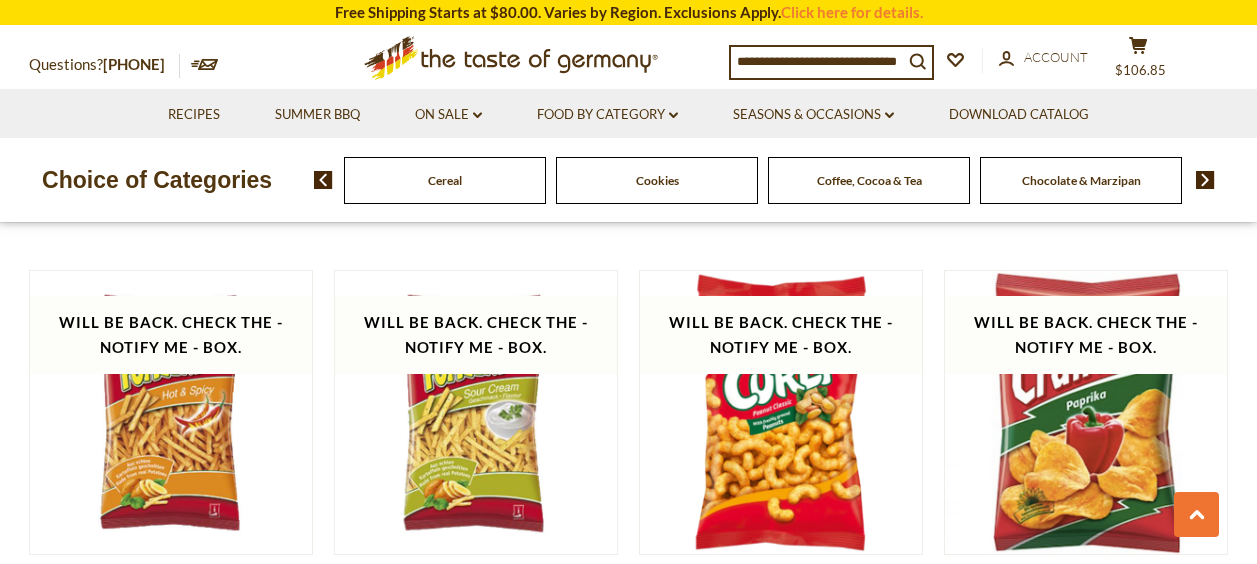 click at bounding box center (1205, 180) 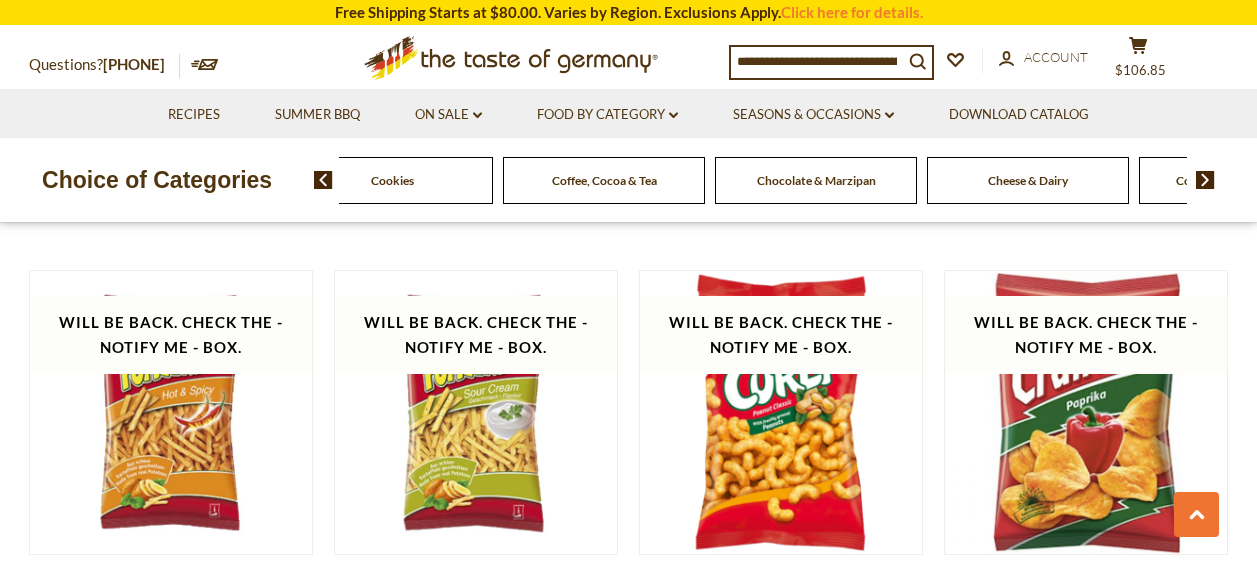 click at bounding box center [1205, 180] 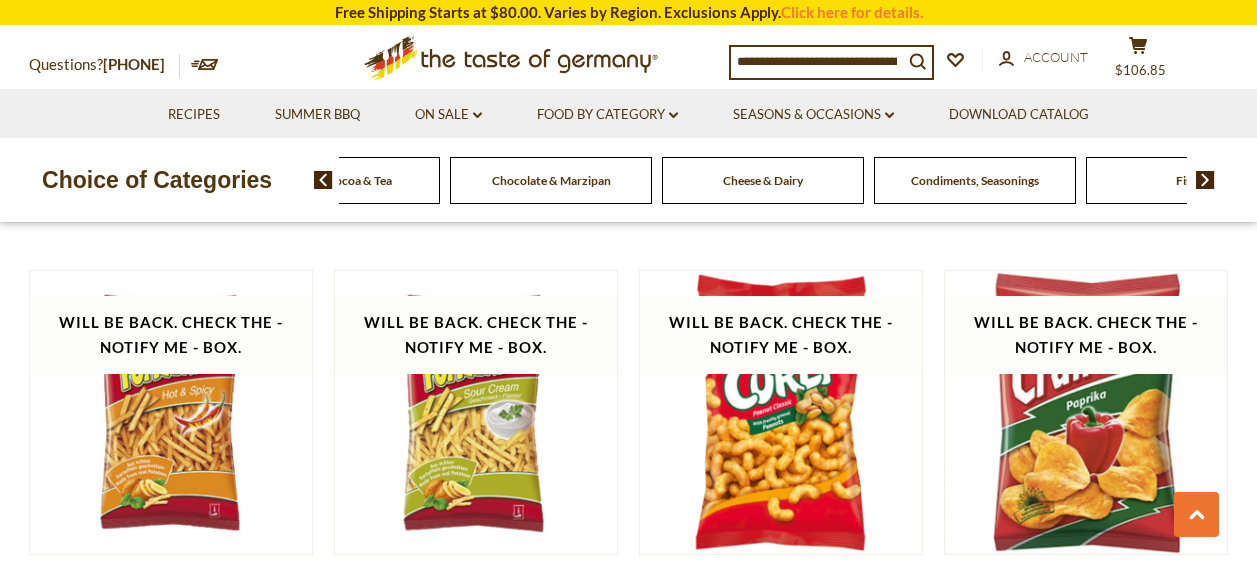 click at bounding box center [1205, 180] 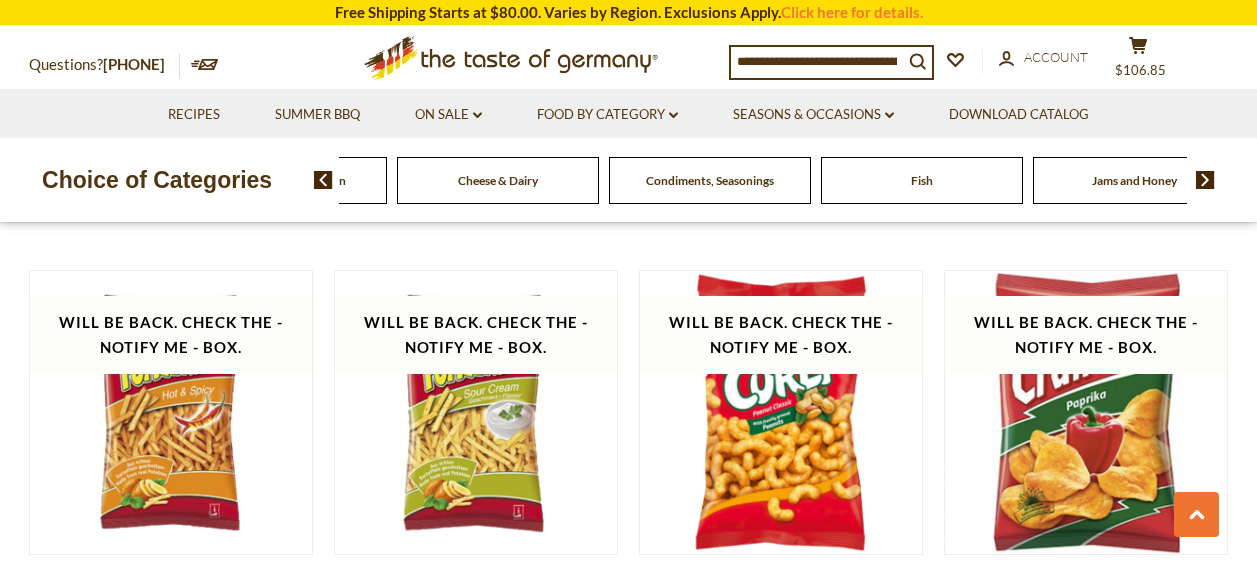 click at bounding box center [1205, 180] 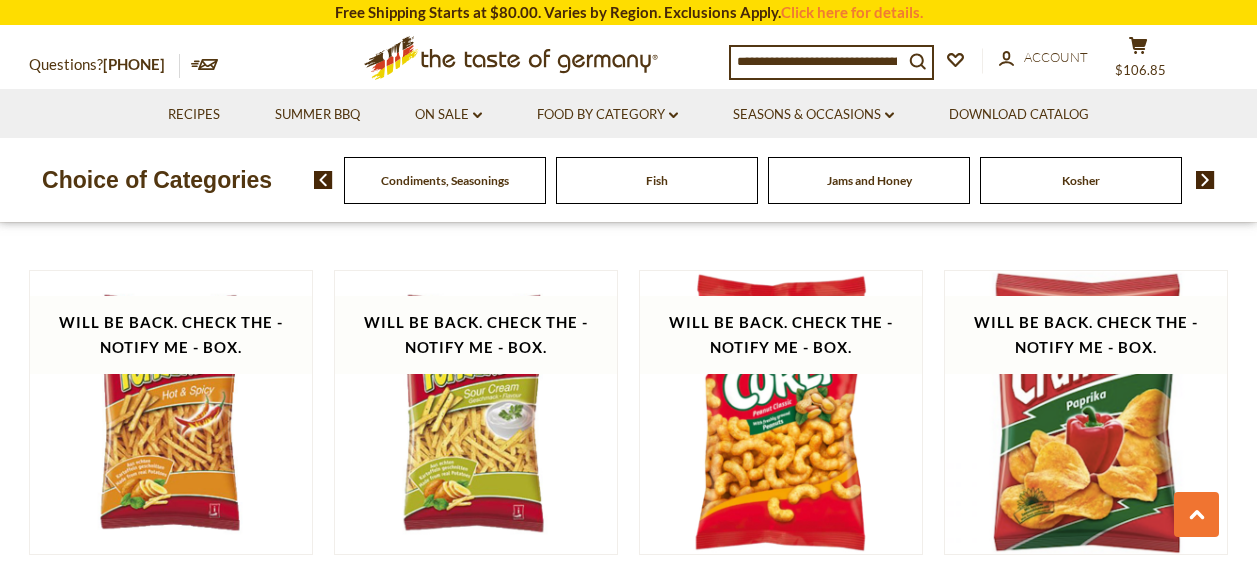 click at bounding box center [1205, 180] 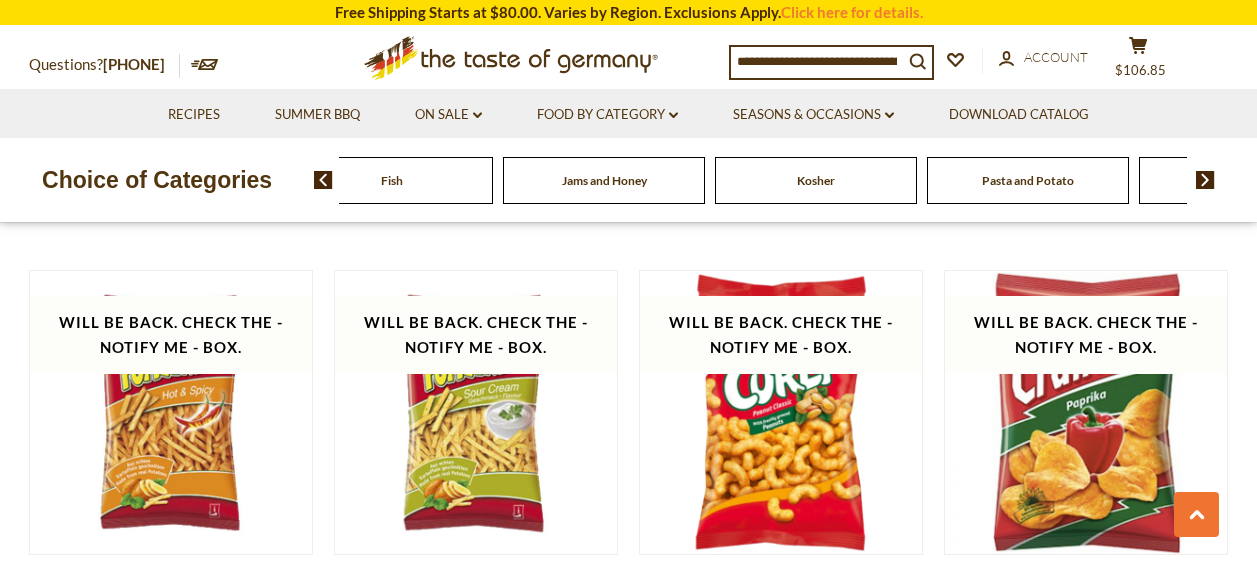 click at bounding box center [1205, 180] 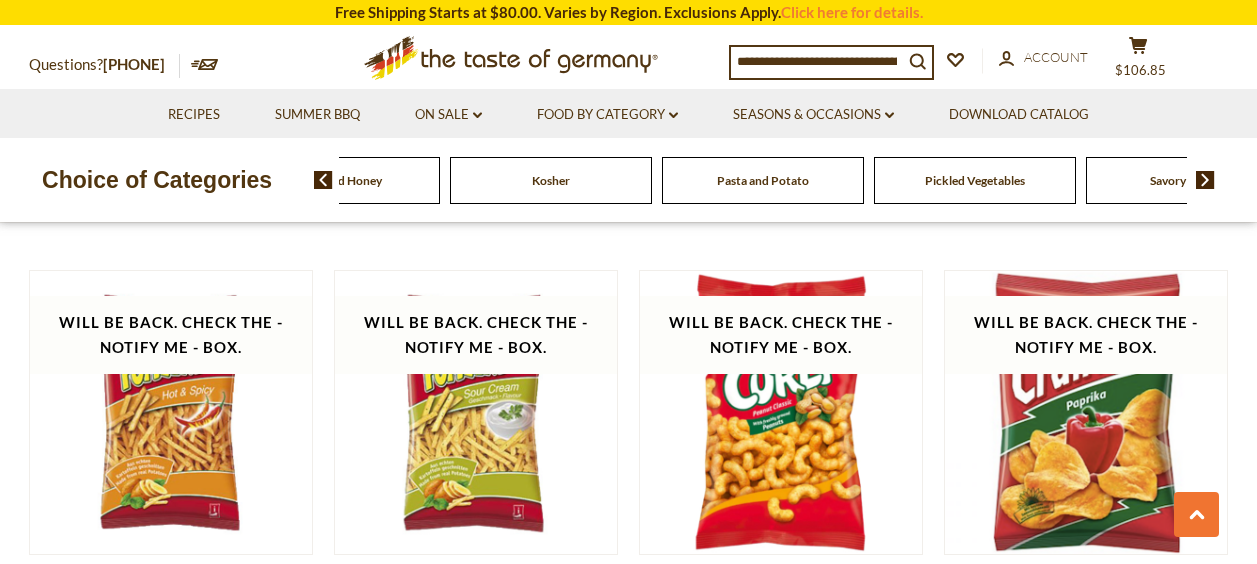 click at bounding box center (1205, 180) 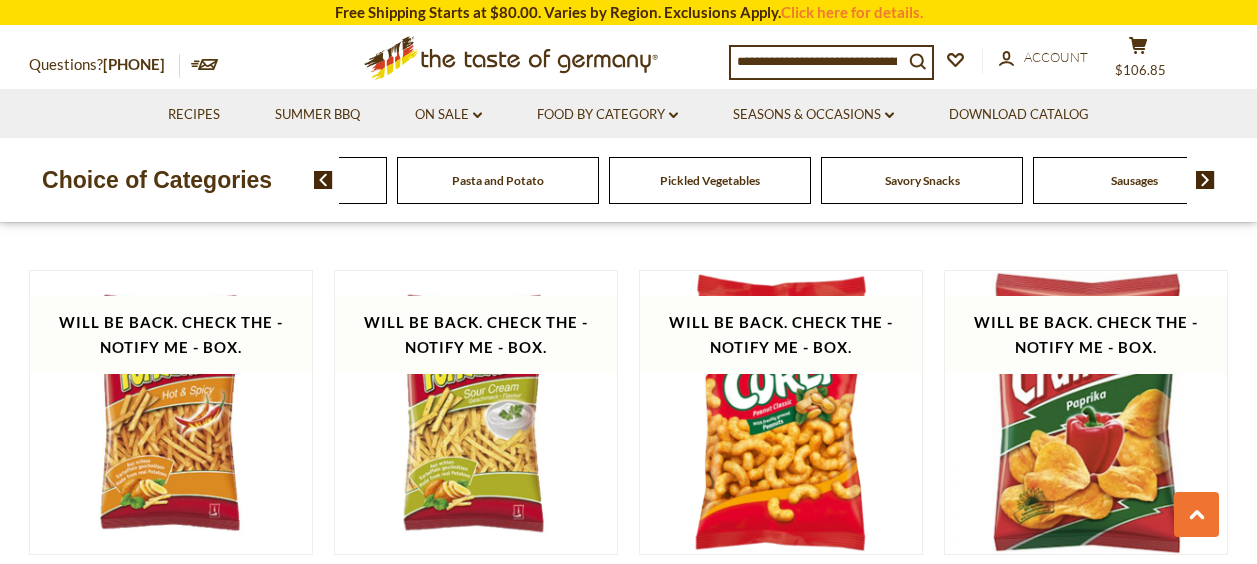 click at bounding box center (1205, 180) 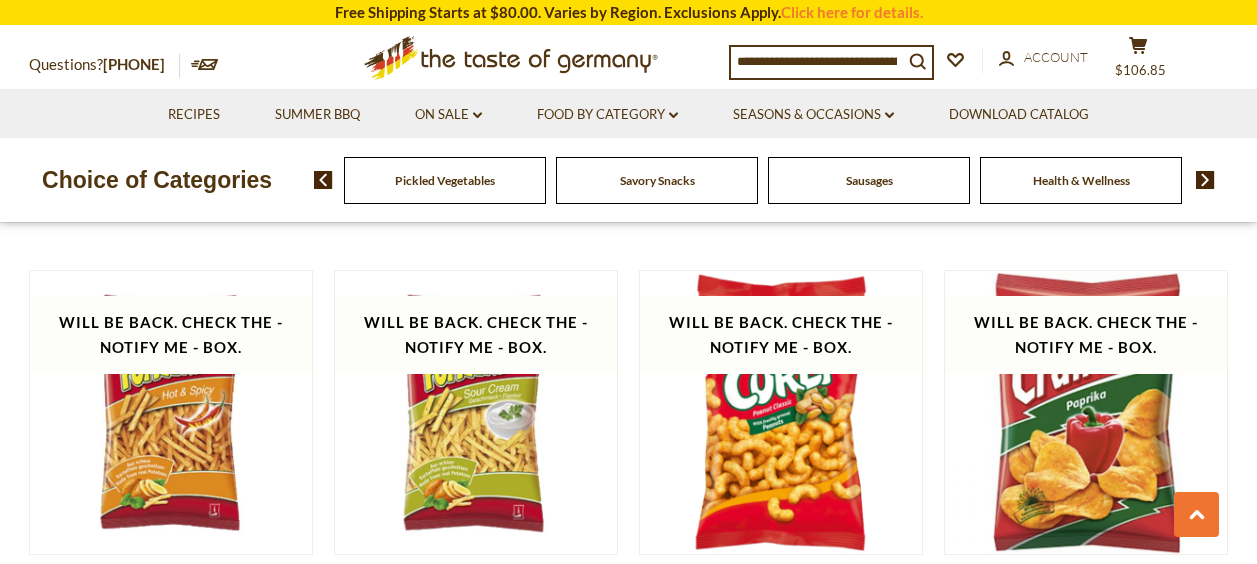 click at bounding box center (1205, 180) 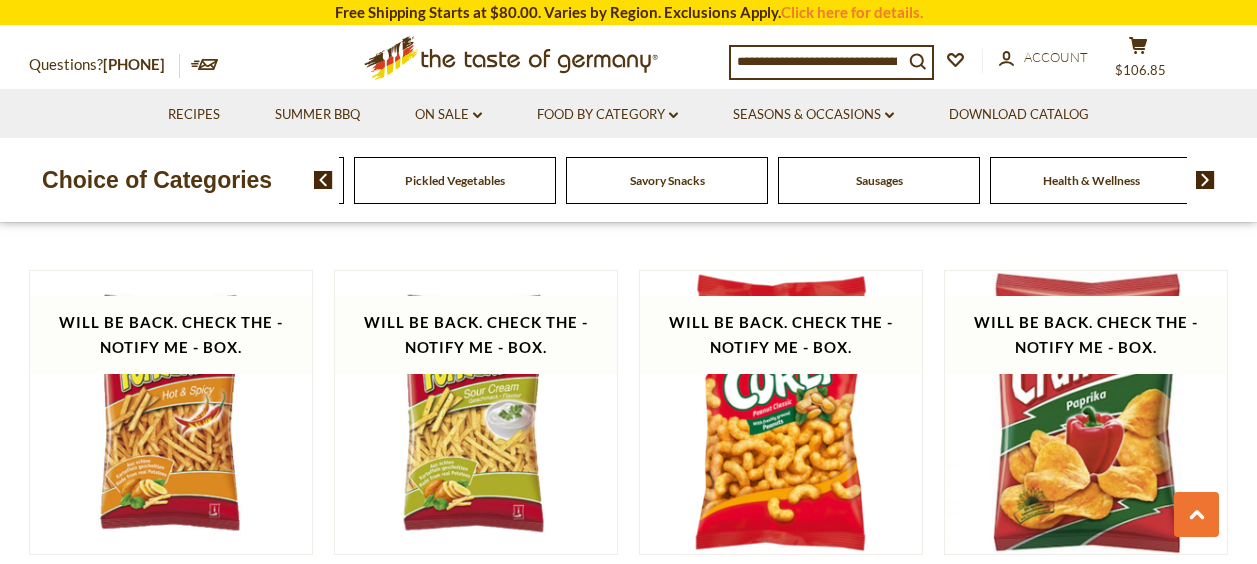 click at bounding box center (1205, 180) 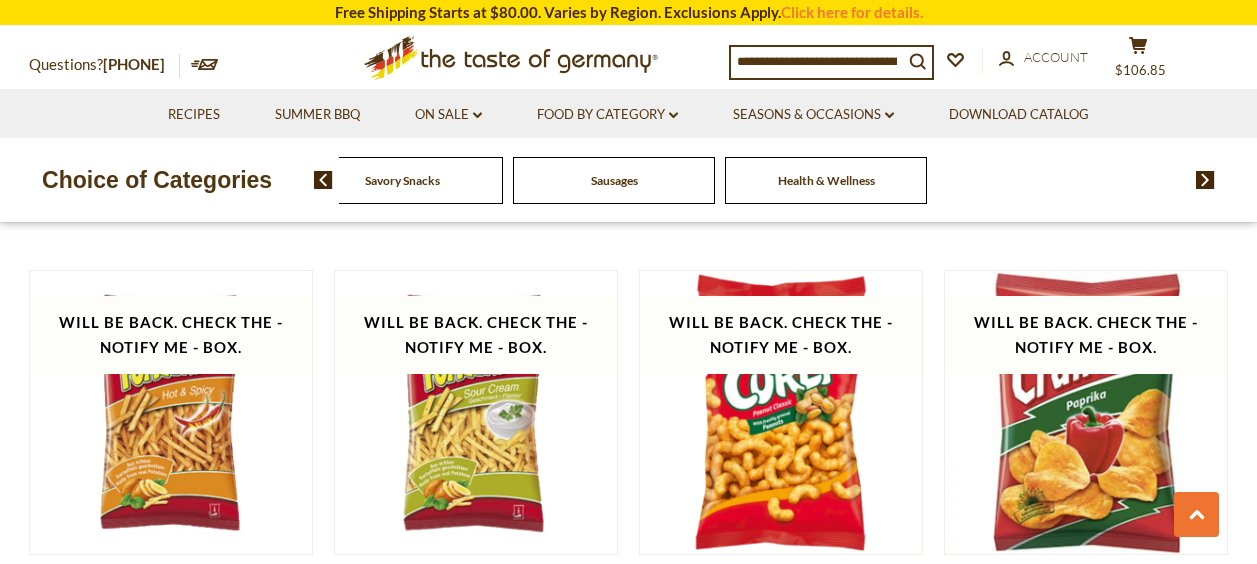 click at bounding box center (1205, 180) 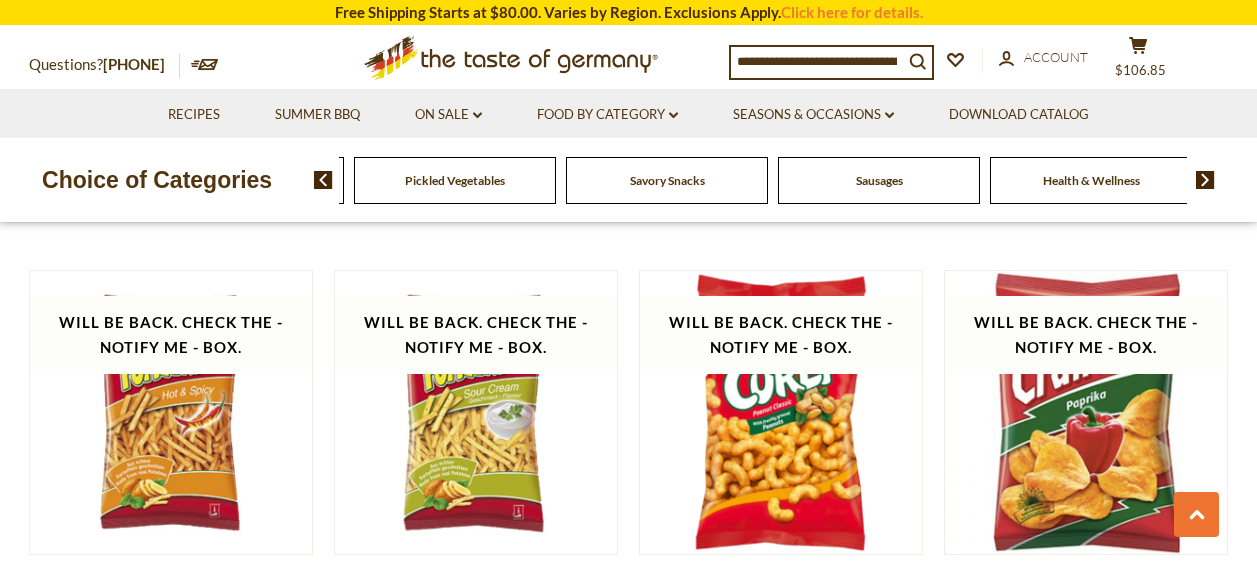 click on "Sausages" at bounding box center [879, 180] 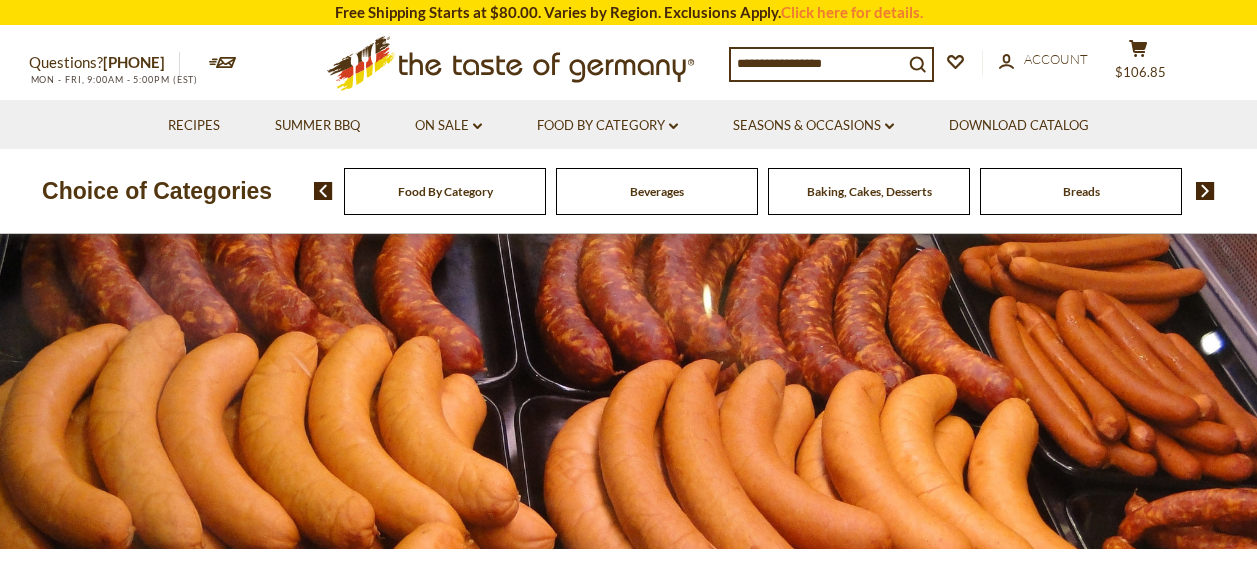 scroll, scrollTop: 0, scrollLeft: 0, axis: both 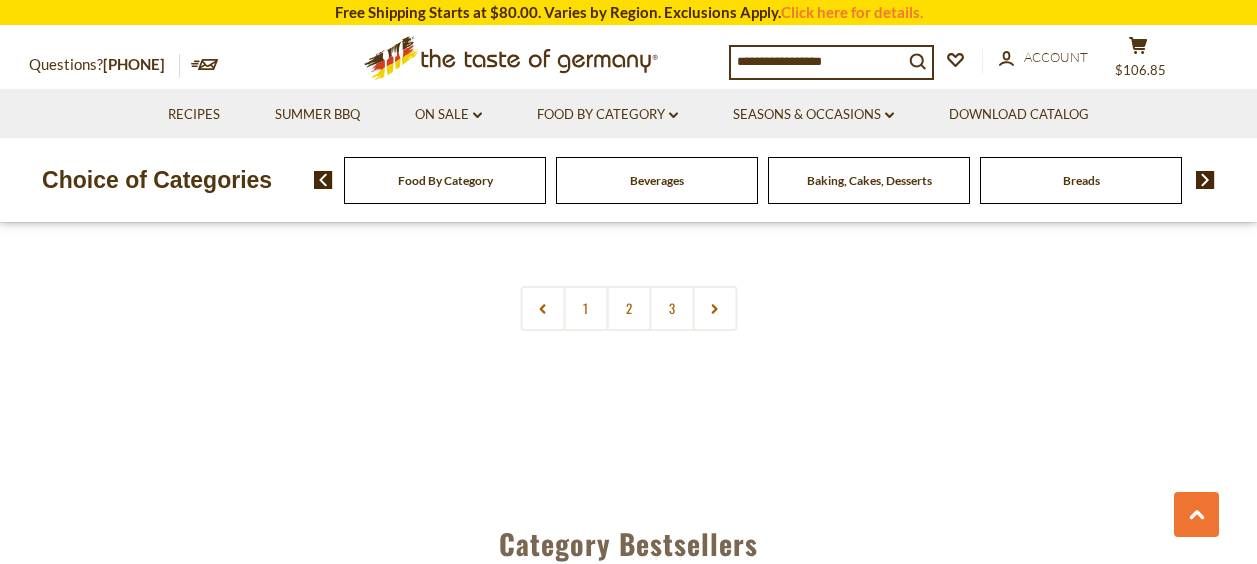 click on "2" at bounding box center [628, 308] 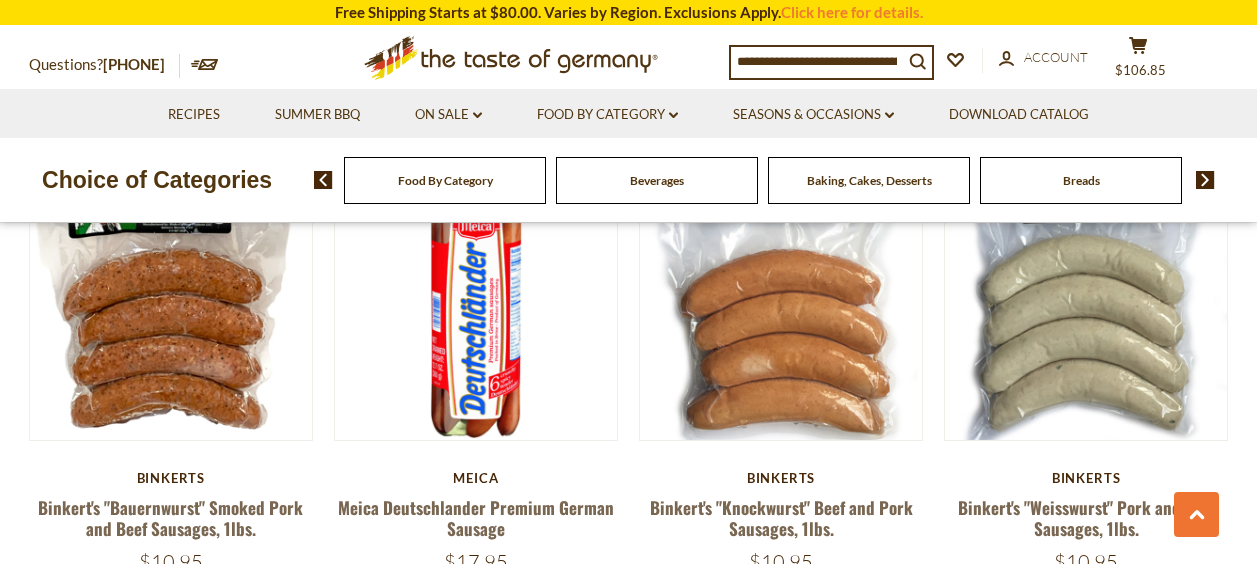 scroll, scrollTop: 1678, scrollLeft: 0, axis: vertical 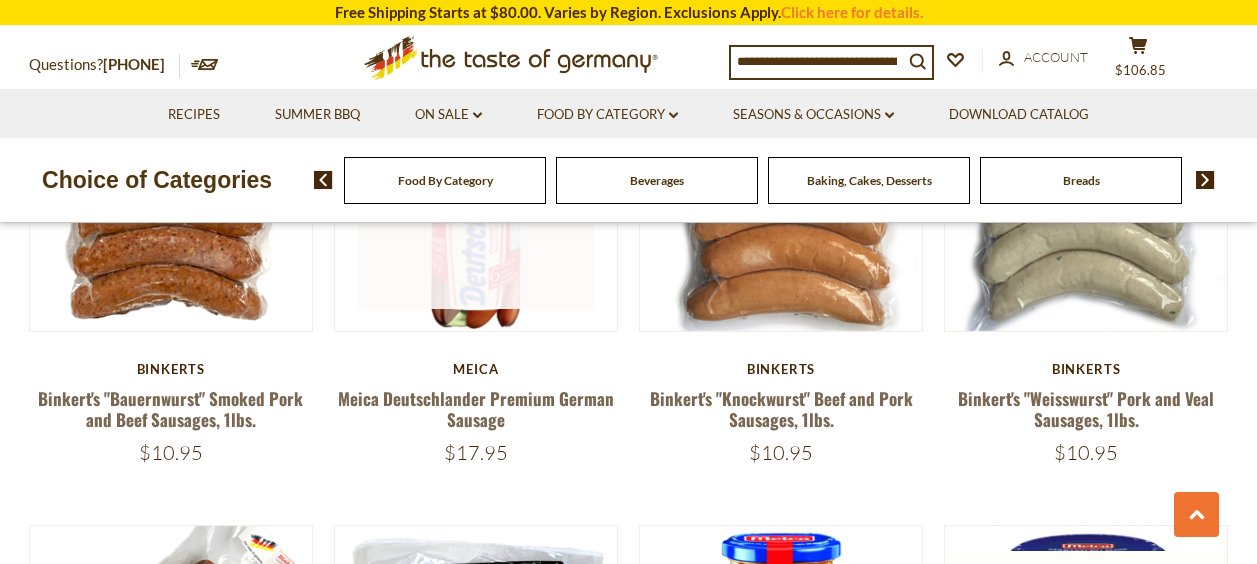 click at bounding box center [476, 190] 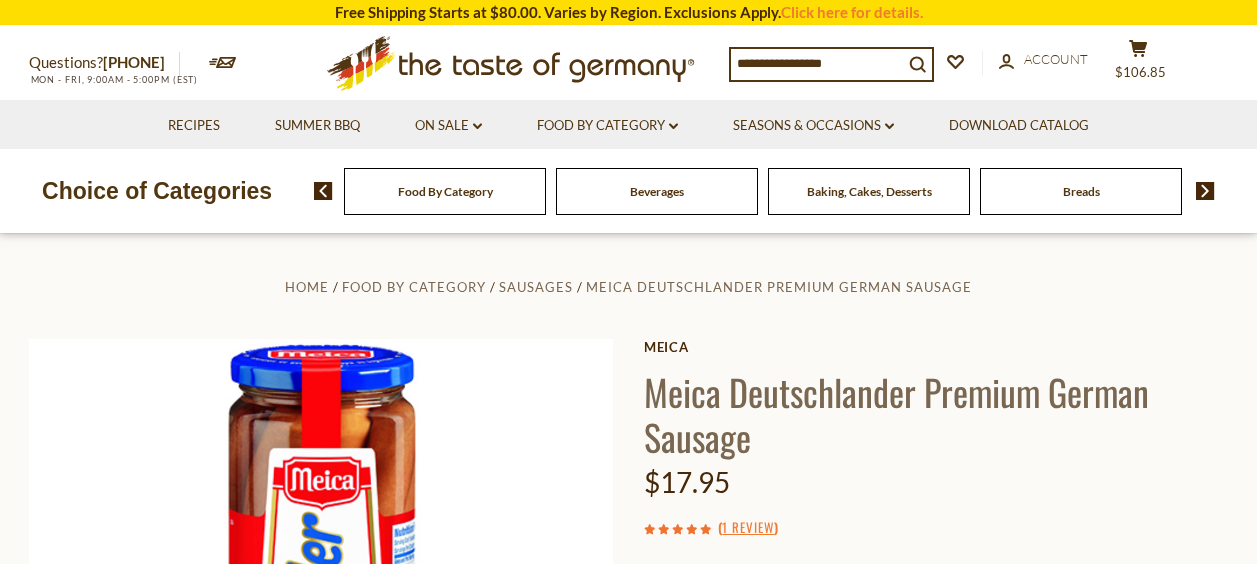 scroll, scrollTop: 0, scrollLeft: 0, axis: both 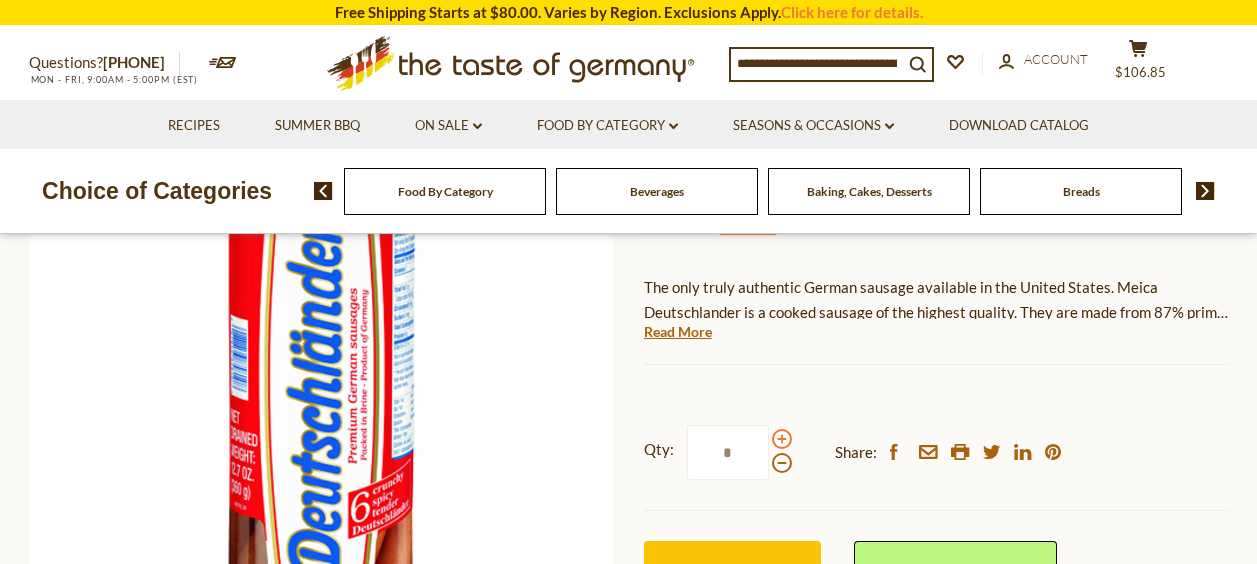click at bounding box center [782, 439] 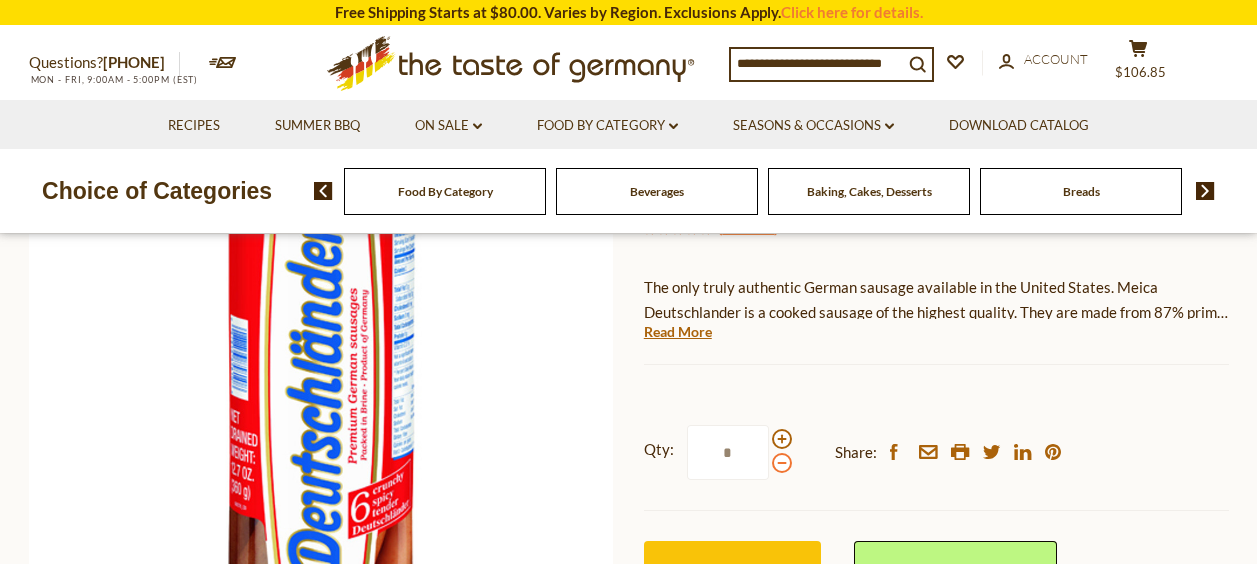 click at bounding box center (782, 463) 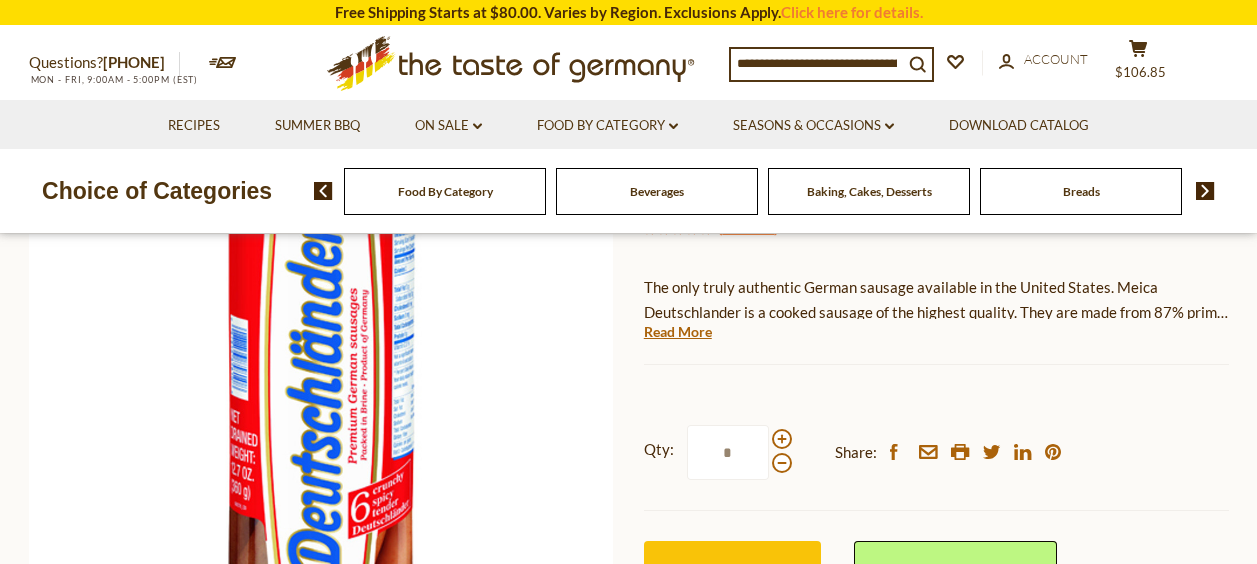 drag, startPoint x: 744, startPoint y: 459, endPoint x: 687, endPoint y: 456, distance: 57.07889 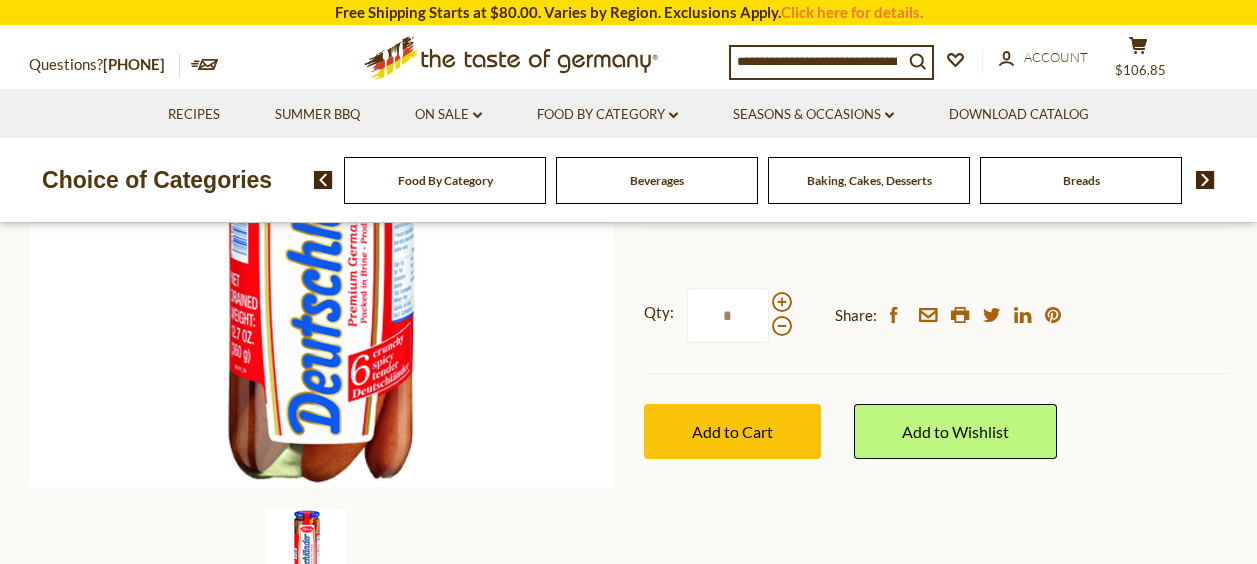 scroll, scrollTop: 500, scrollLeft: 0, axis: vertical 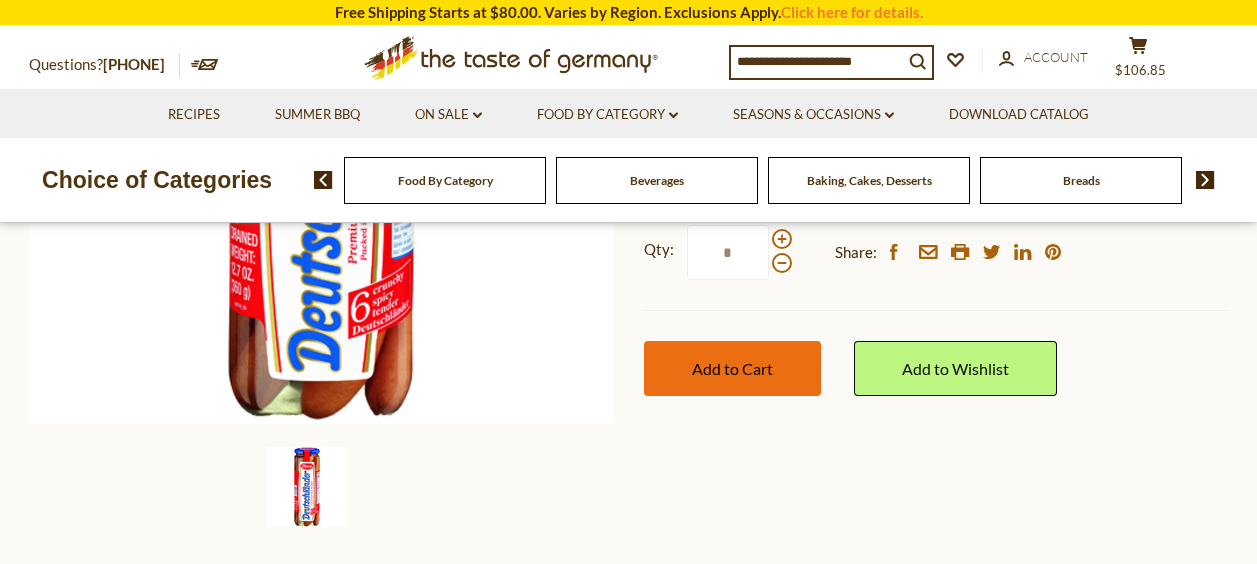 type on "*" 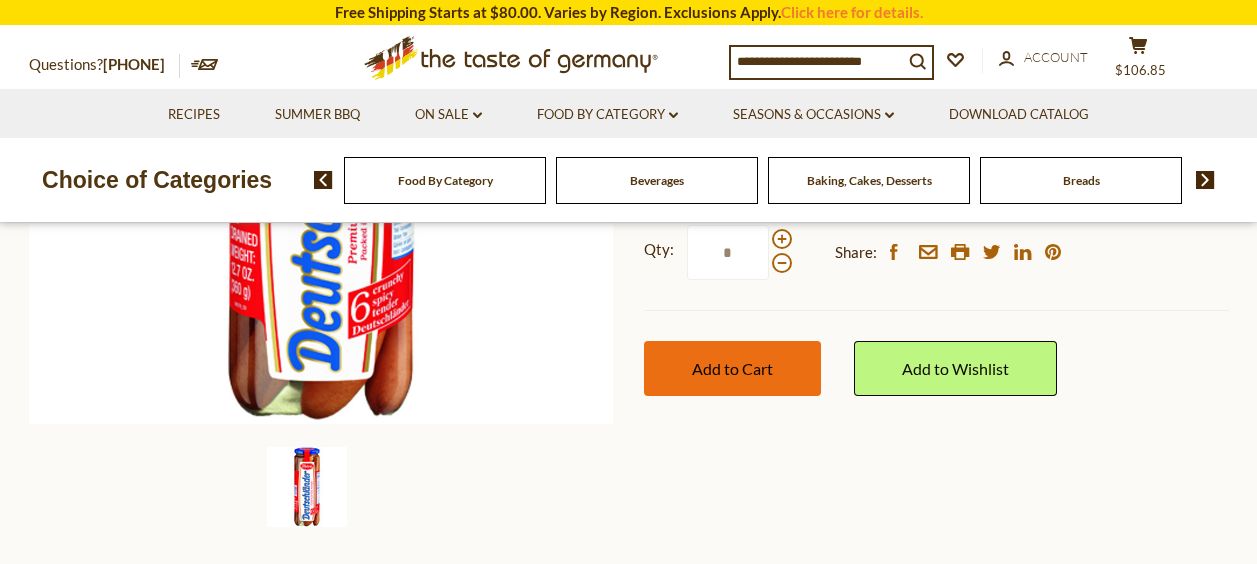 click on "Add to Cart" at bounding box center (732, 368) 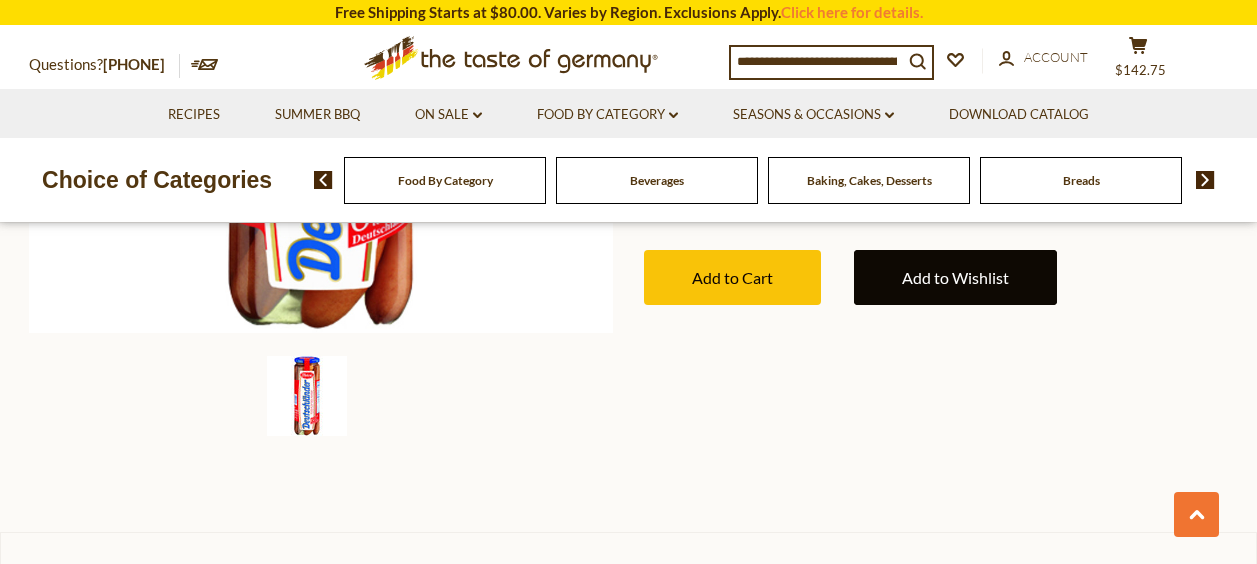 scroll, scrollTop: 600, scrollLeft: 0, axis: vertical 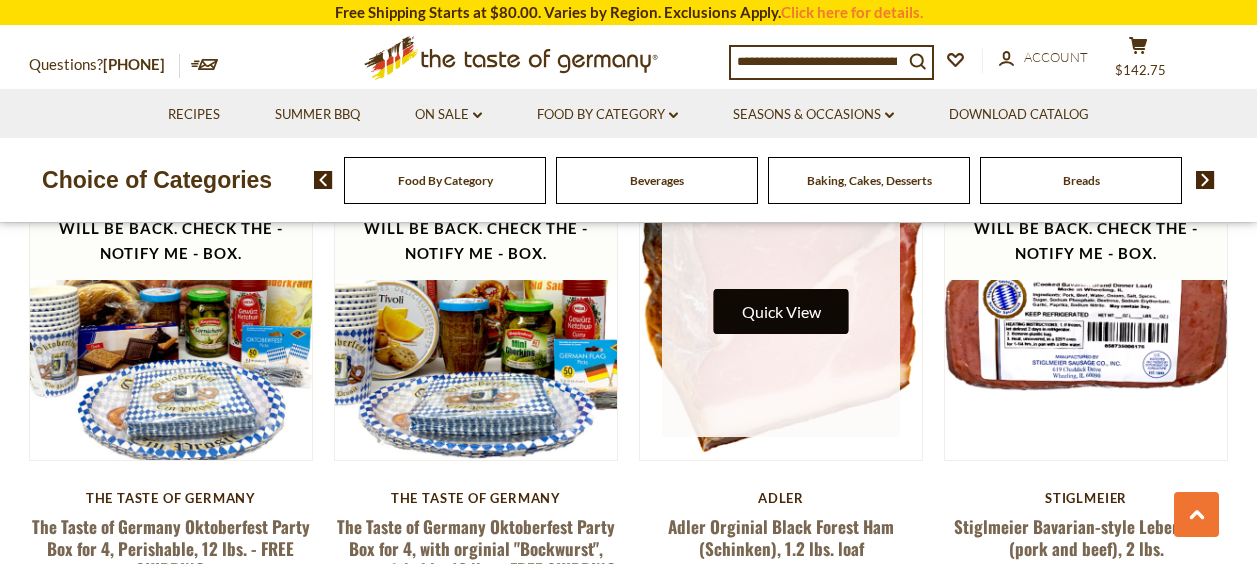 click on "Quick View" at bounding box center (781, 311) 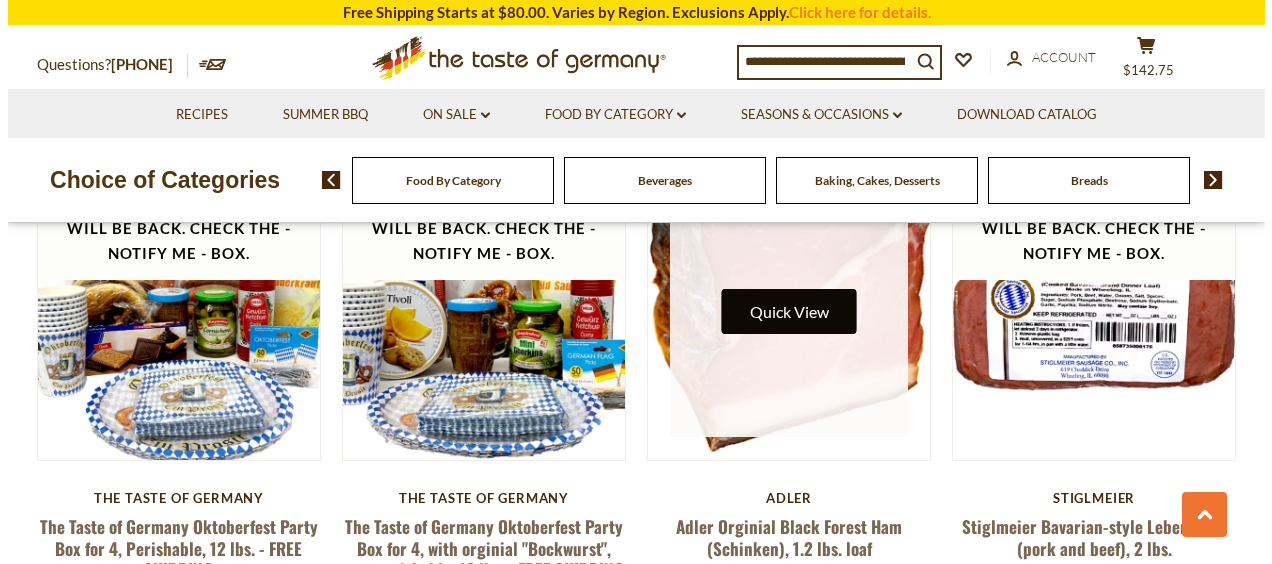 scroll, scrollTop: 4482, scrollLeft: 0, axis: vertical 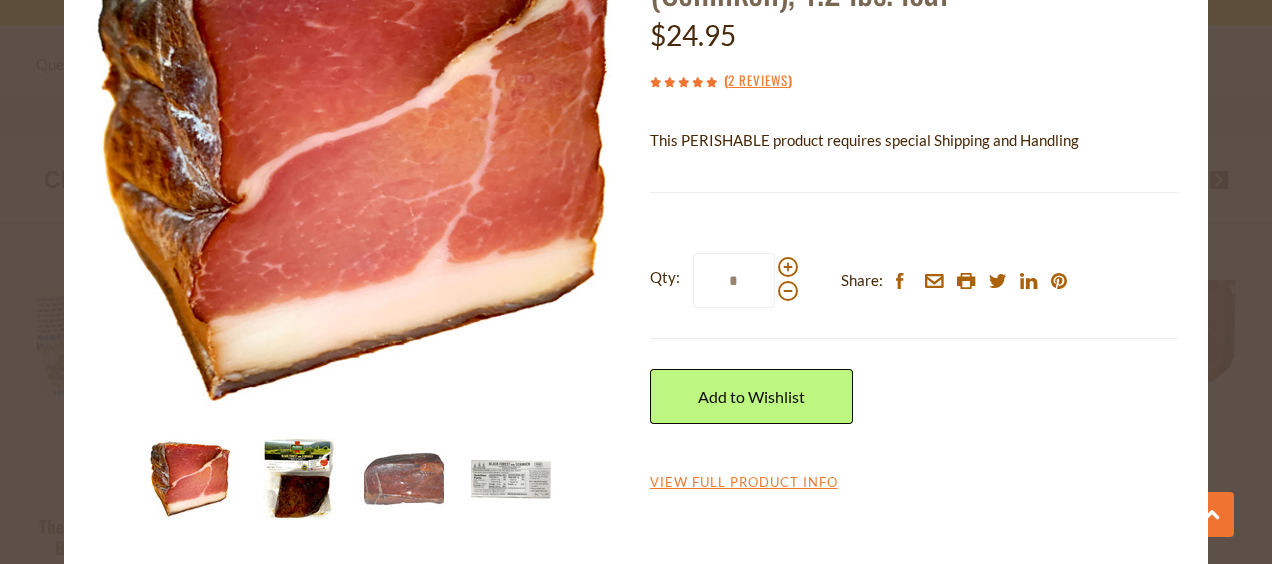 click at bounding box center (297, 479) 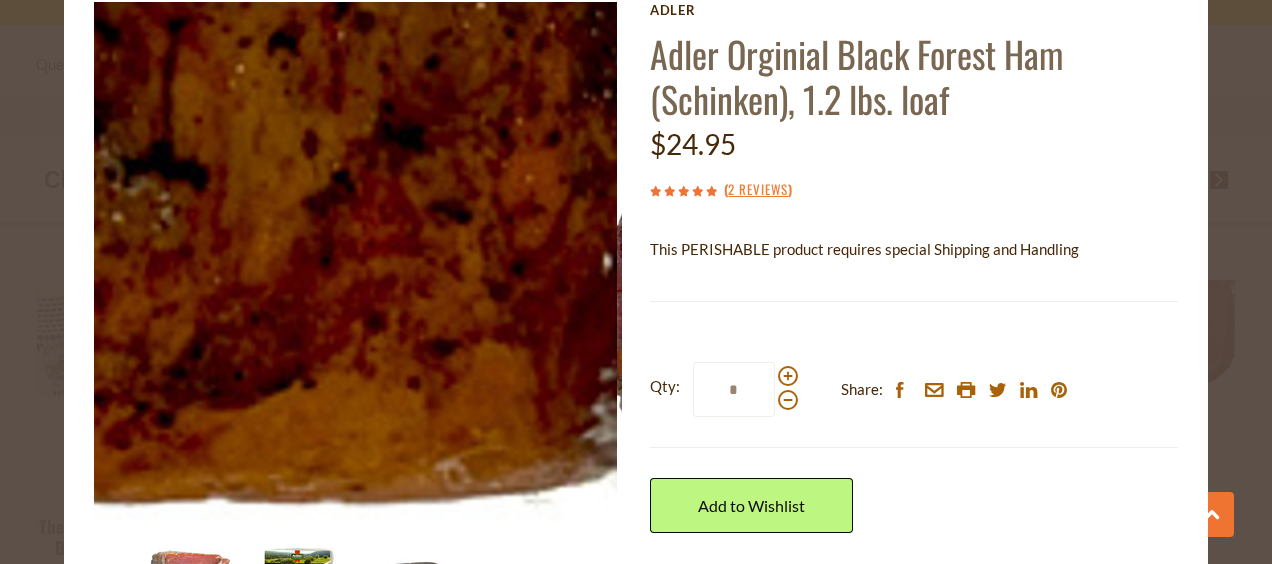 scroll, scrollTop: 201, scrollLeft: 0, axis: vertical 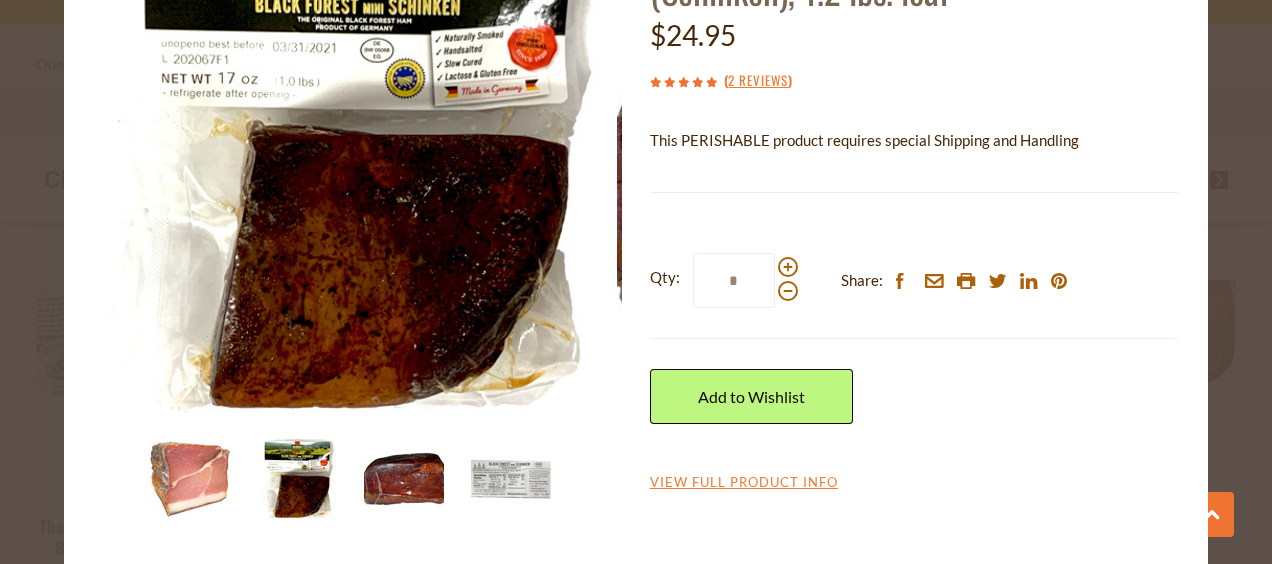 click at bounding box center [404, 479] 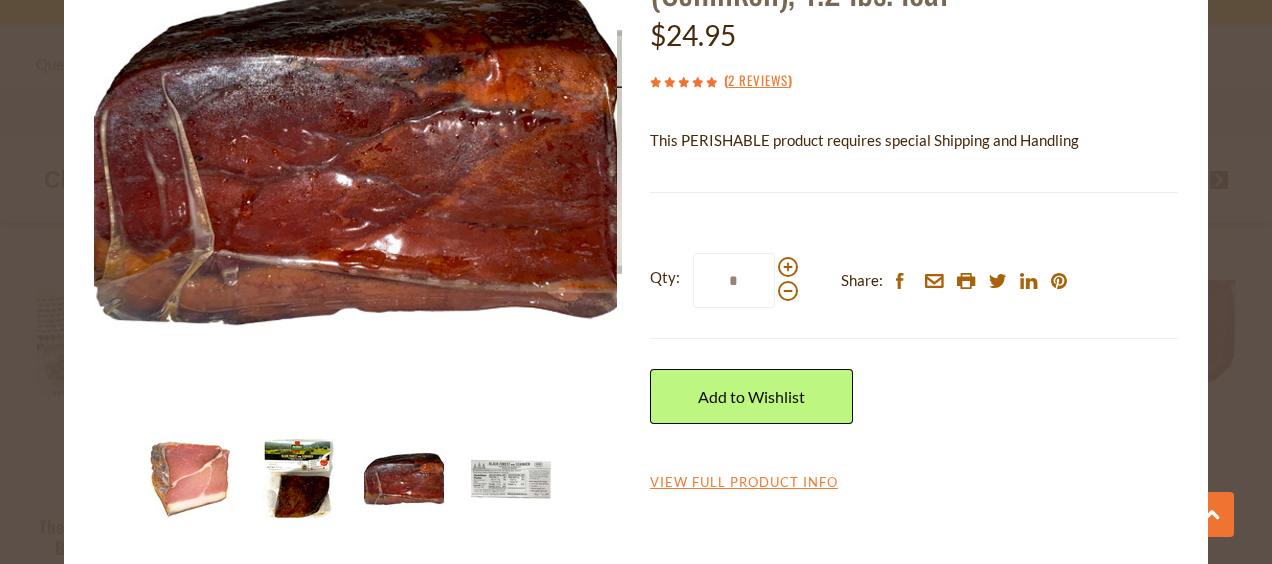 click at bounding box center [297, 479] 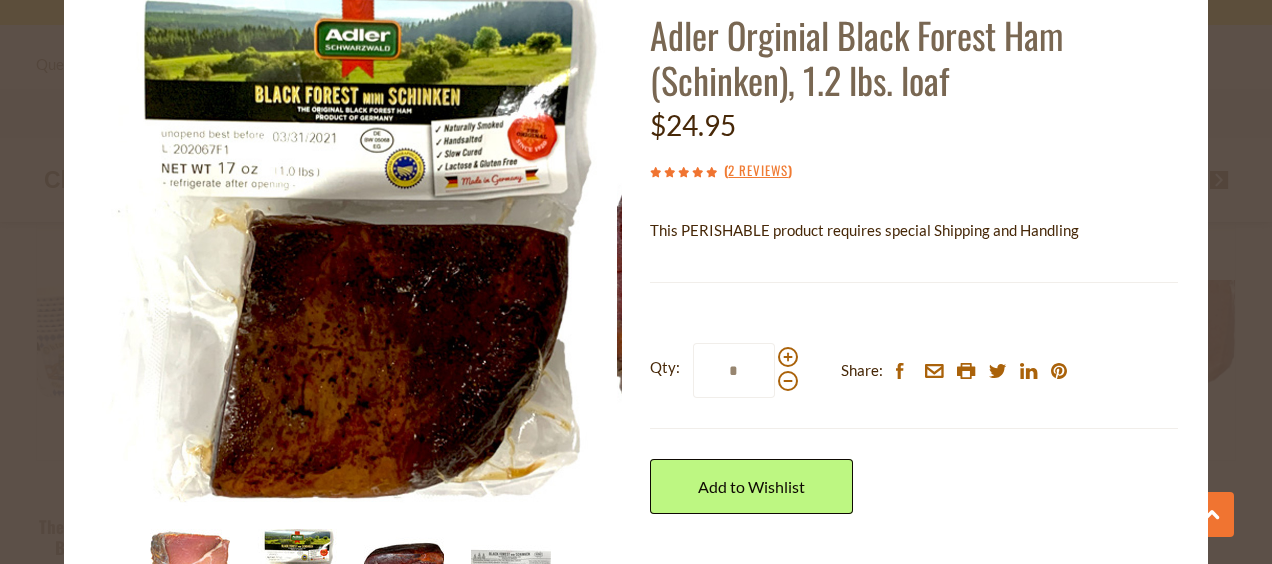 scroll, scrollTop: 101, scrollLeft: 0, axis: vertical 